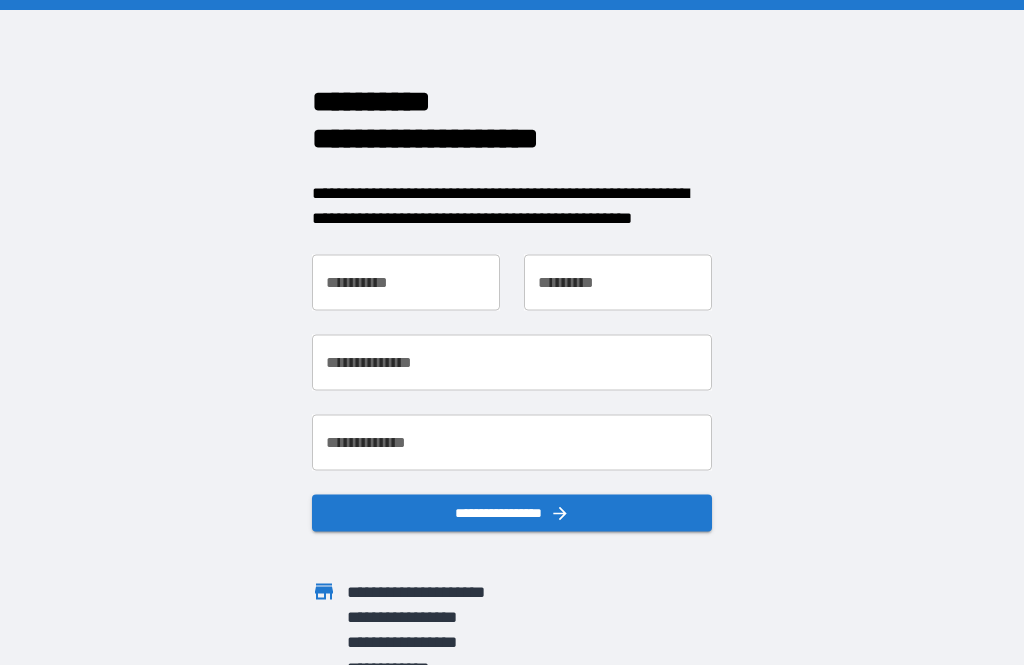 scroll, scrollTop: 0, scrollLeft: 0, axis: both 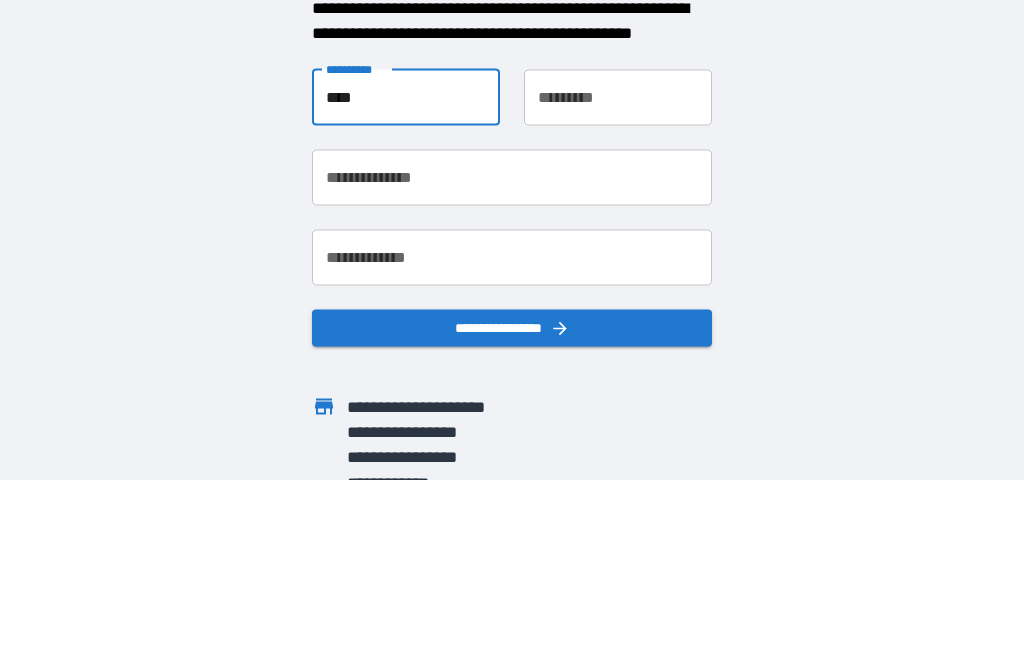 type on "****" 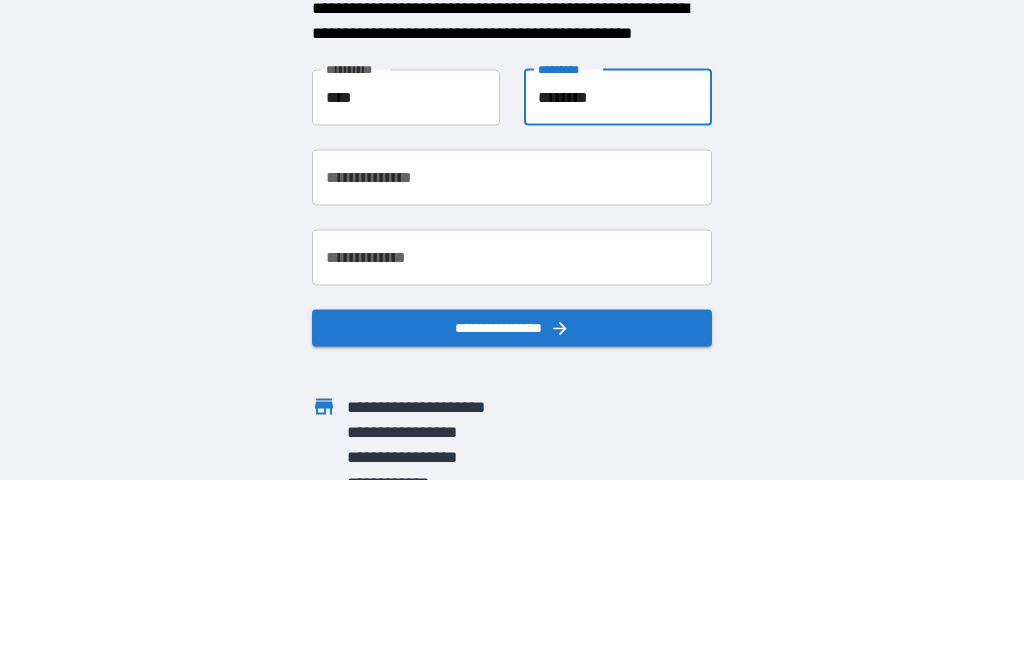 type on "********" 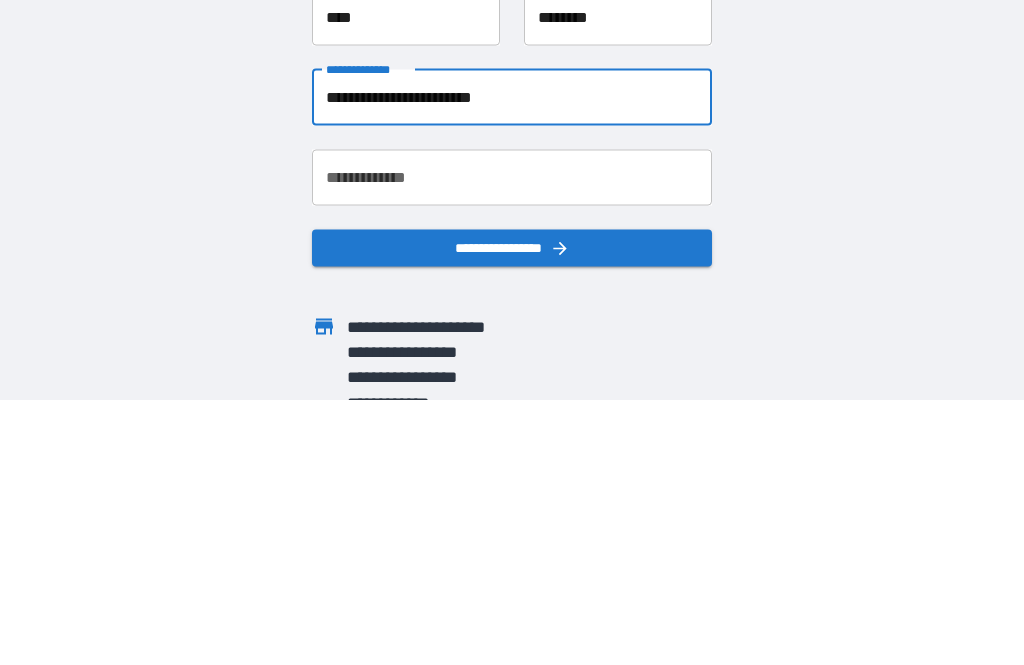 type on "**********" 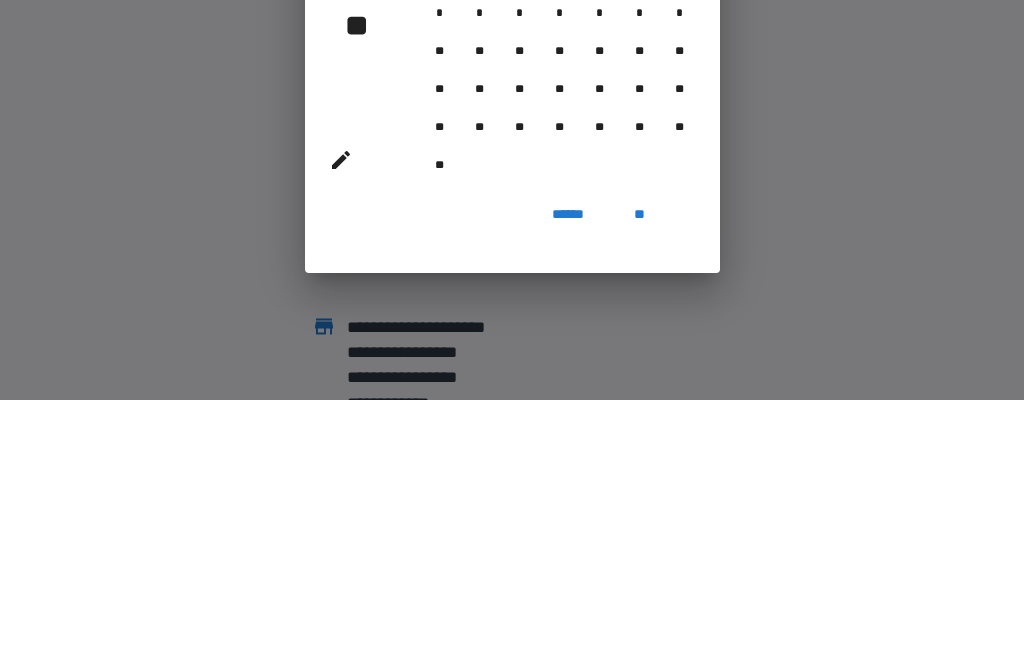 scroll, scrollTop: 64, scrollLeft: 0, axis: vertical 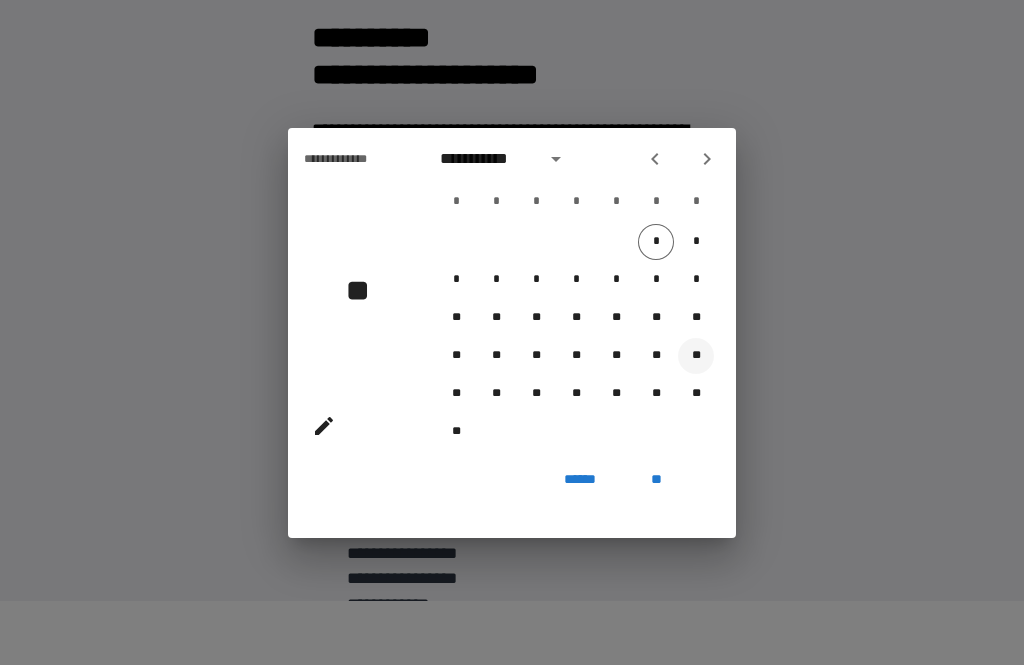 click on "**" at bounding box center (696, 356) 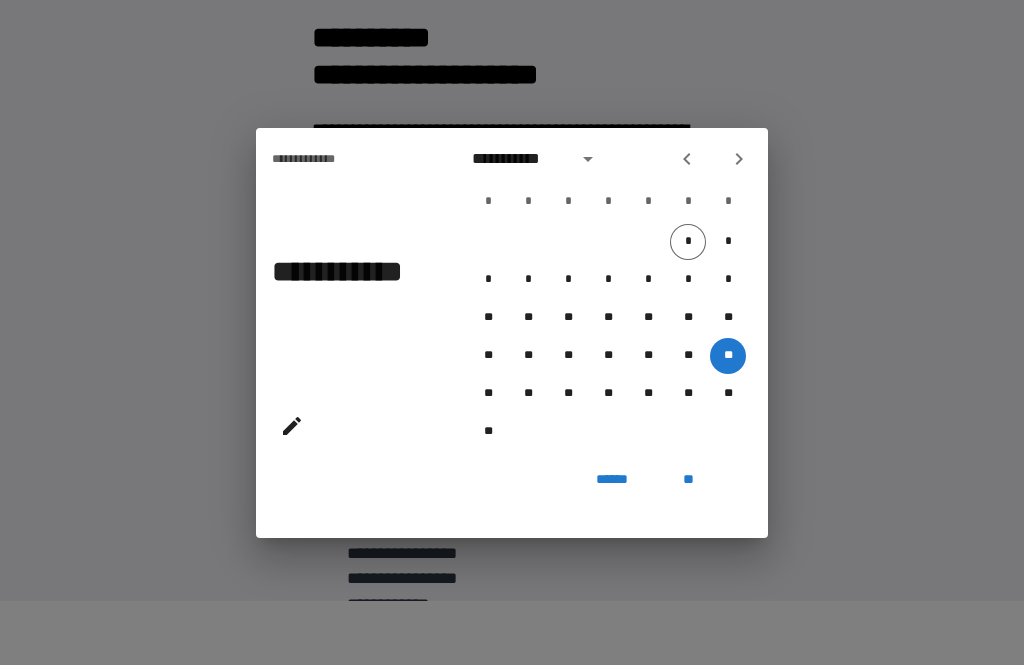 click 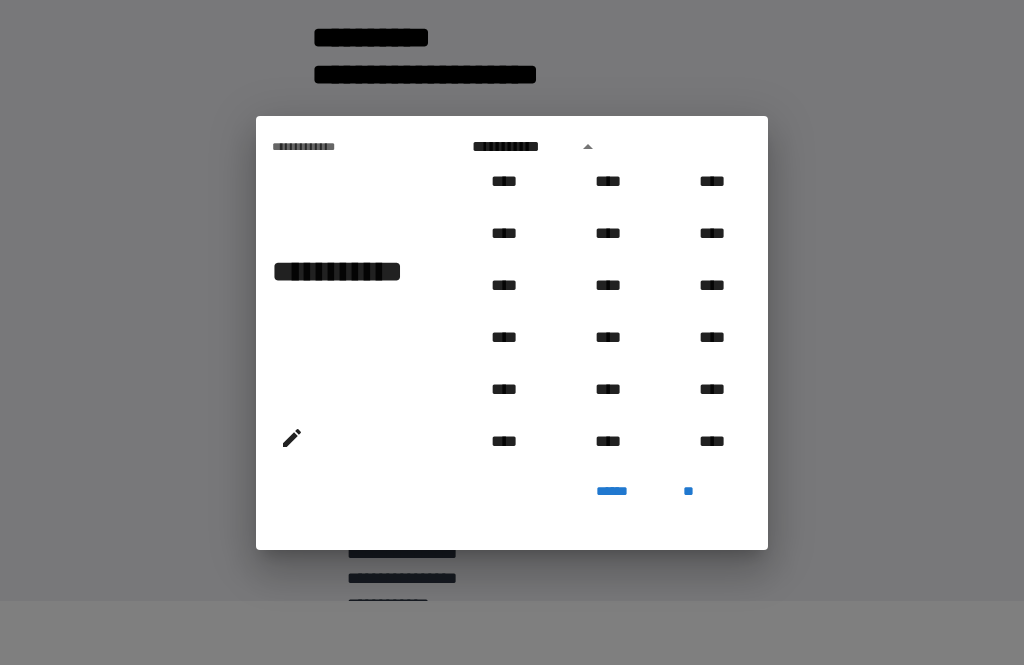 scroll, scrollTop: 676, scrollLeft: 0, axis: vertical 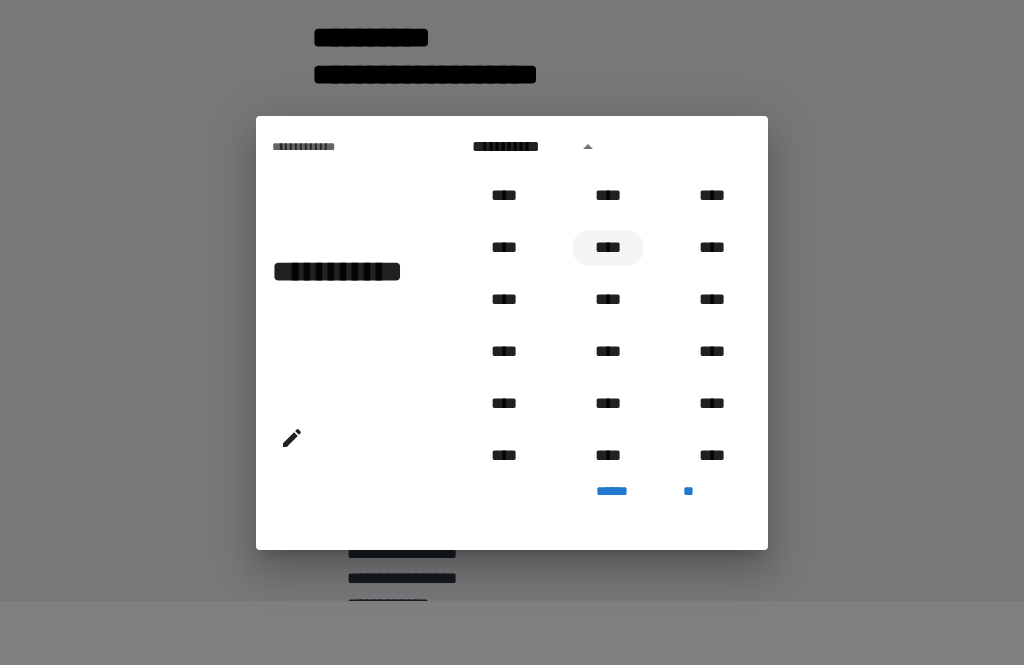 click on "****" at bounding box center [608, 248] 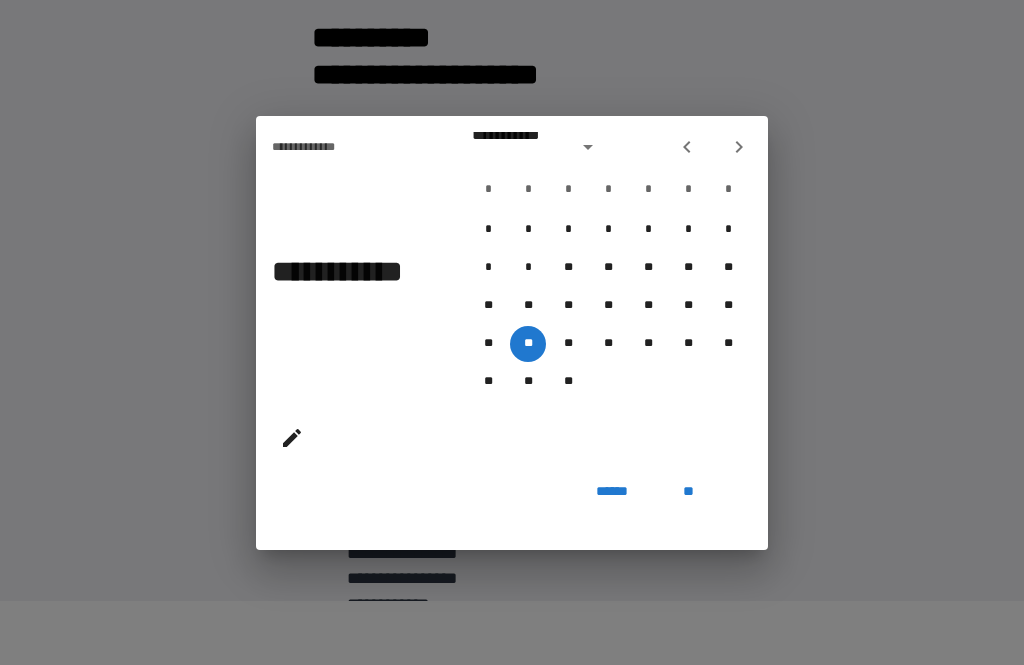 type on "**********" 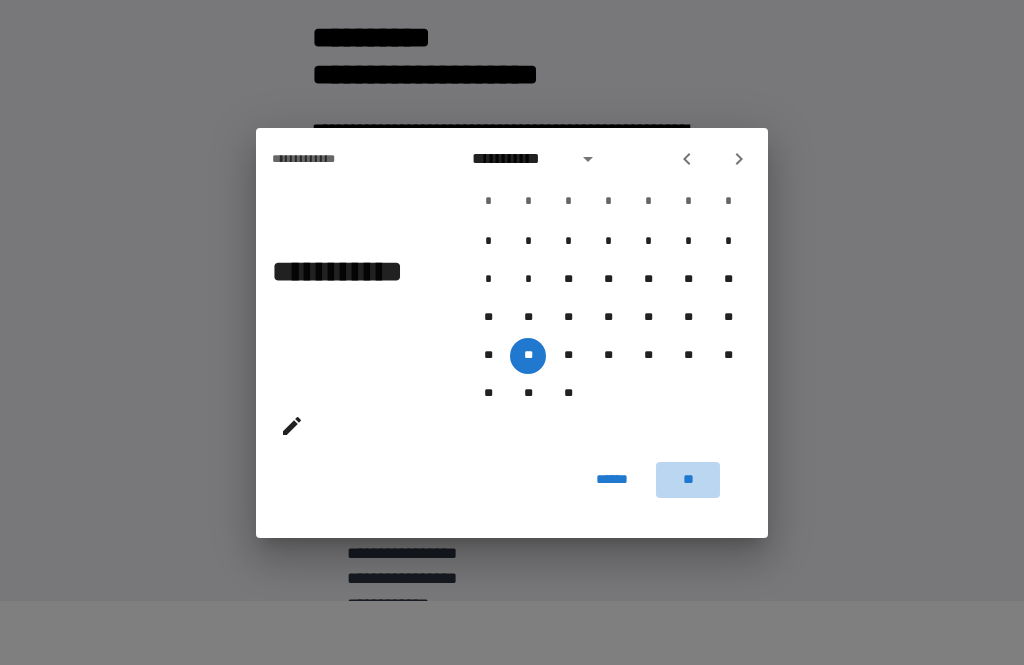 click on "**" at bounding box center (688, 480) 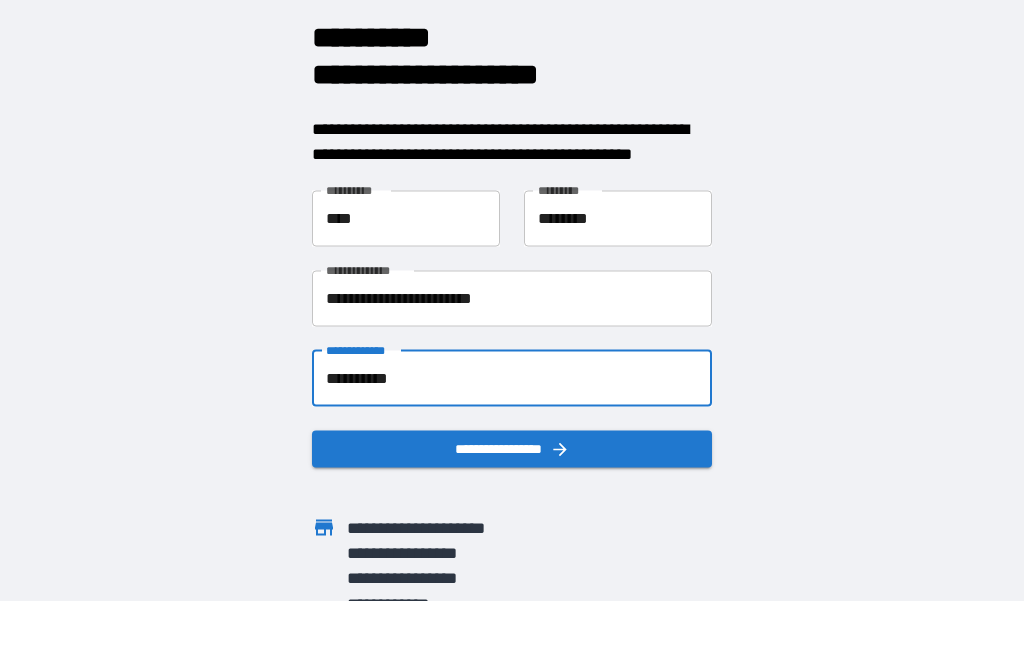 click on "**********" at bounding box center (512, 268) 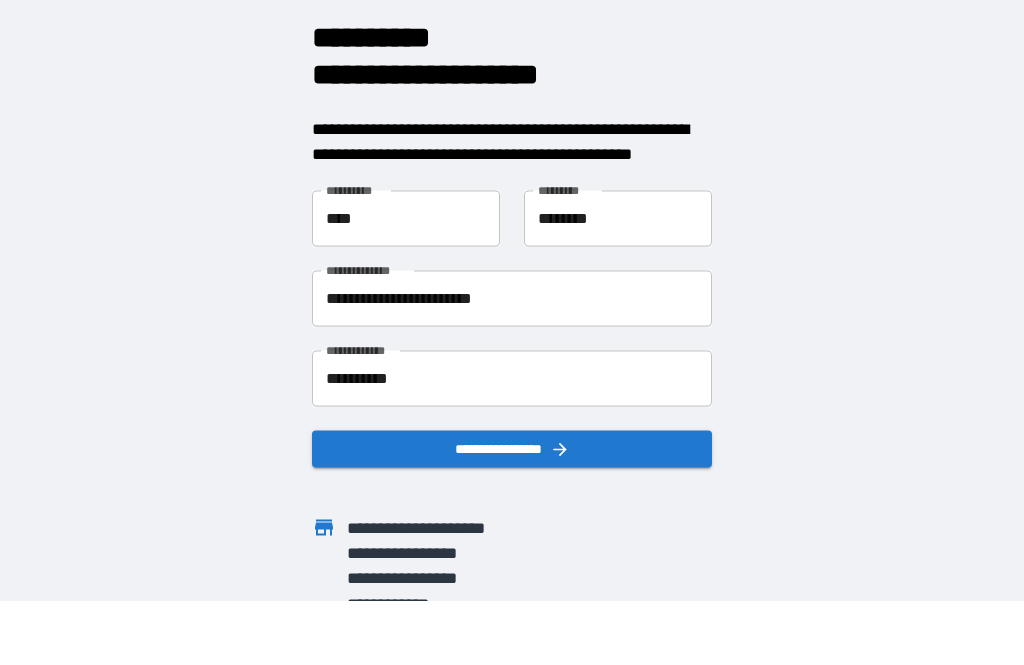 click on "**********" at bounding box center (512, 448) 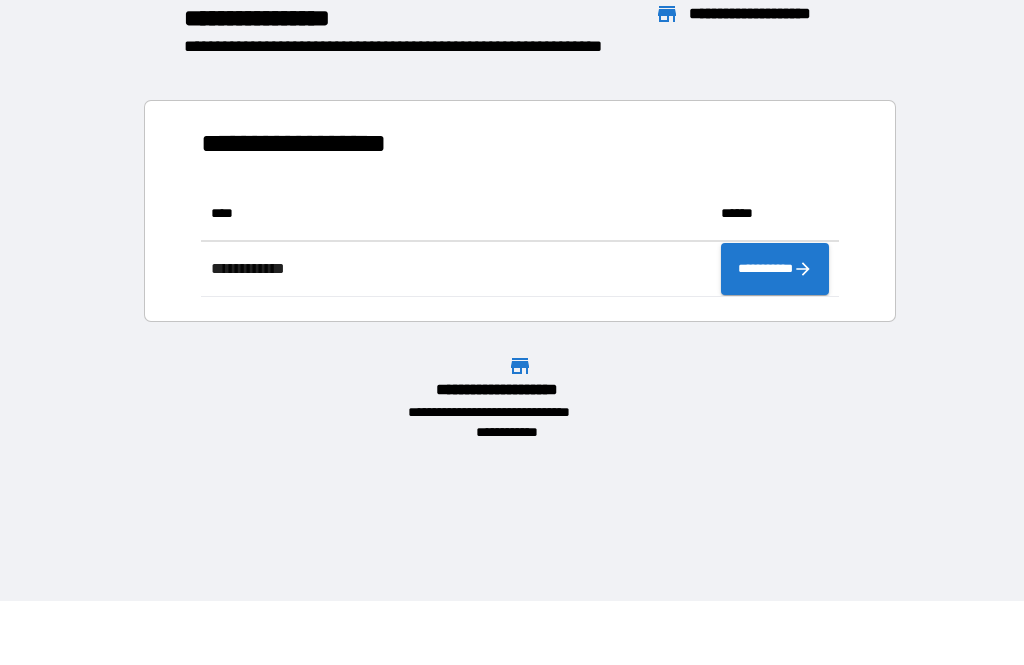 scroll, scrollTop: 111, scrollLeft: 638, axis: both 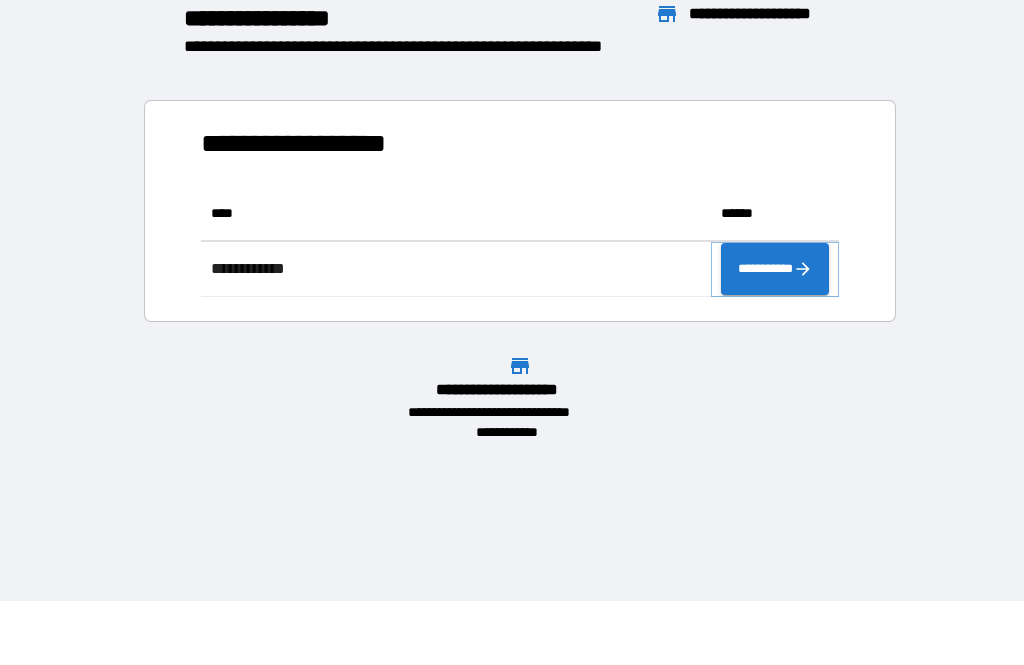click on "**********" at bounding box center [775, 269] 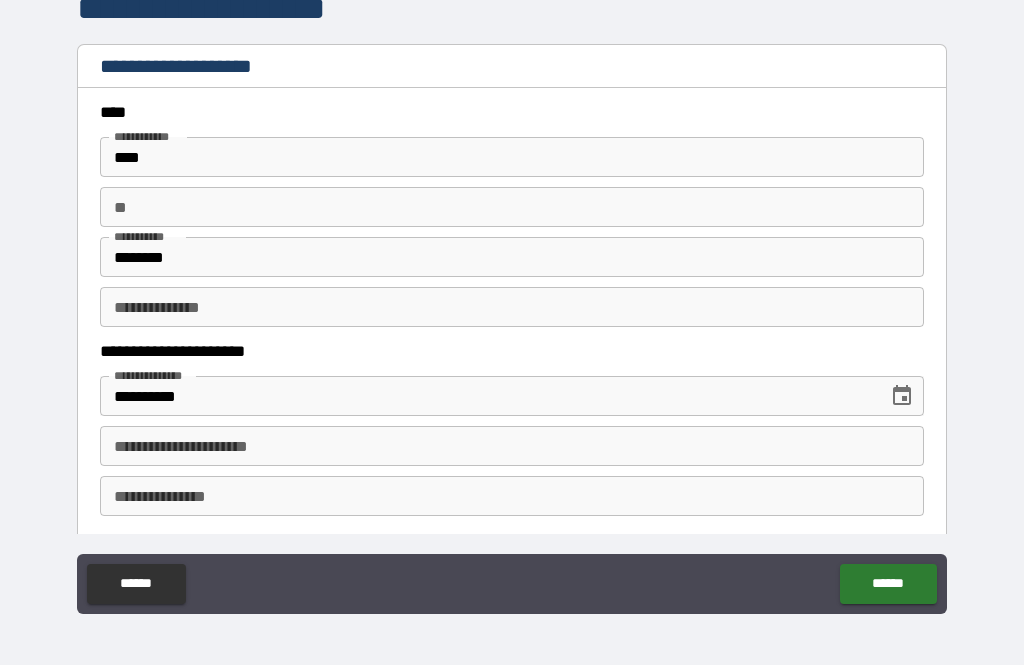 click on "**" at bounding box center (512, 207) 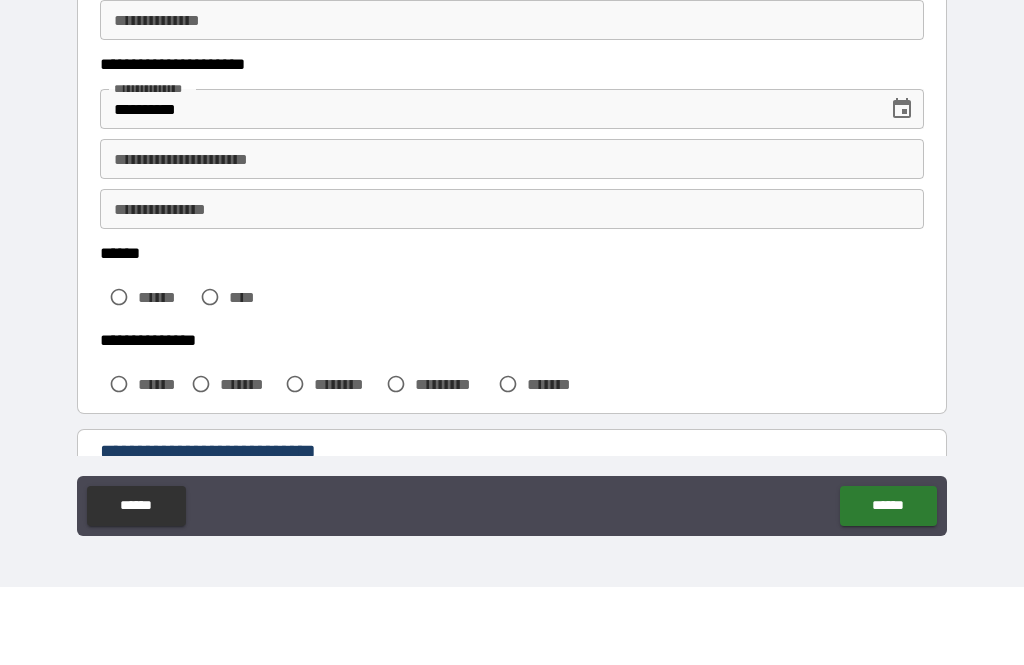 scroll, scrollTop: 214, scrollLeft: 0, axis: vertical 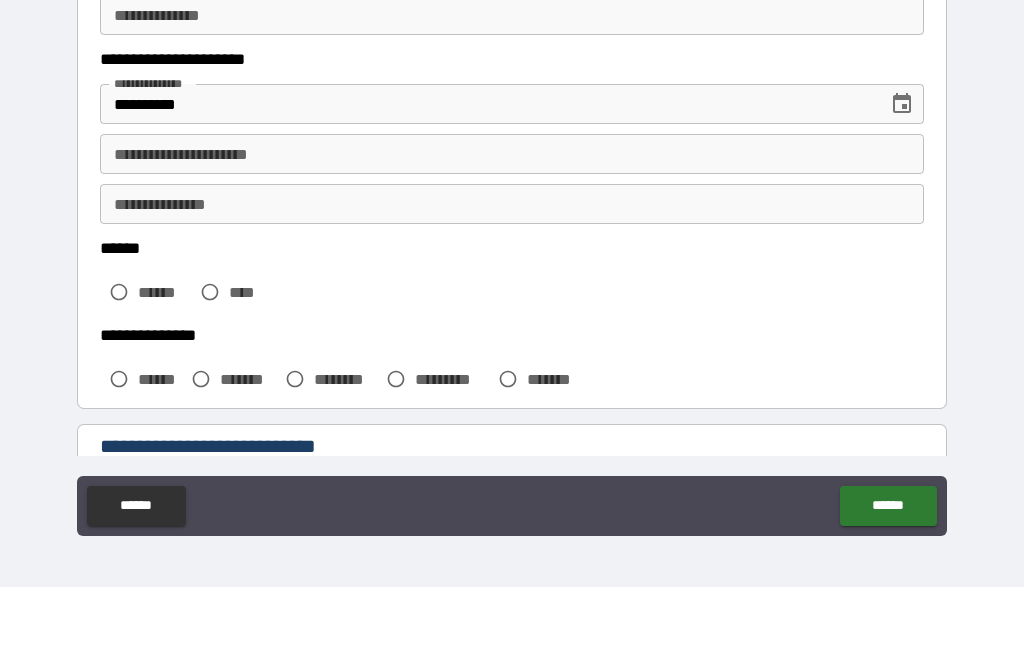 type on "*" 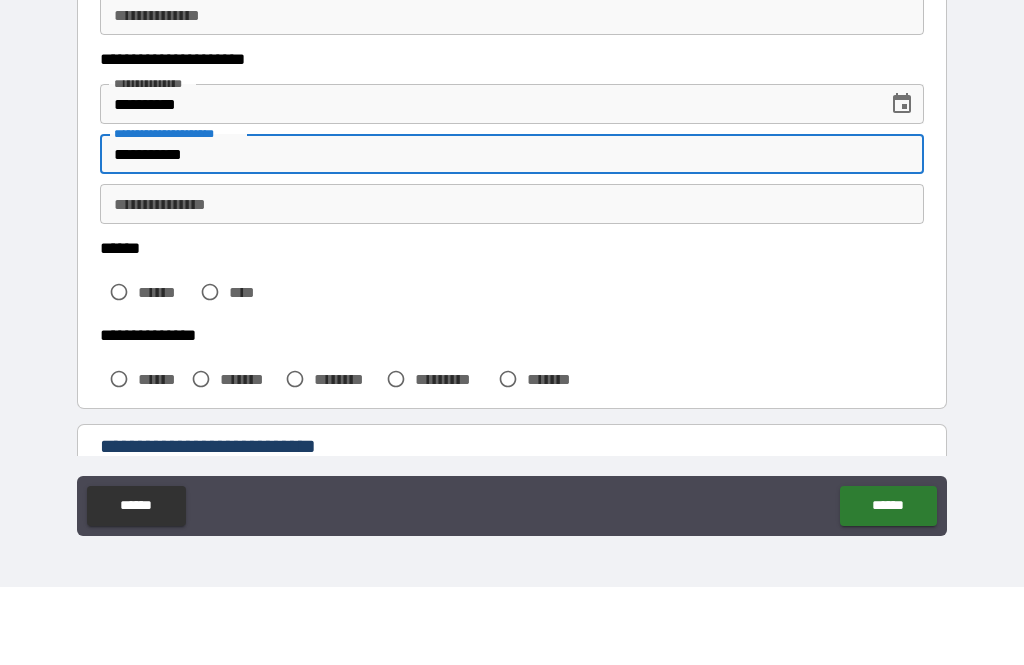 type on "**********" 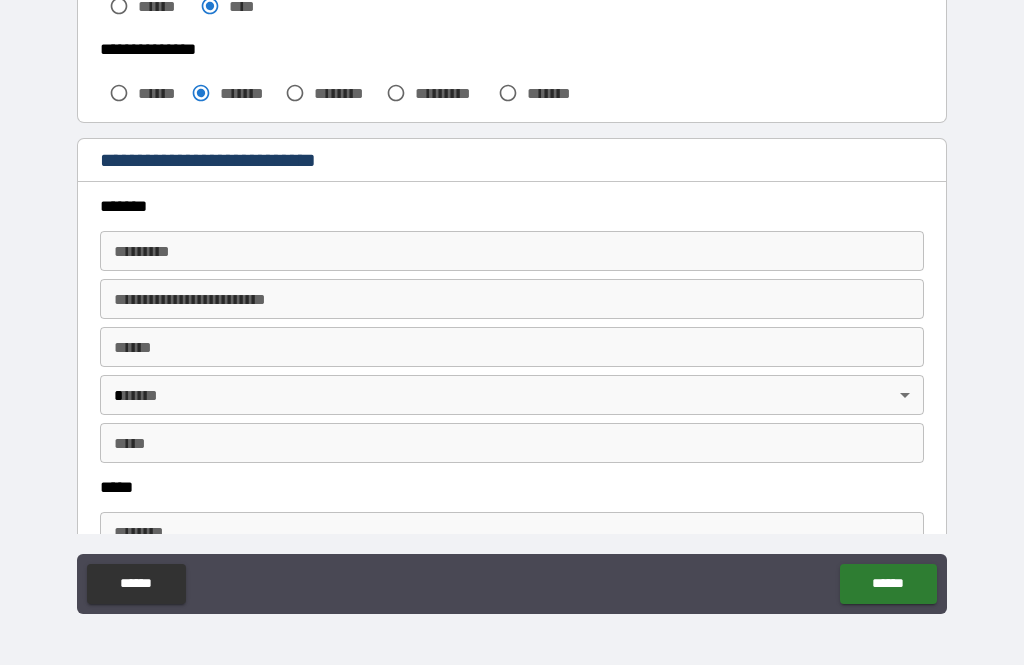 scroll, scrollTop: 591, scrollLeft: 0, axis: vertical 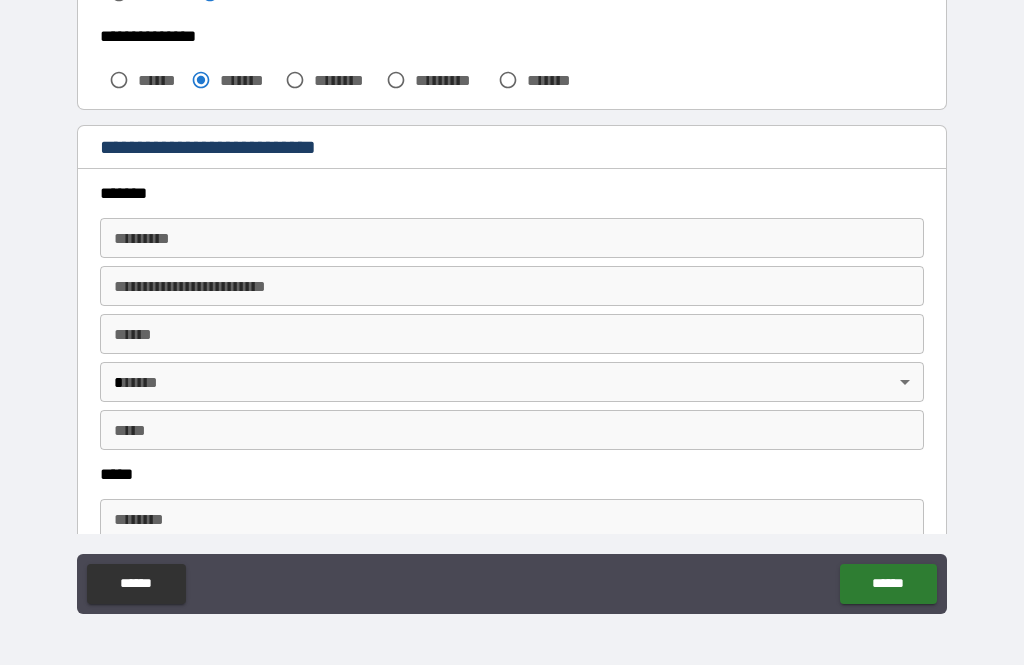 click on "*******   *" at bounding box center [512, 238] 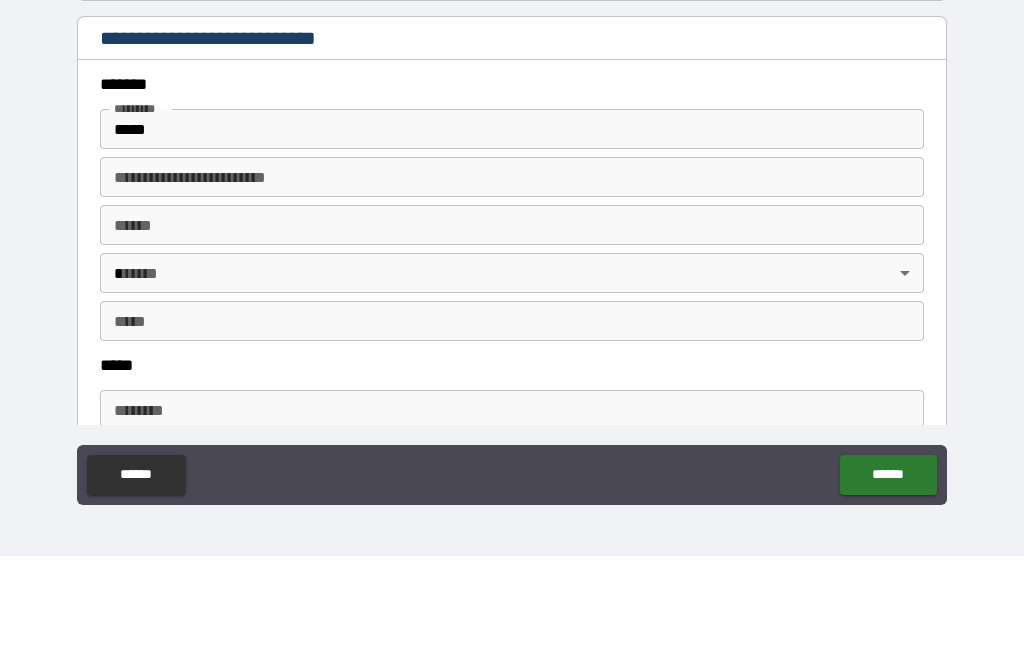 type on "**********" 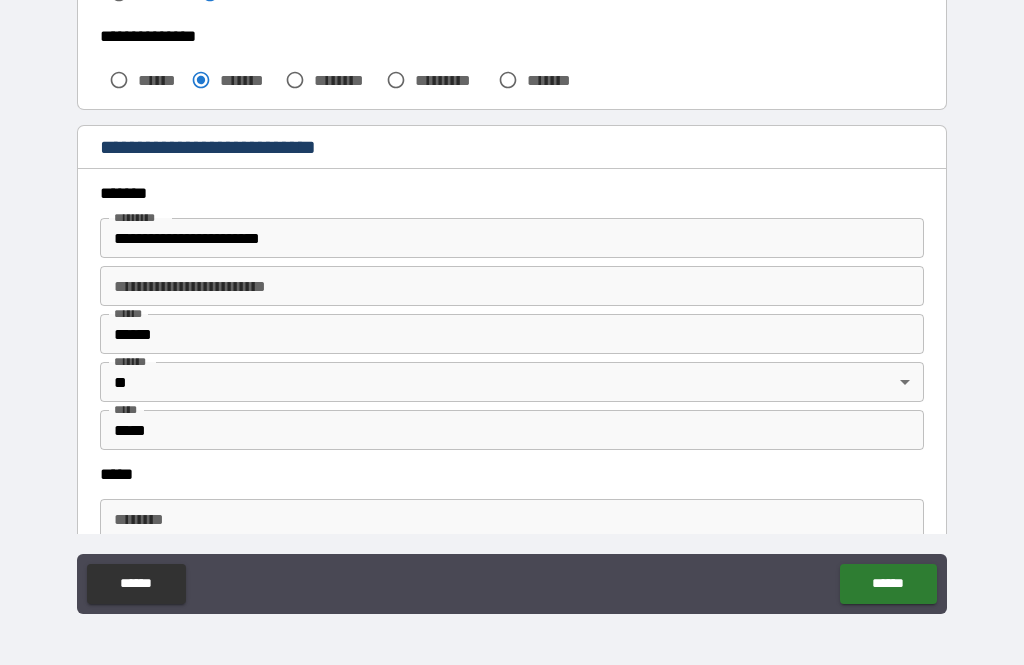 click on "******   *" at bounding box center (512, 519) 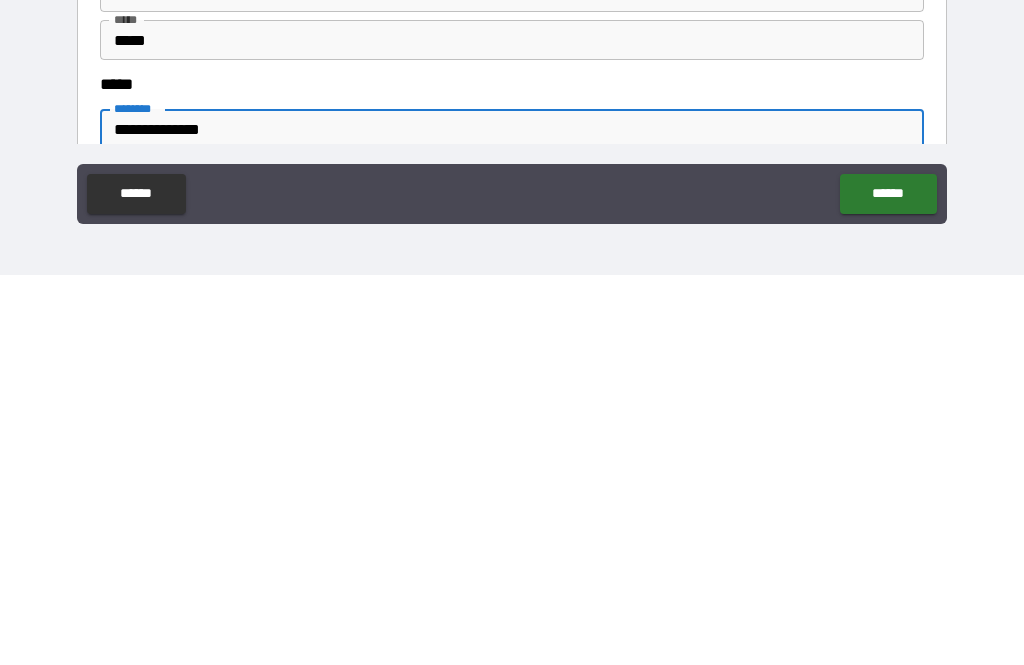 type on "**********" 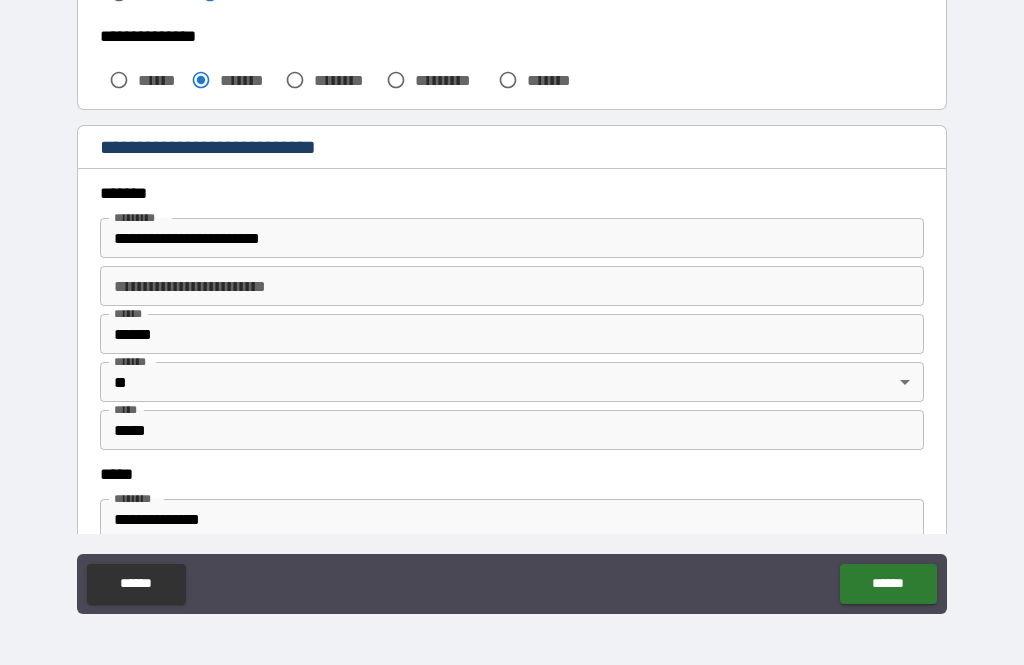 click on "**********" at bounding box center (512, 238) 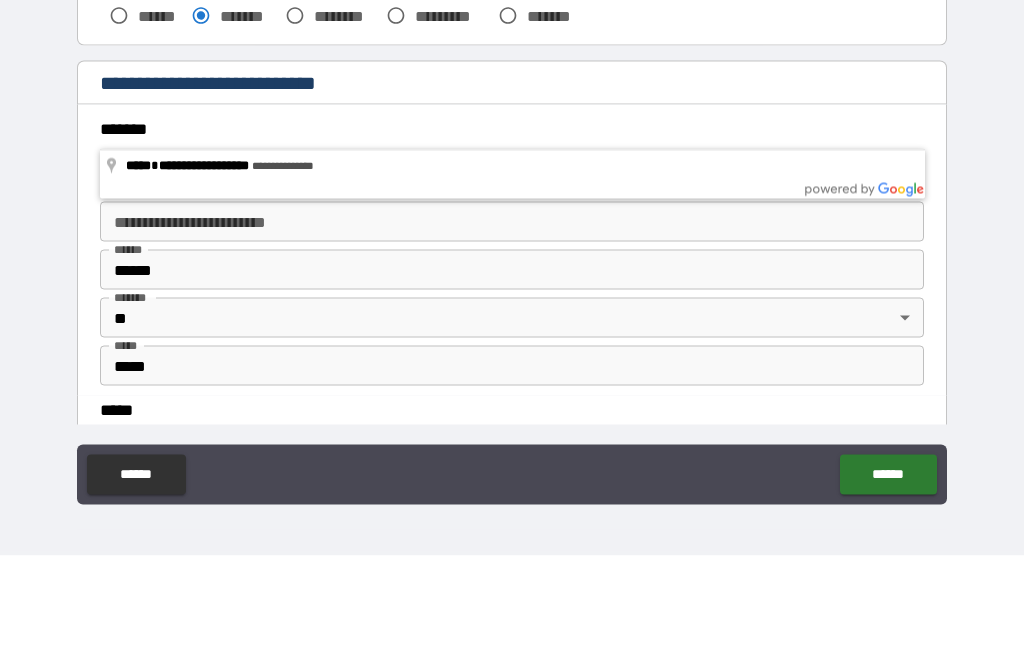 scroll, scrollTop: 548, scrollLeft: 0, axis: vertical 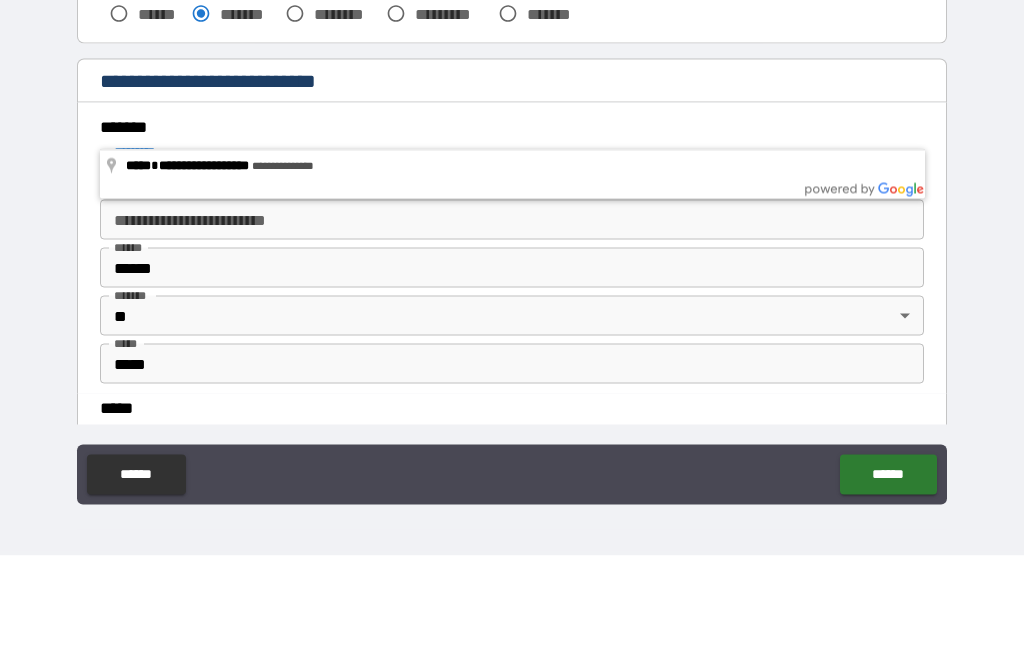 click on "**********" at bounding box center (512, 303) 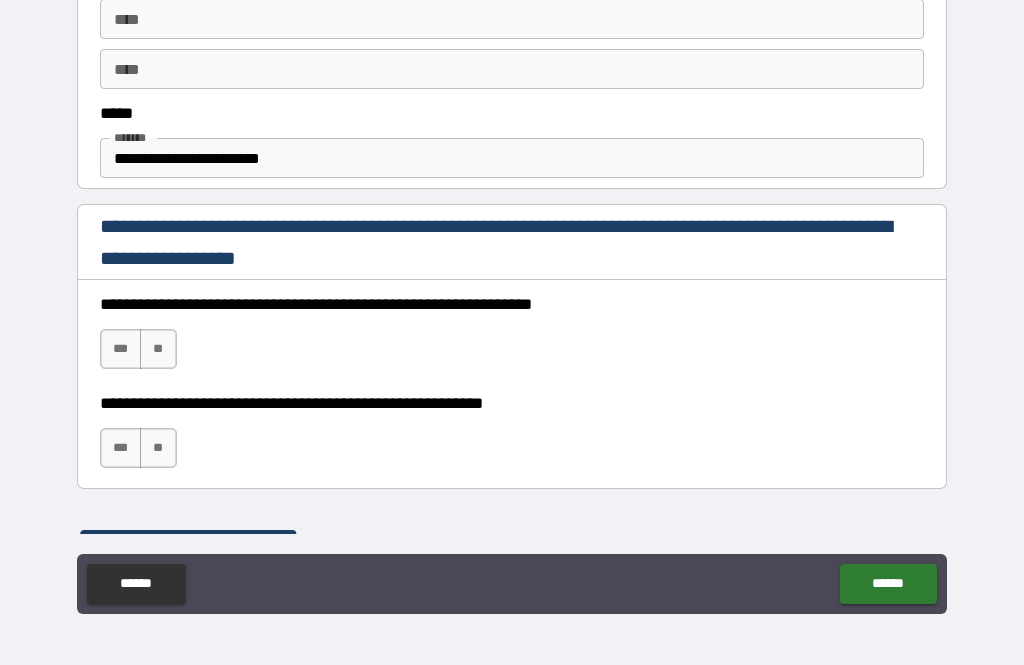 scroll, scrollTop: 1146, scrollLeft: 0, axis: vertical 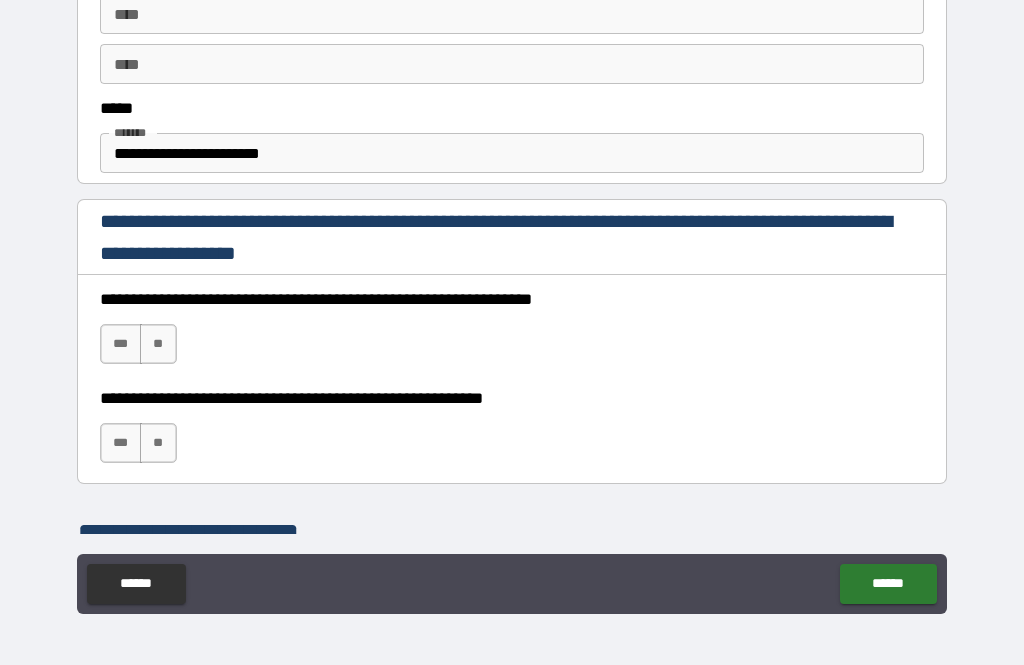 click on "***" at bounding box center [121, 344] 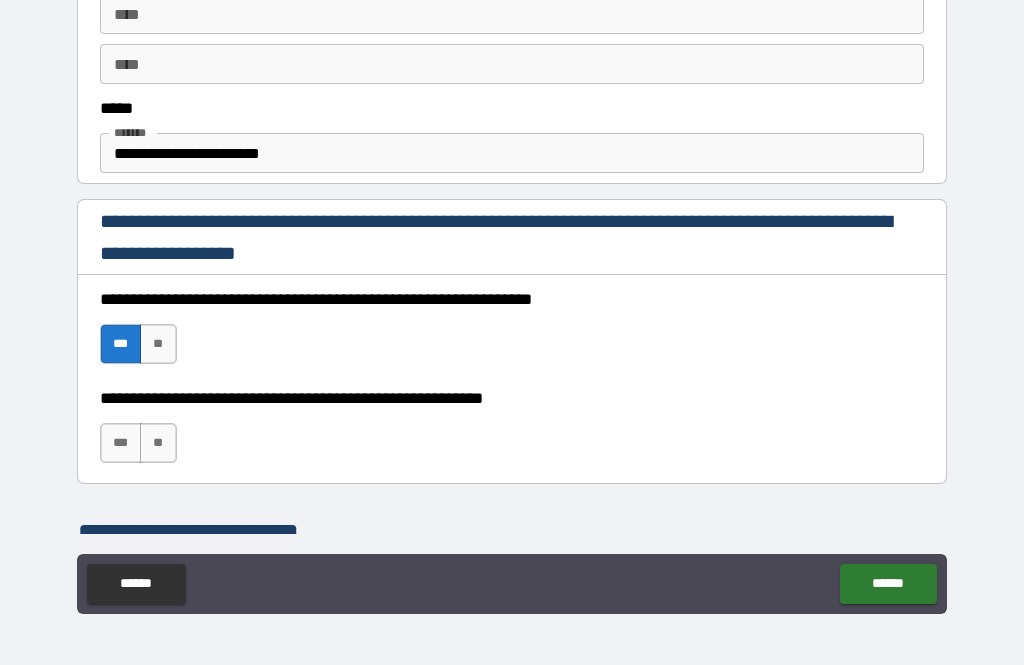 click on "***" at bounding box center (121, 443) 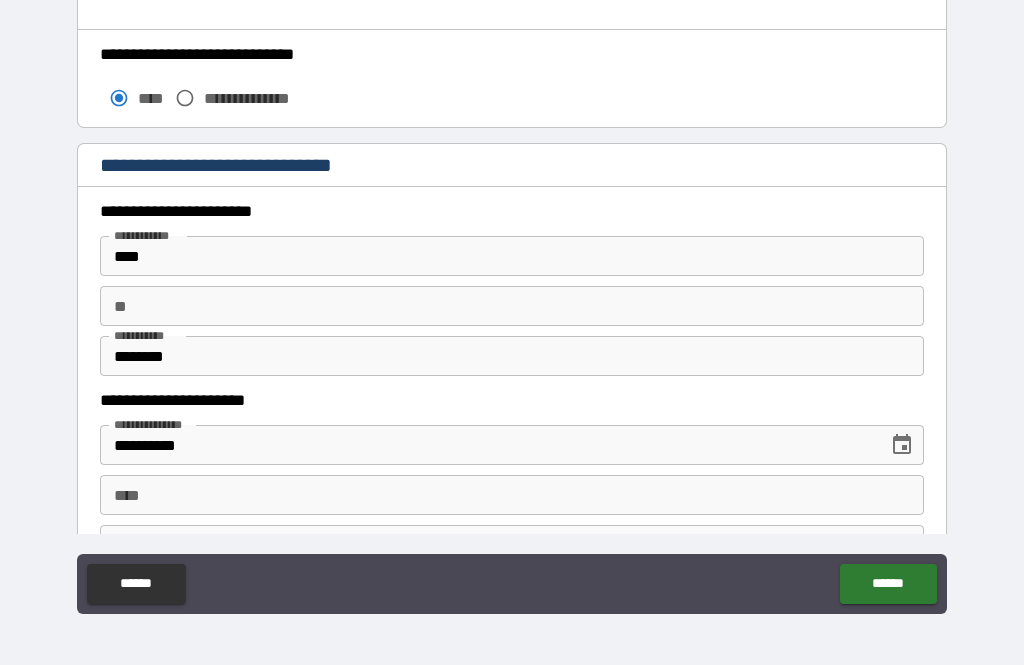 scroll, scrollTop: 1767, scrollLeft: 0, axis: vertical 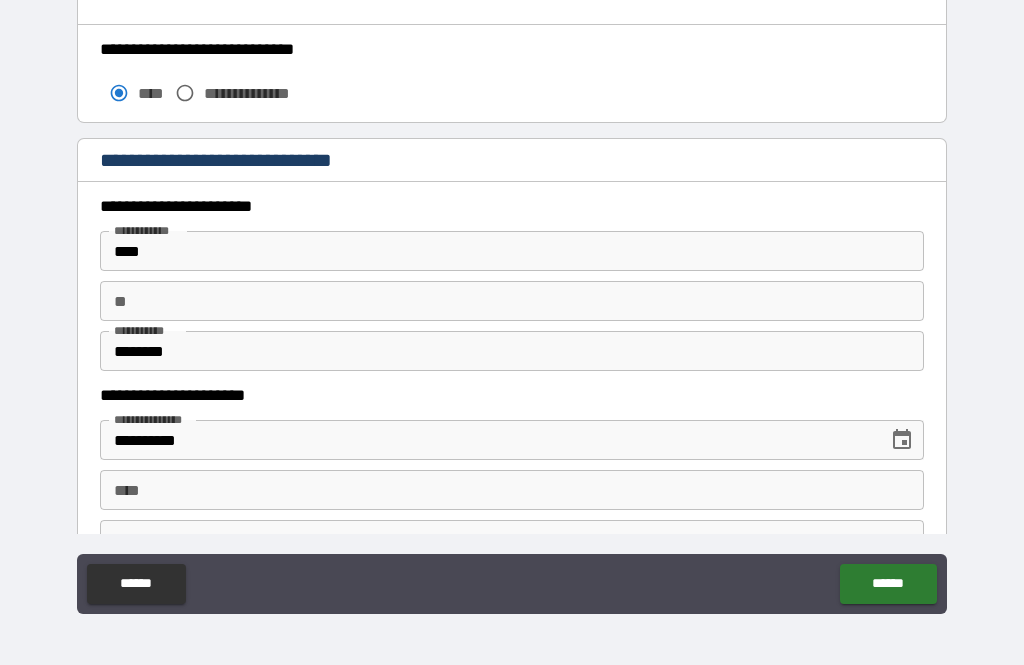 click on "**" at bounding box center (512, 301) 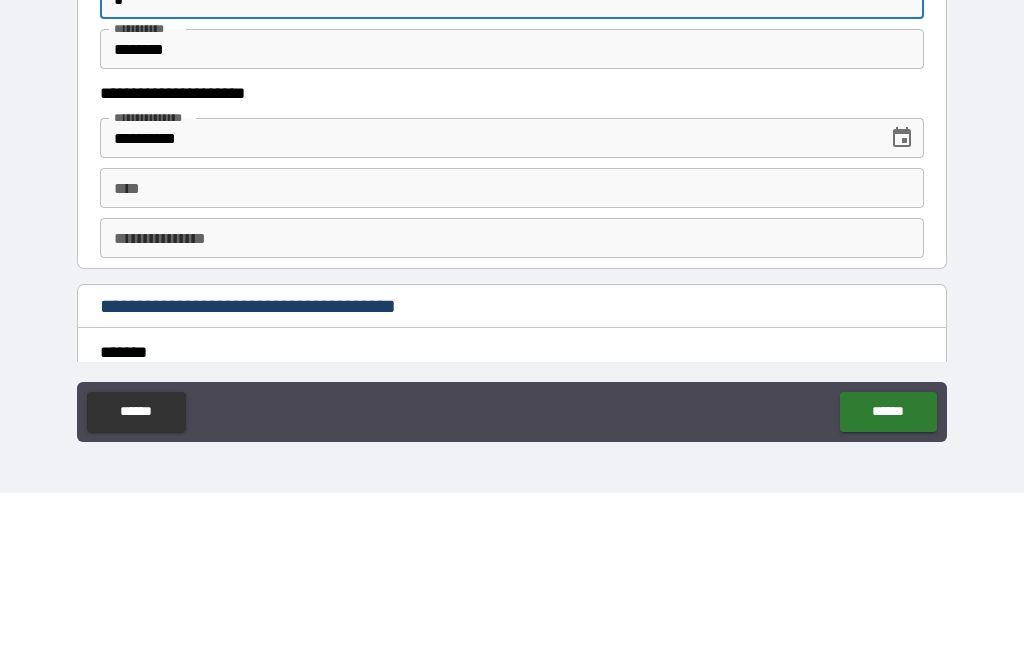 scroll, scrollTop: 1901, scrollLeft: 0, axis: vertical 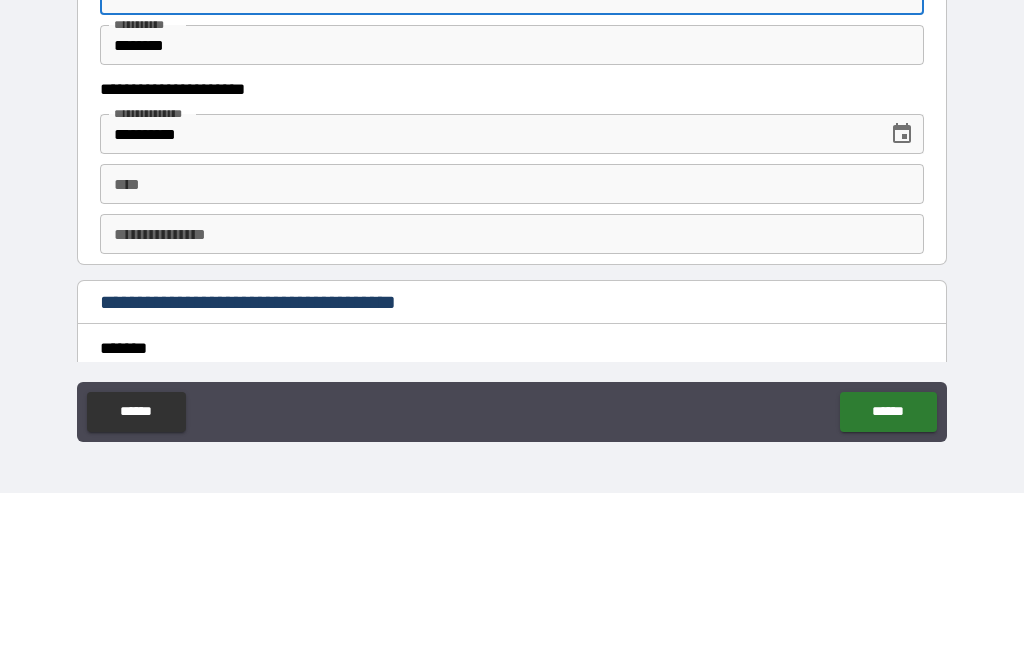 type on "*" 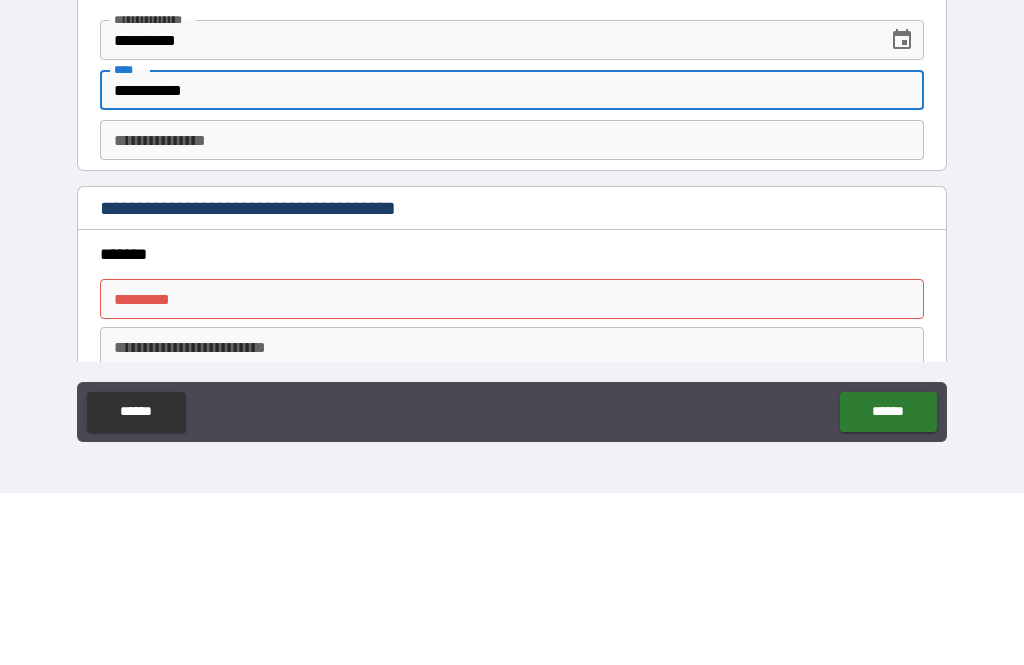 scroll, scrollTop: 1996, scrollLeft: 0, axis: vertical 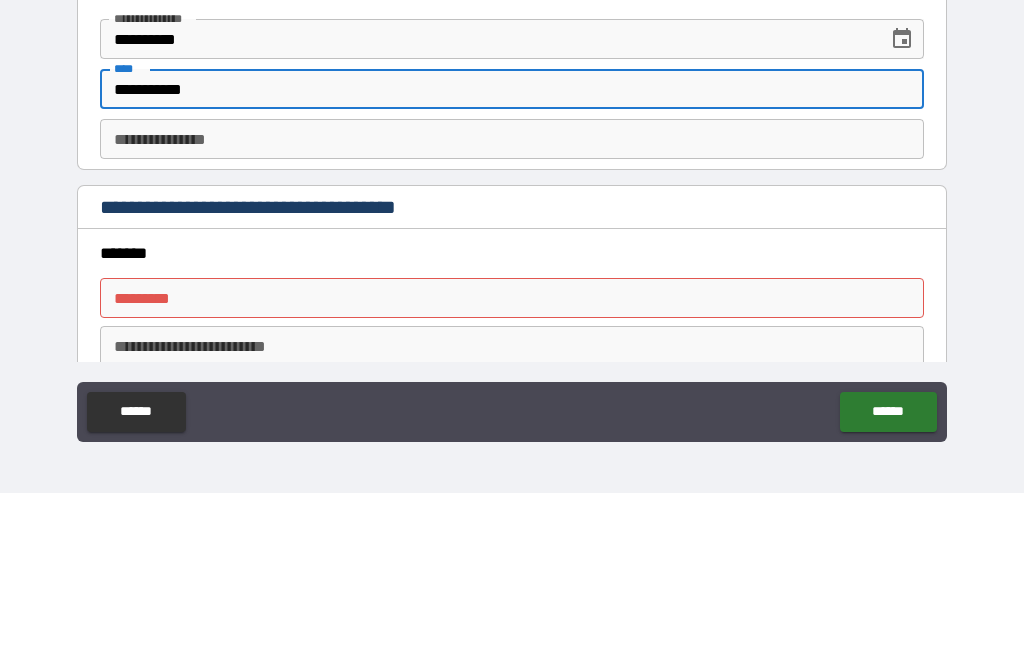 type on "**********" 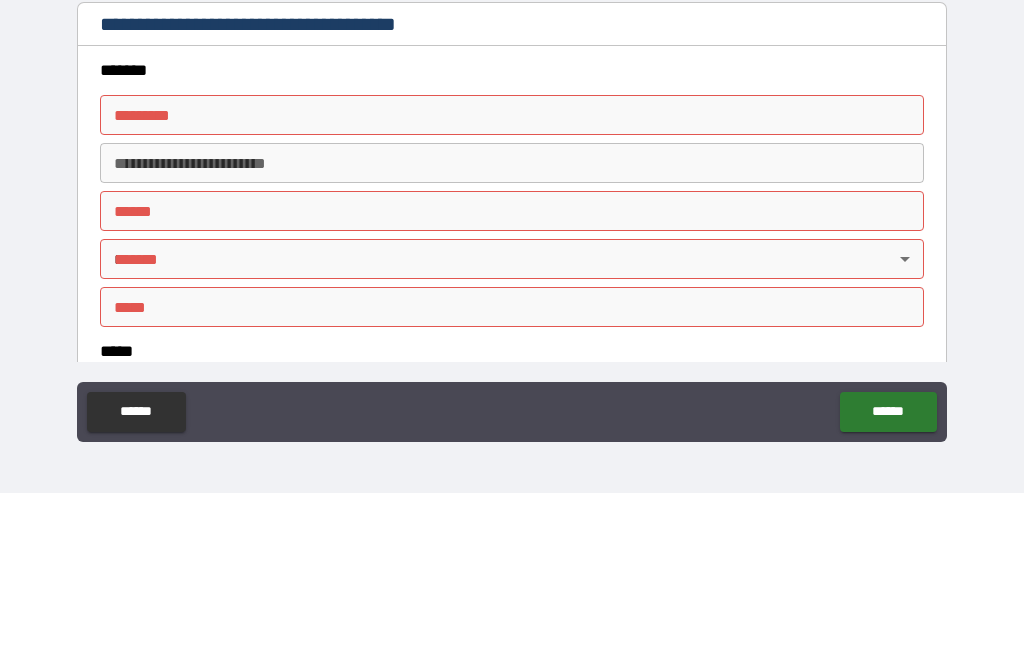 scroll, scrollTop: 2182, scrollLeft: 0, axis: vertical 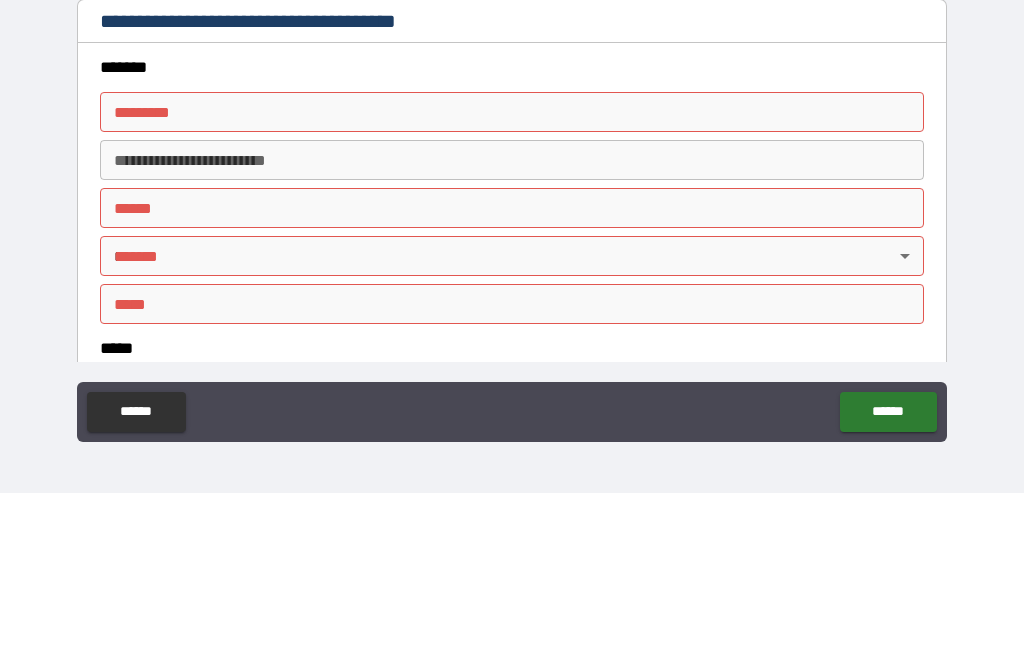 type on "*" 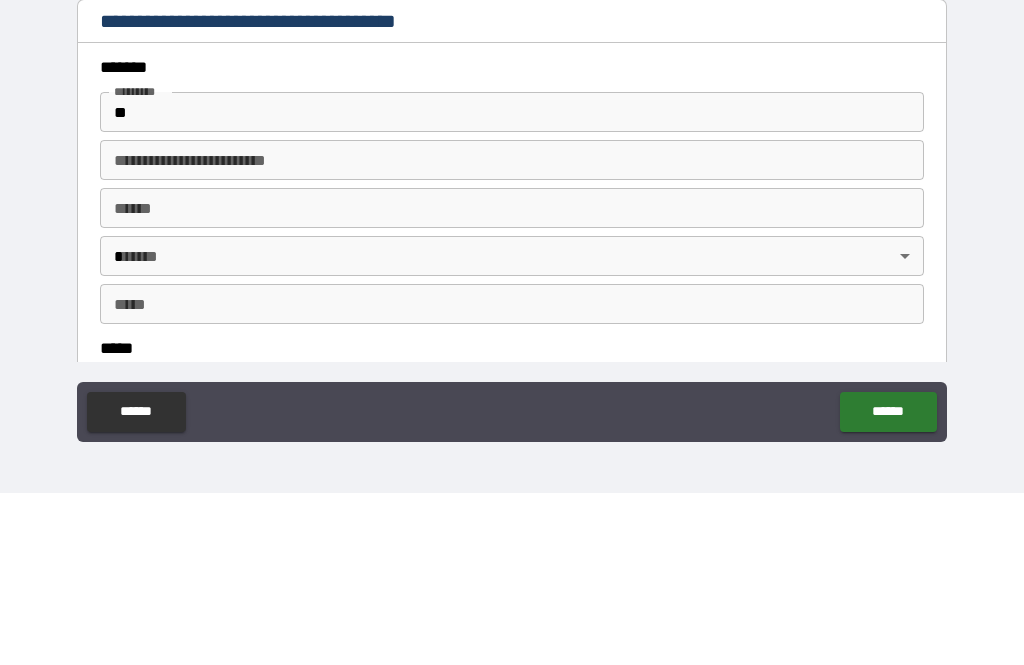 type on "**********" 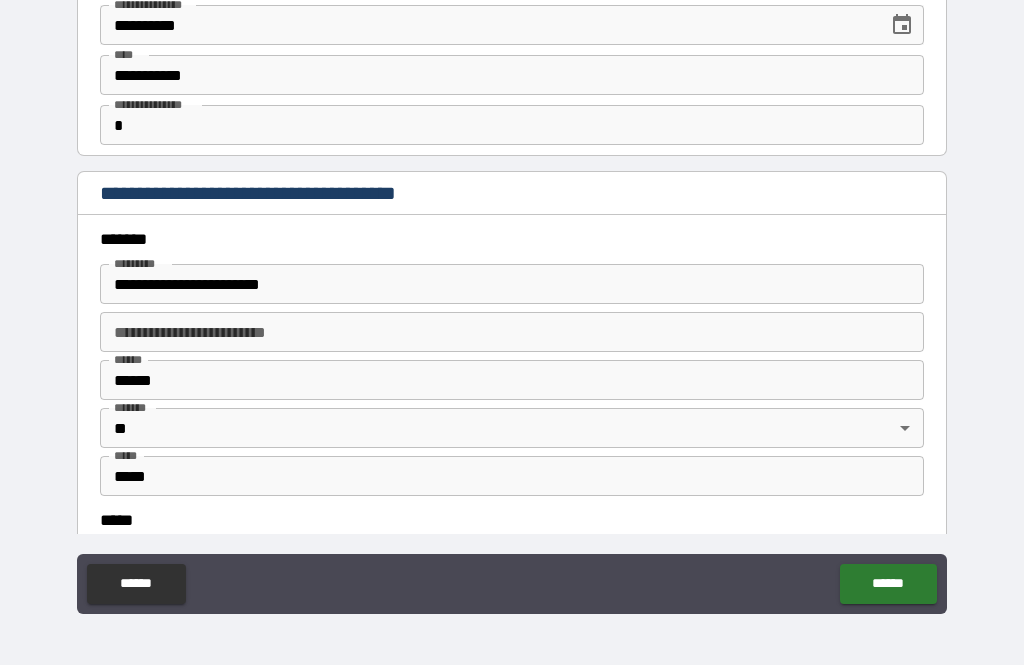 click on "**********" at bounding box center [512, 284] 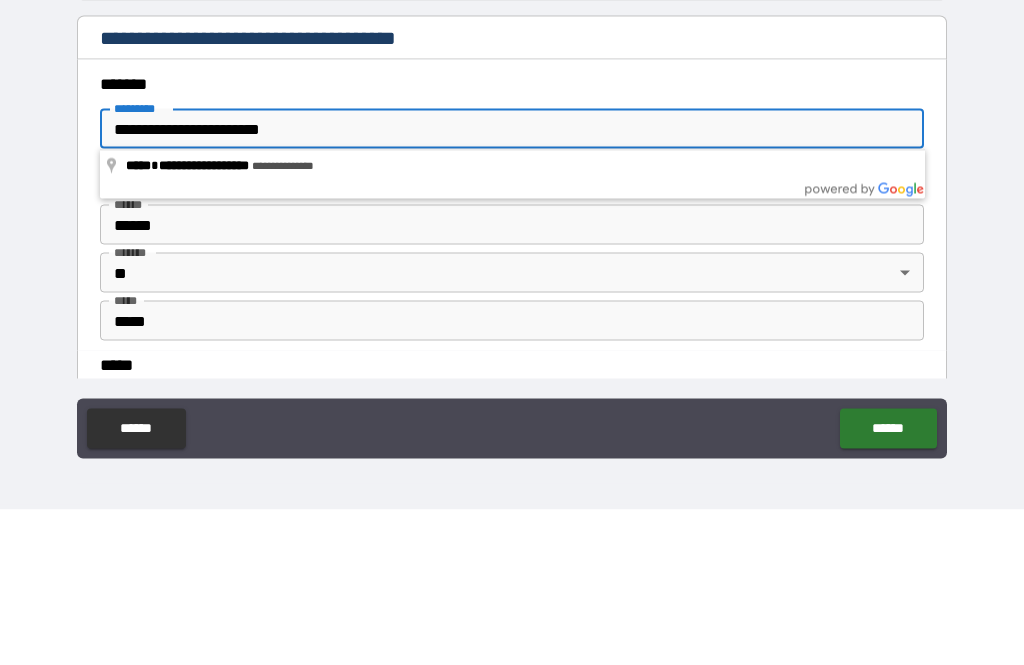 click on "**********" at bounding box center [512, 284] 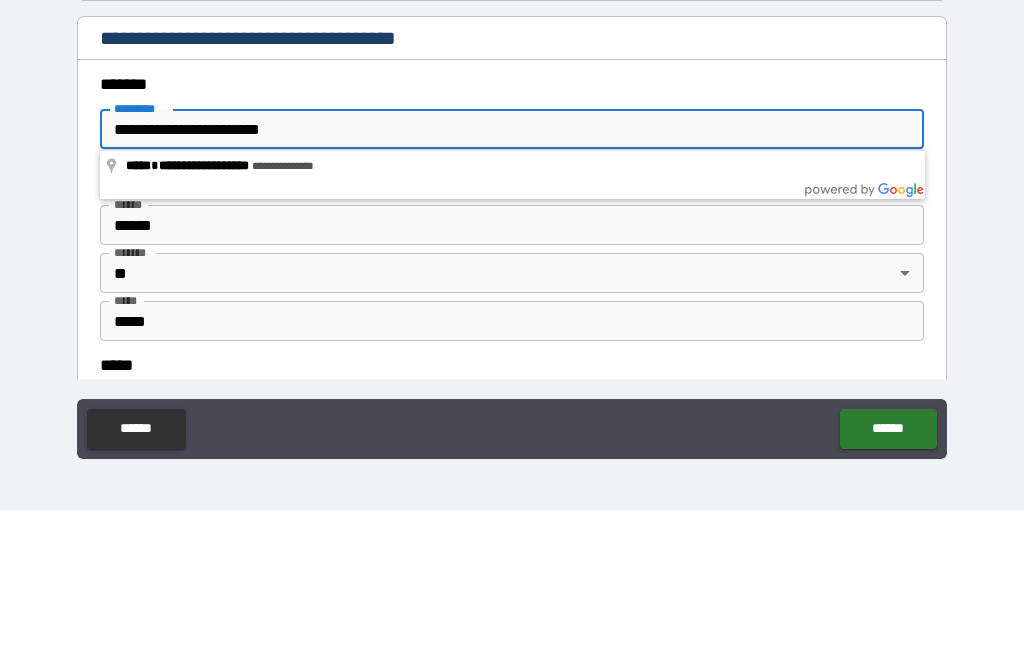type on "**********" 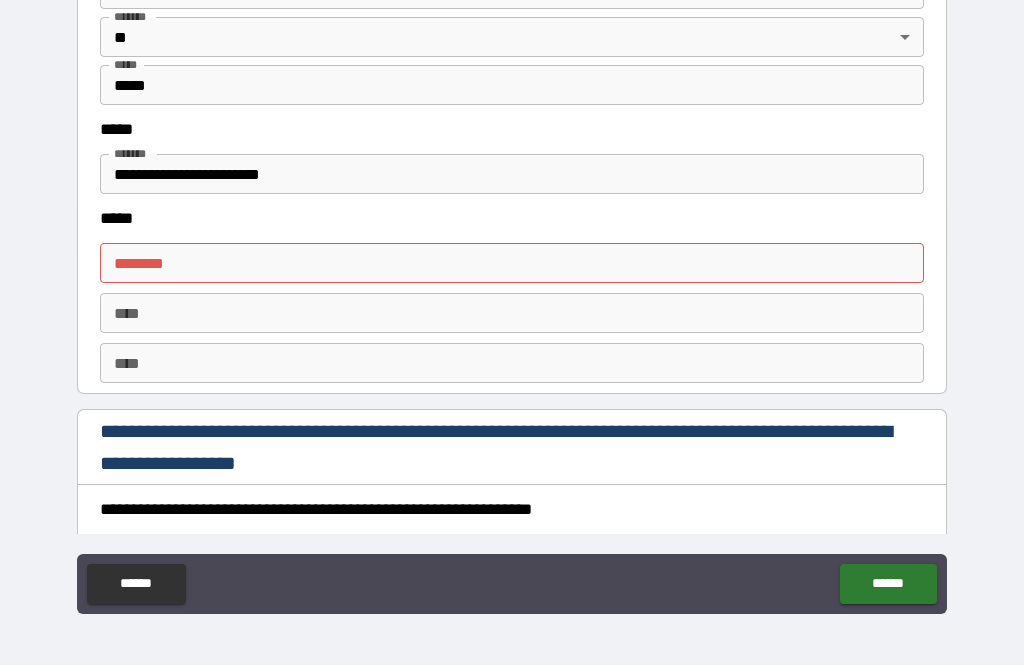 scroll, scrollTop: 2576, scrollLeft: 0, axis: vertical 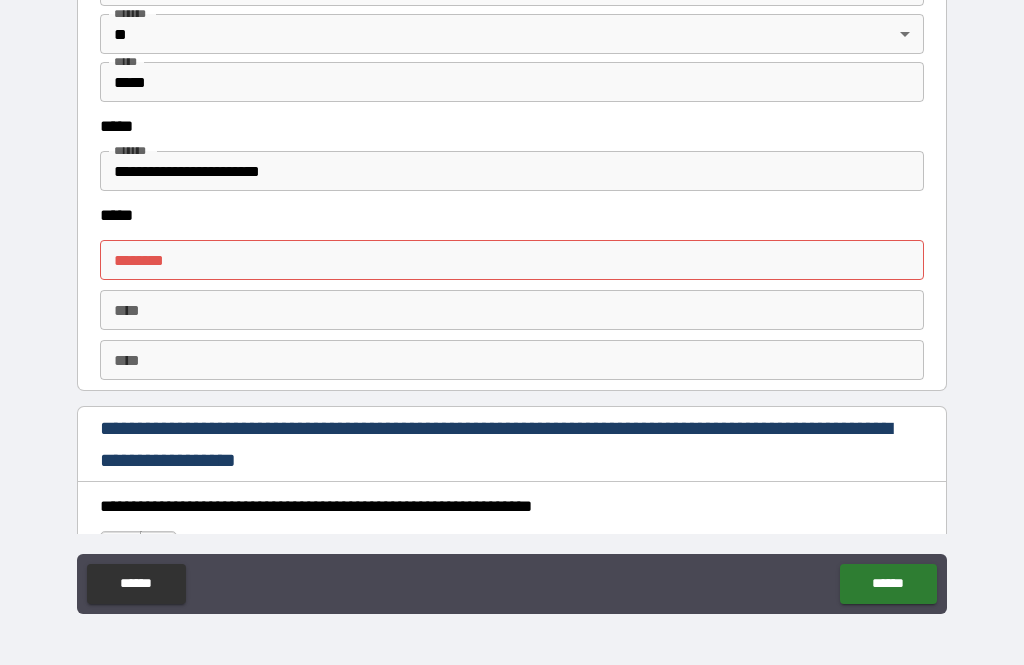 click on "******   *" at bounding box center [512, 260] 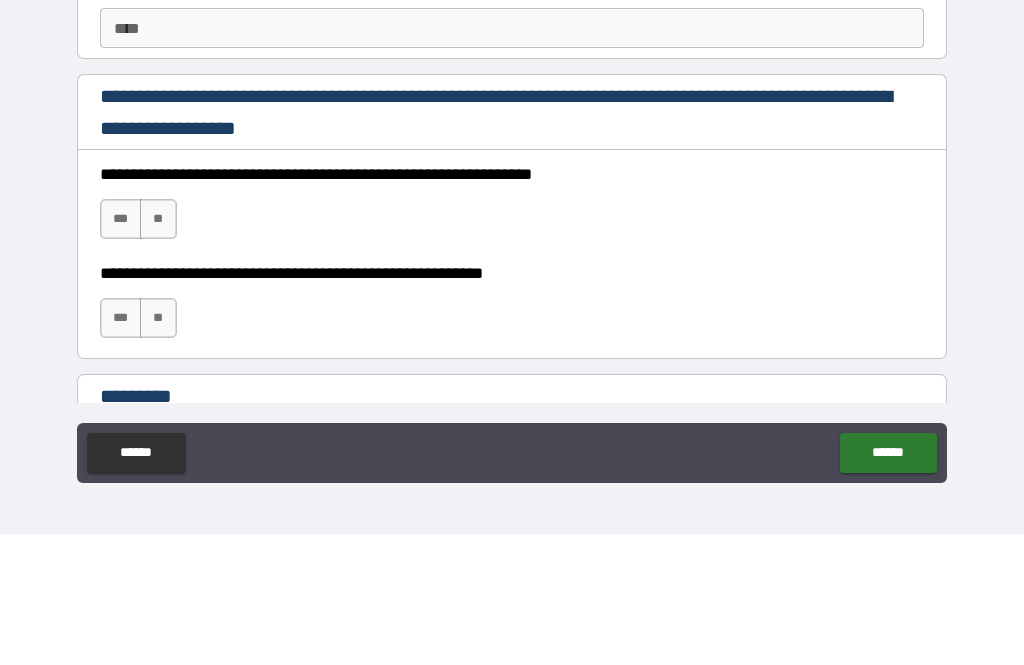 scroll, scrollTop: 2777, scrollLeft: 0, axis: vertical 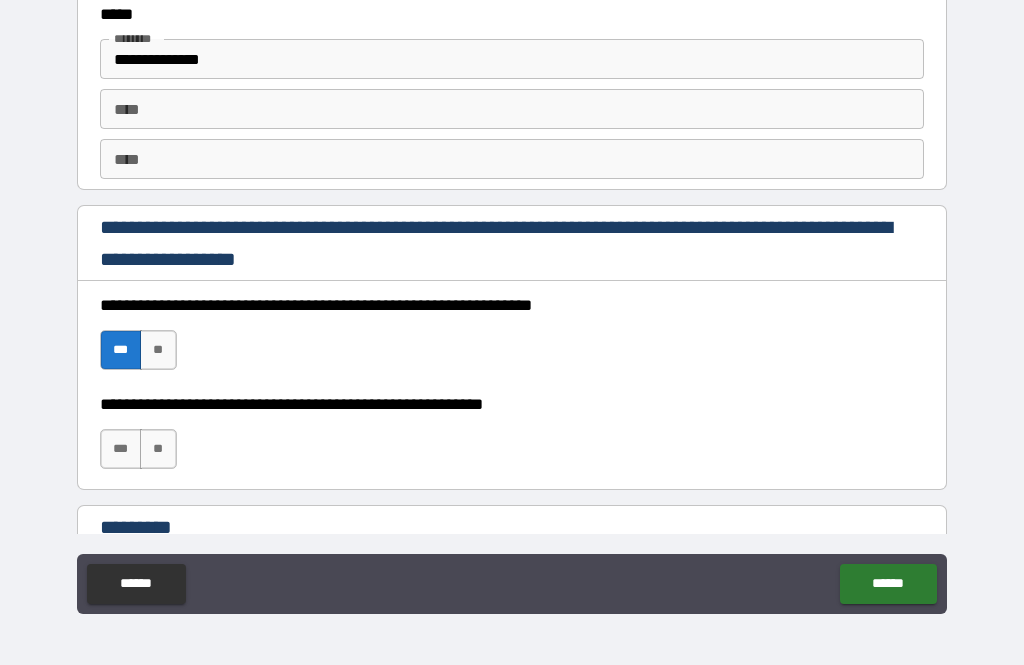 click on "***" at bounding box center (121, 449) 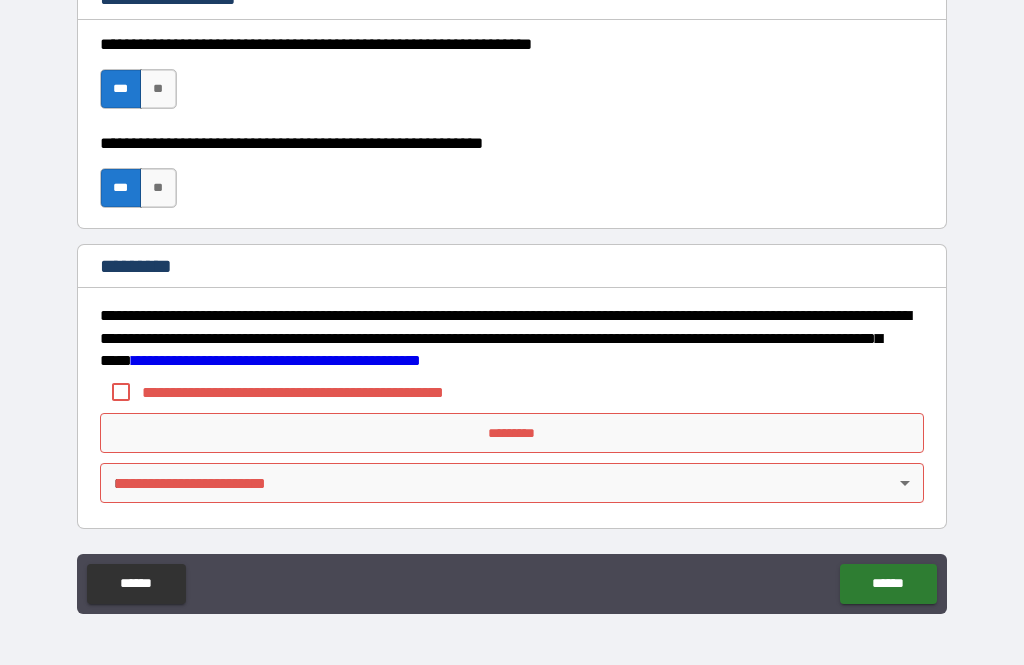 scroll, scrollTop: 3038, scrollLeft: 0, axis: vertical 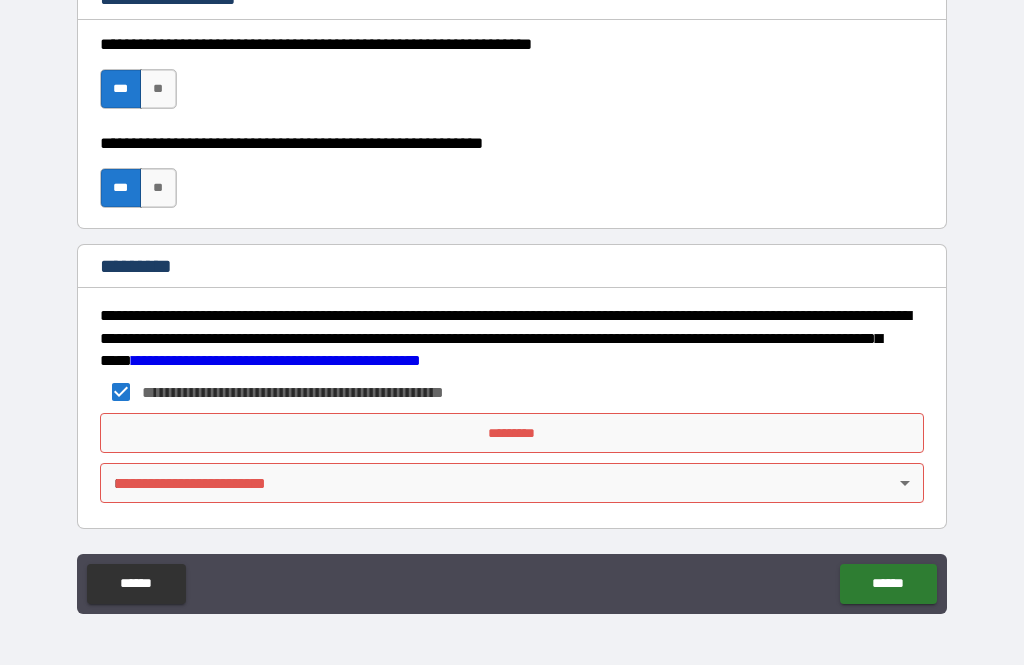click on "*********" at bounding box center [512, 433] 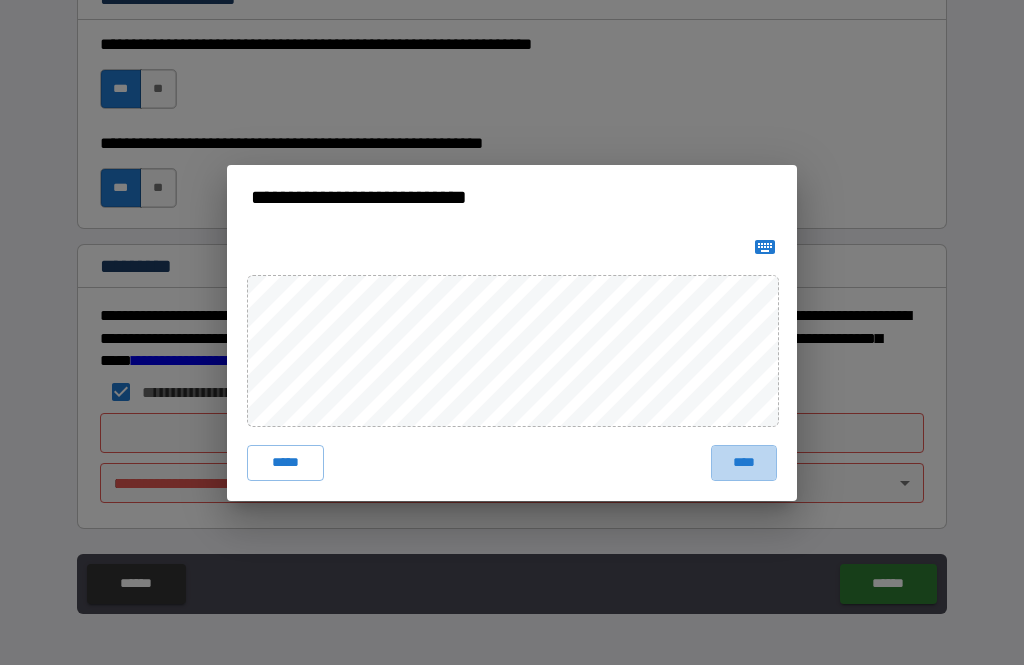 click on "****" at bounding box center [744, 463] 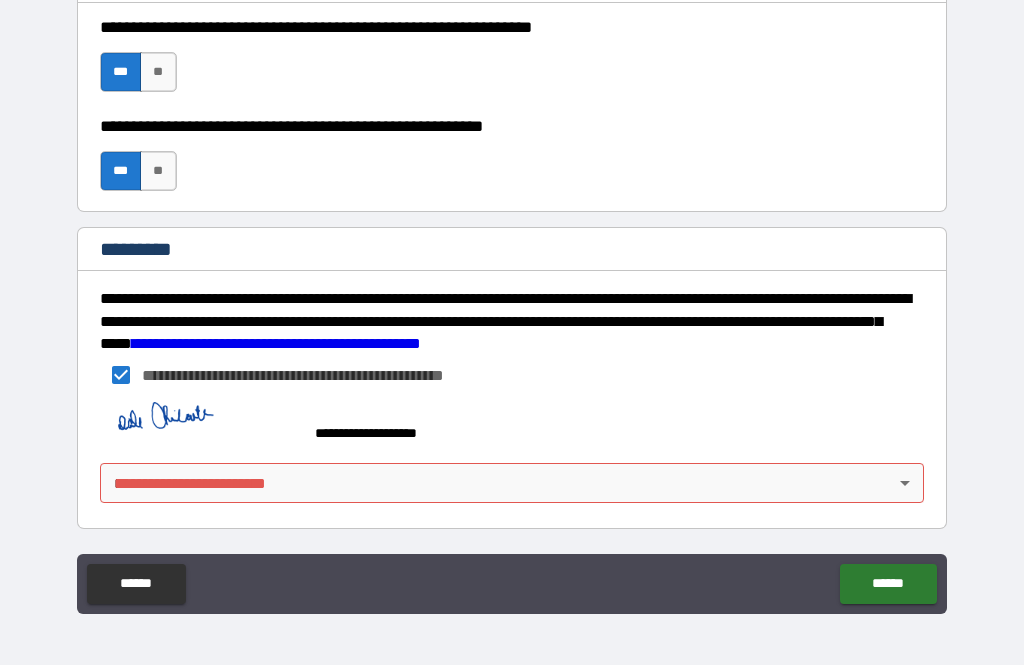 scroll, scrollTop: 3055, scrollLeft: 0, axis: vertical 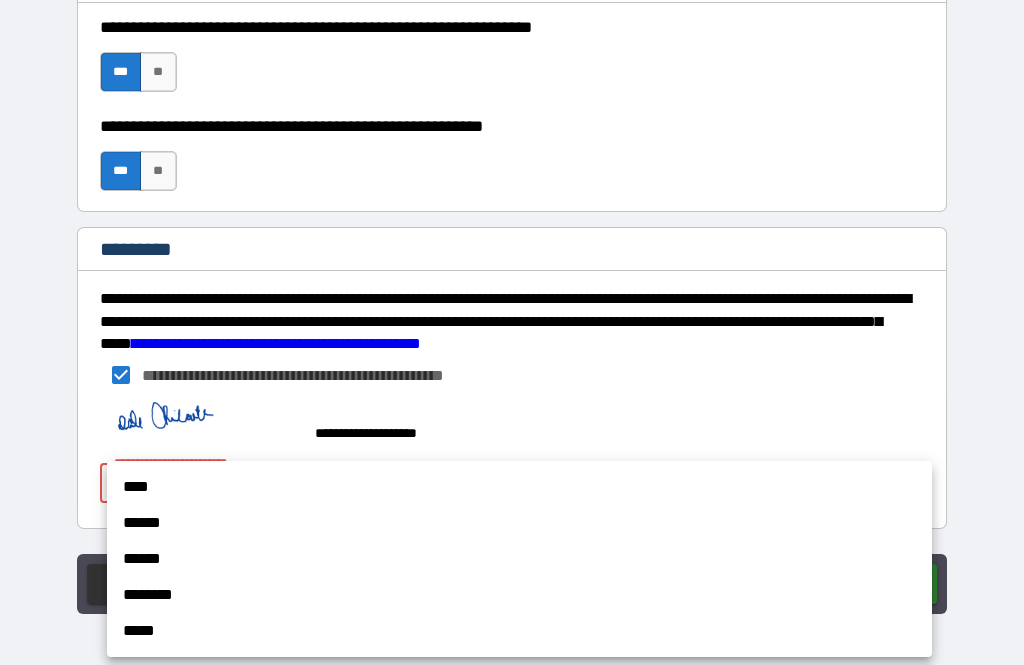 click on "****" at bounding box center [519, 487] 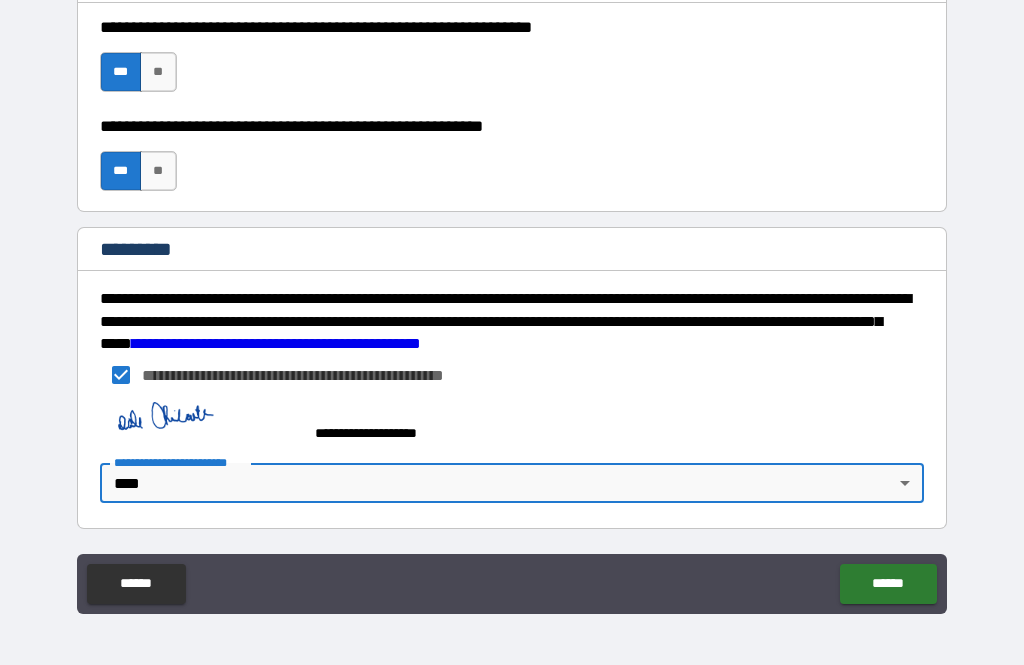 type on "*" 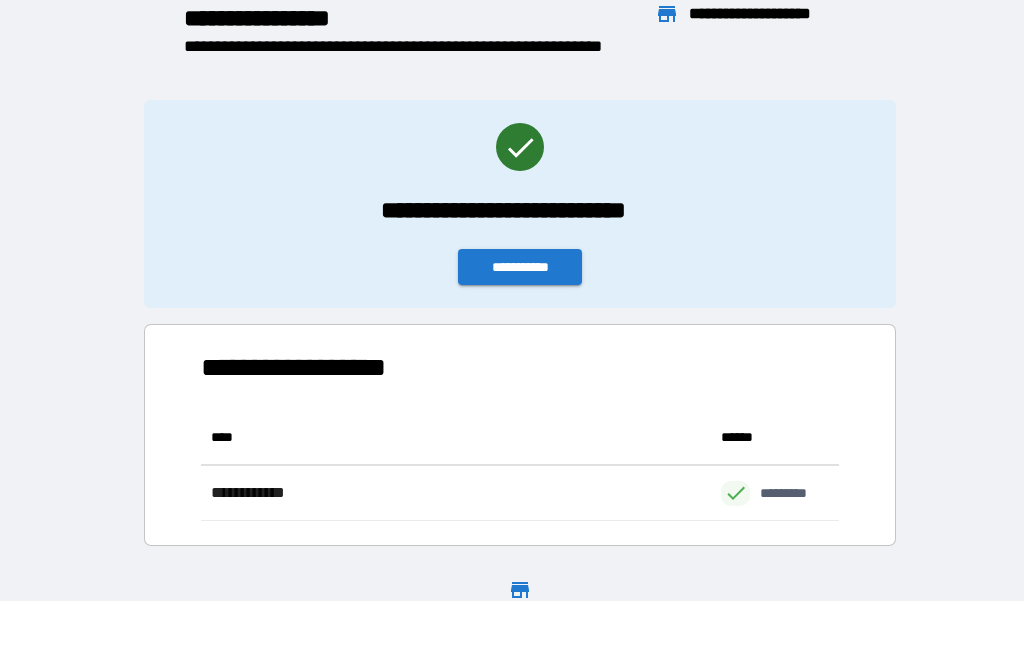 scroll, scrollTop: 111, scrollLeft: 638, axis: both 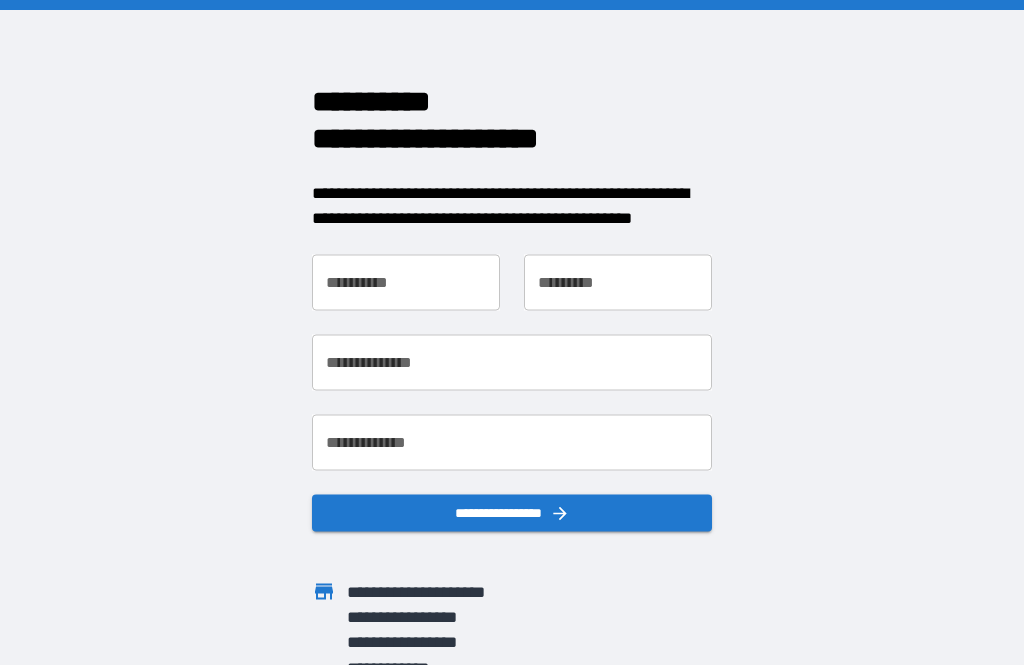 click on "**********" at bounding box center [406, 282] 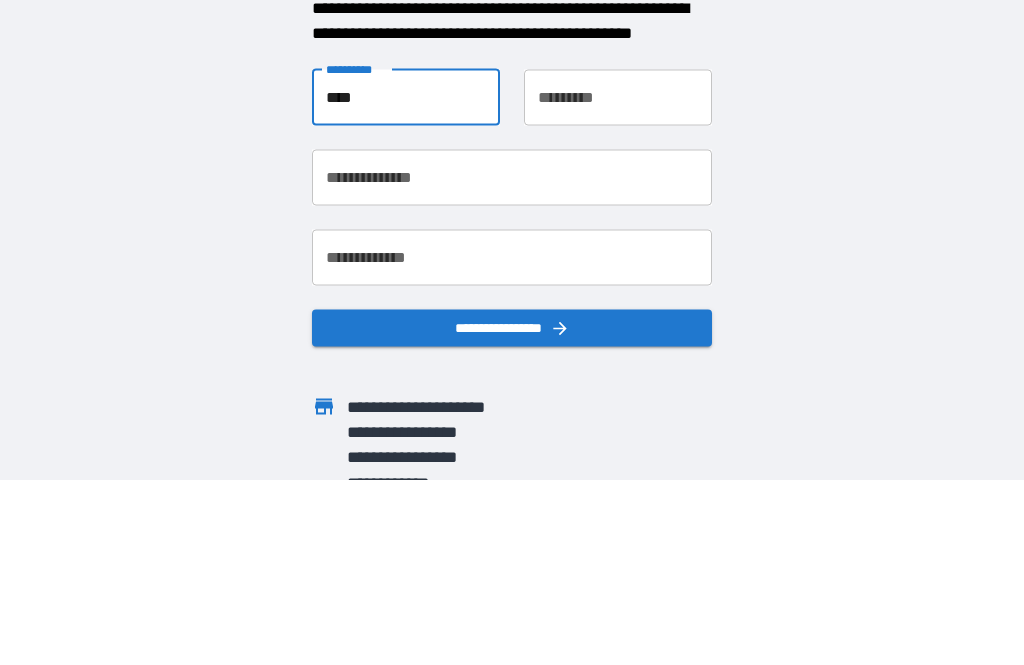 type on "****" 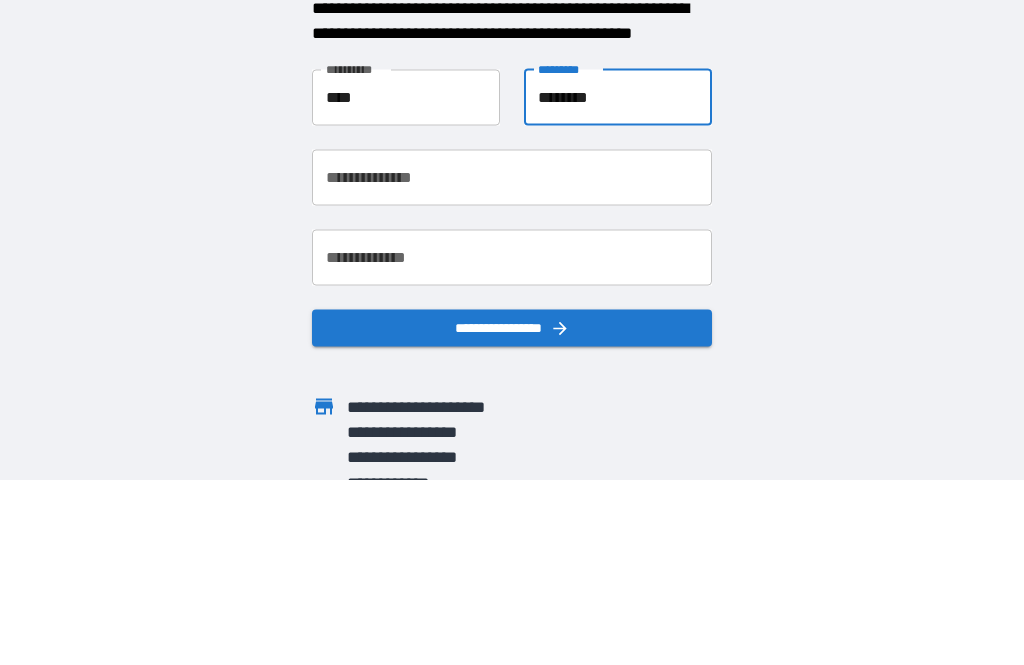 type on "********" 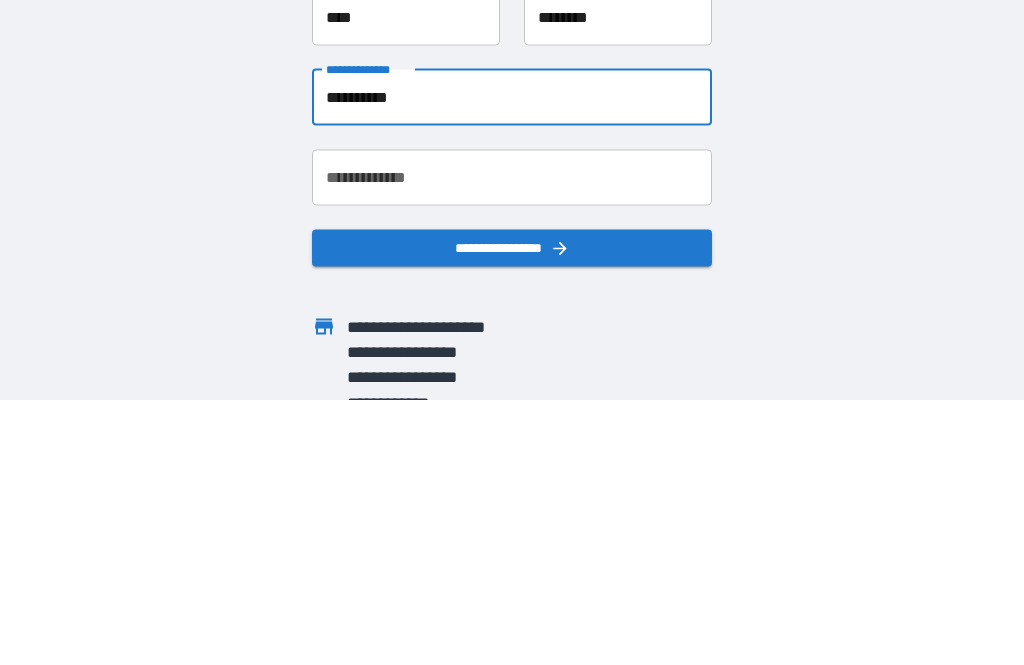 type on "**********" 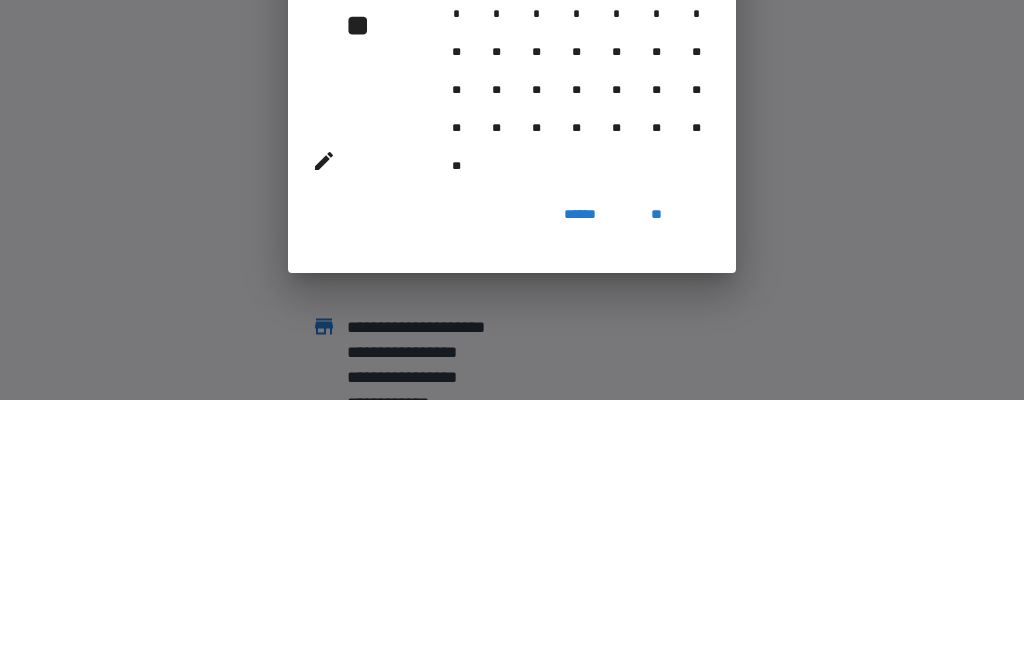 scroll, scrollTop: 64, scrollLeft: 0, axis: vertical 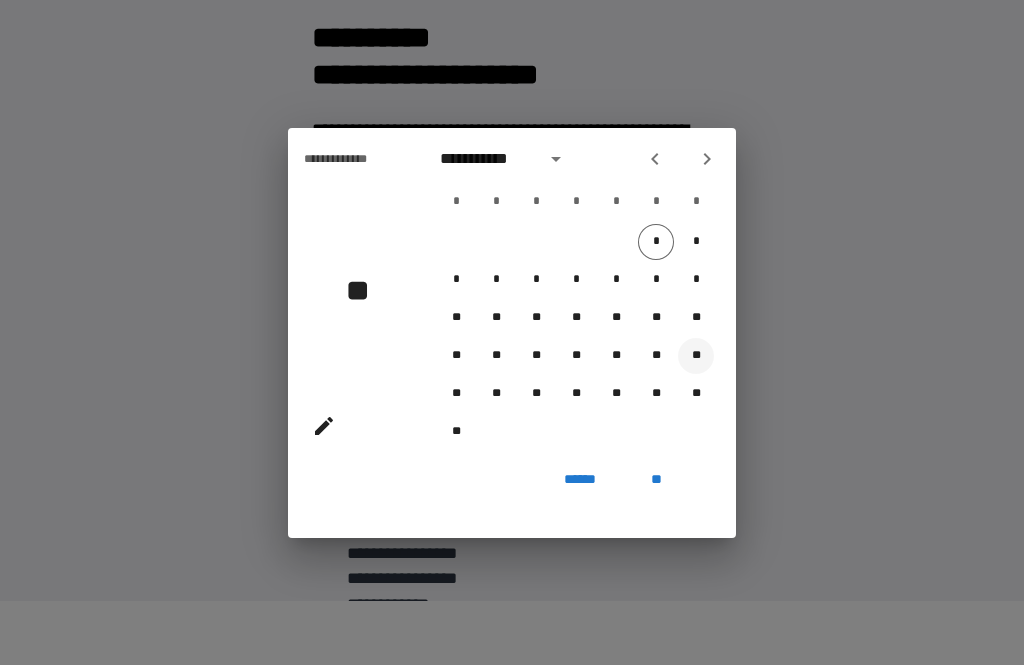 click on "**" at bounding box center (696, 356) 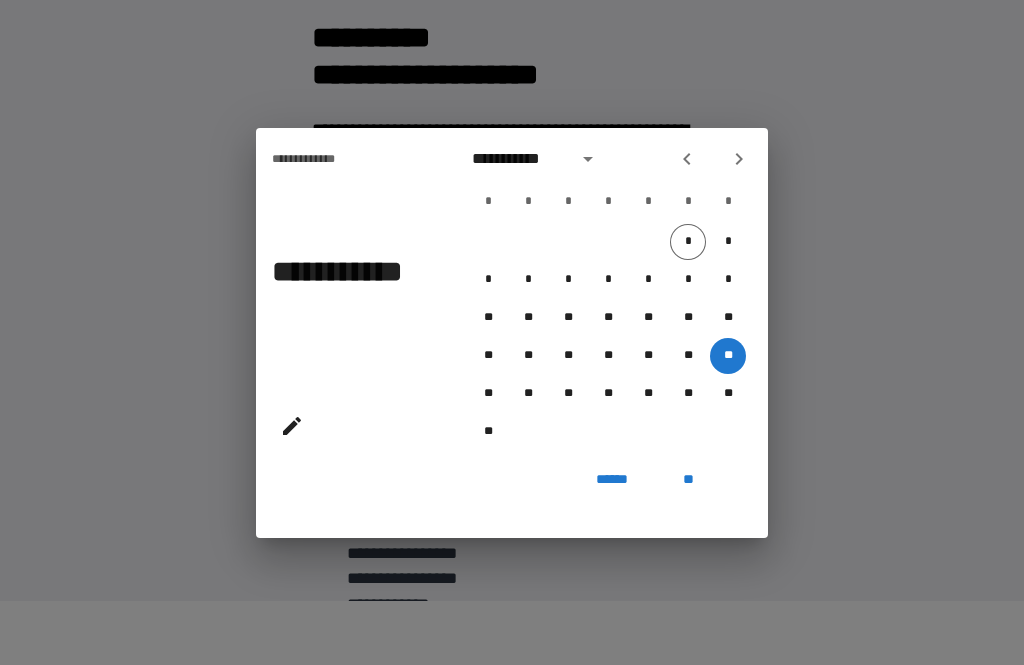 click 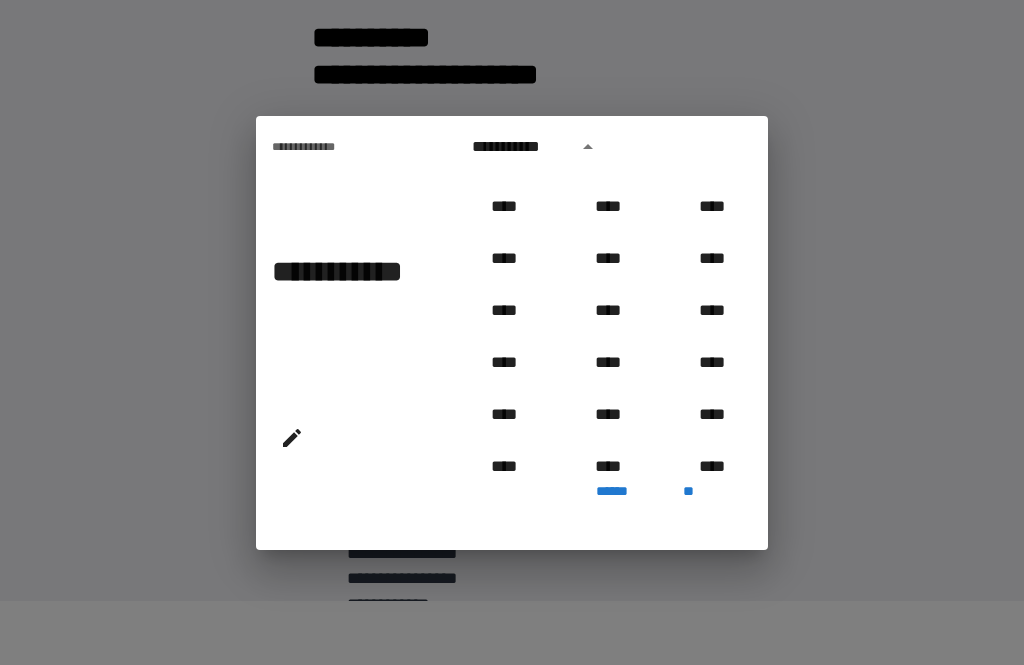 scroll, scrollTop: 712, scrollLeft: 0, axis: vertical 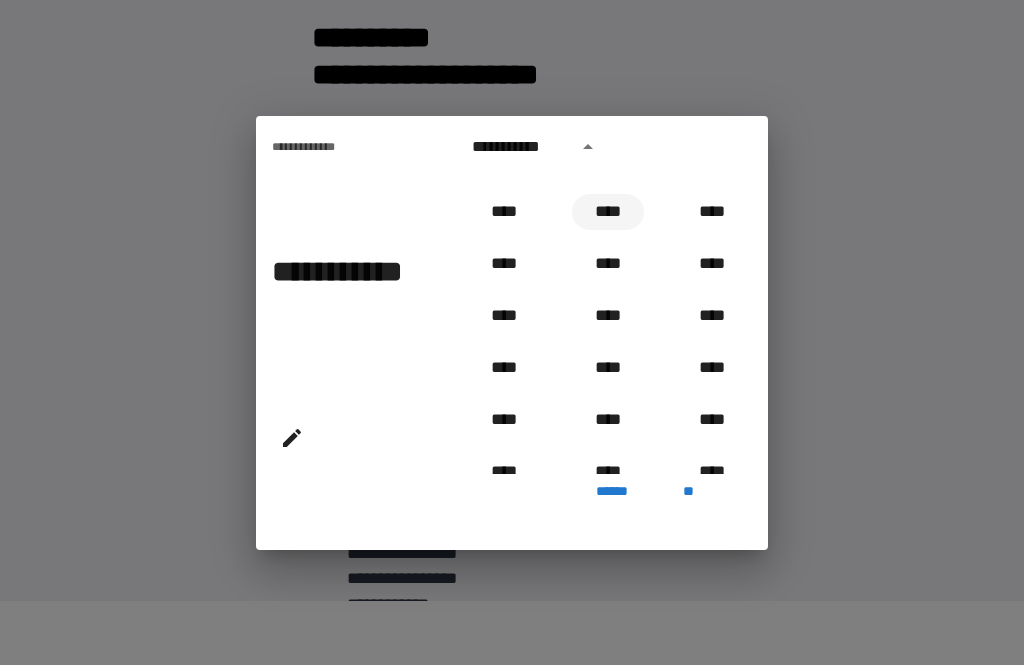 click on "****" at bounding box center [608, 212] 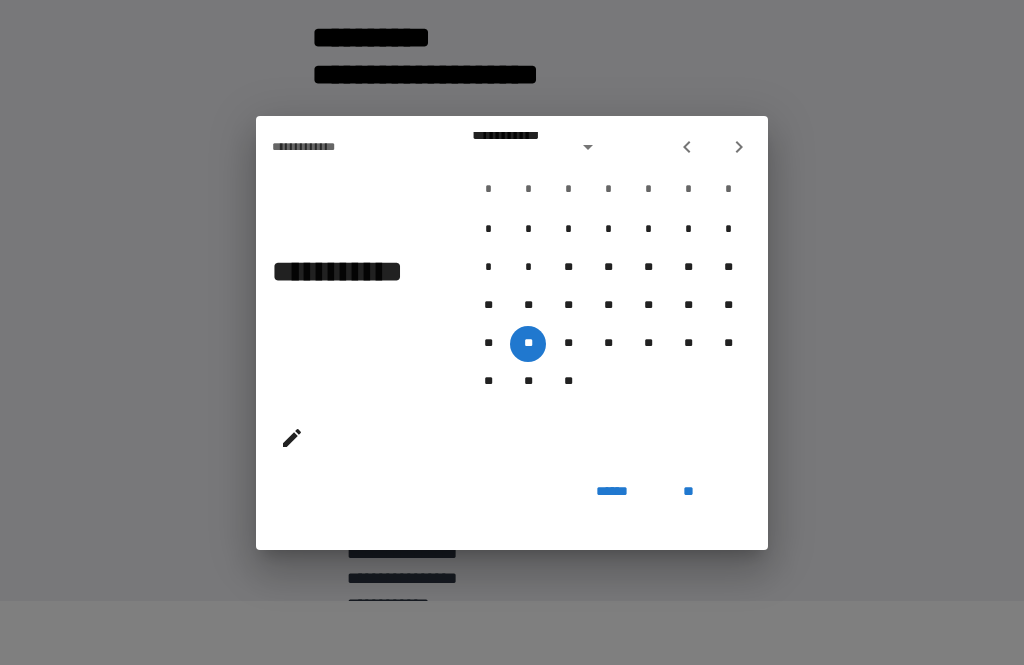type on "**********" 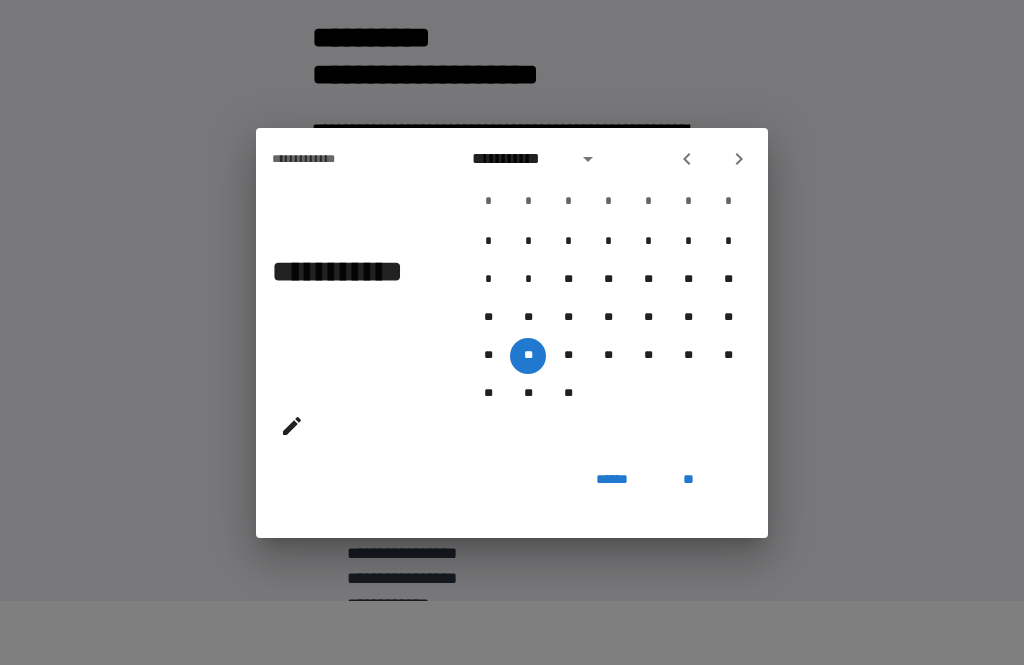 click on "**" at bounding box center (688, 480) 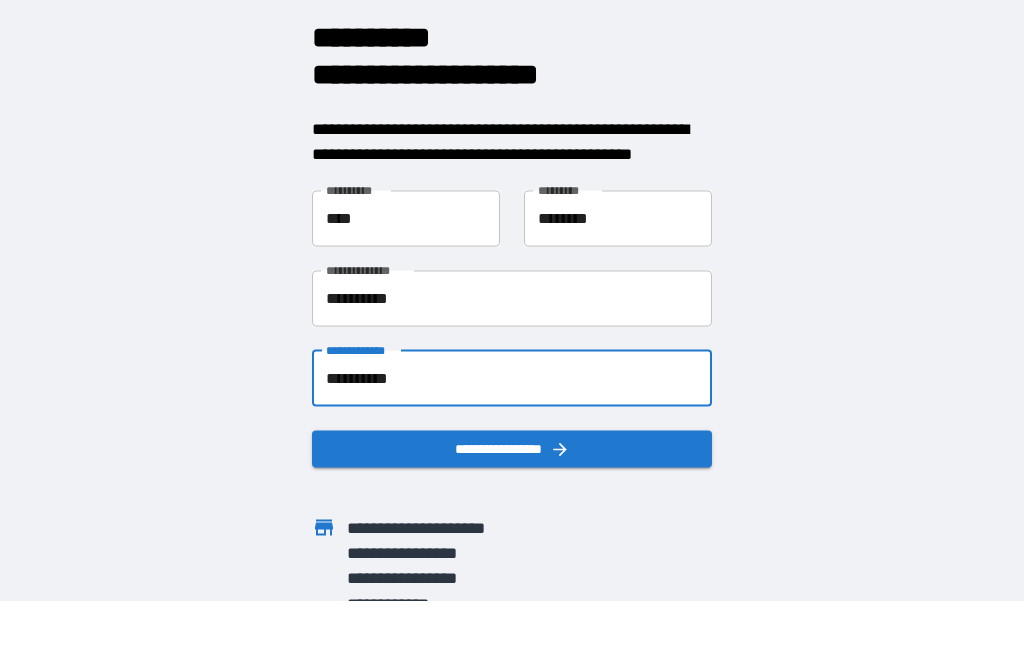 click 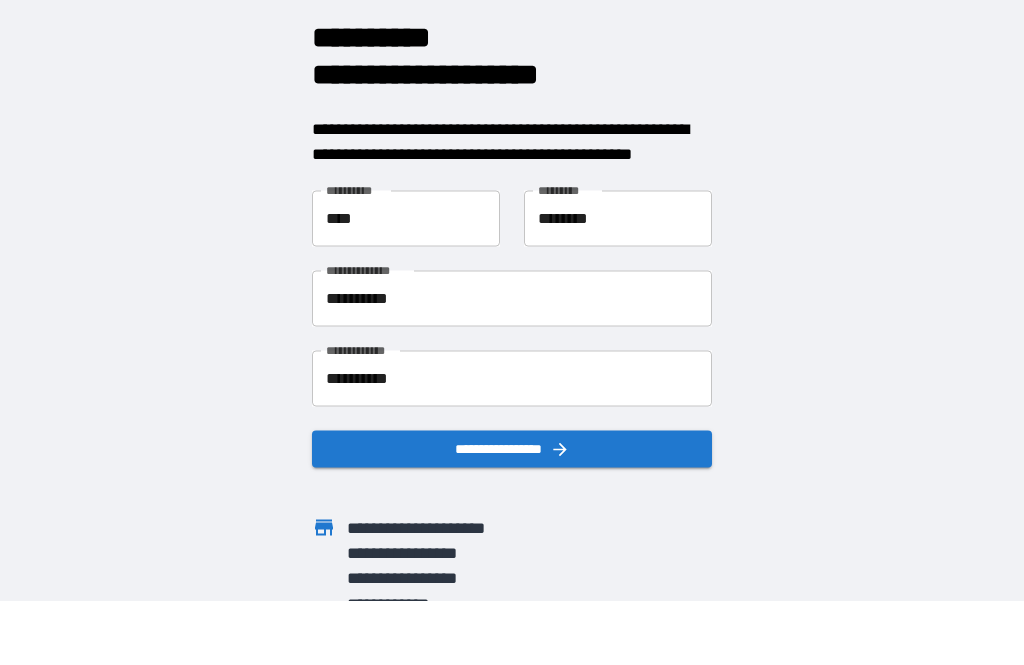click 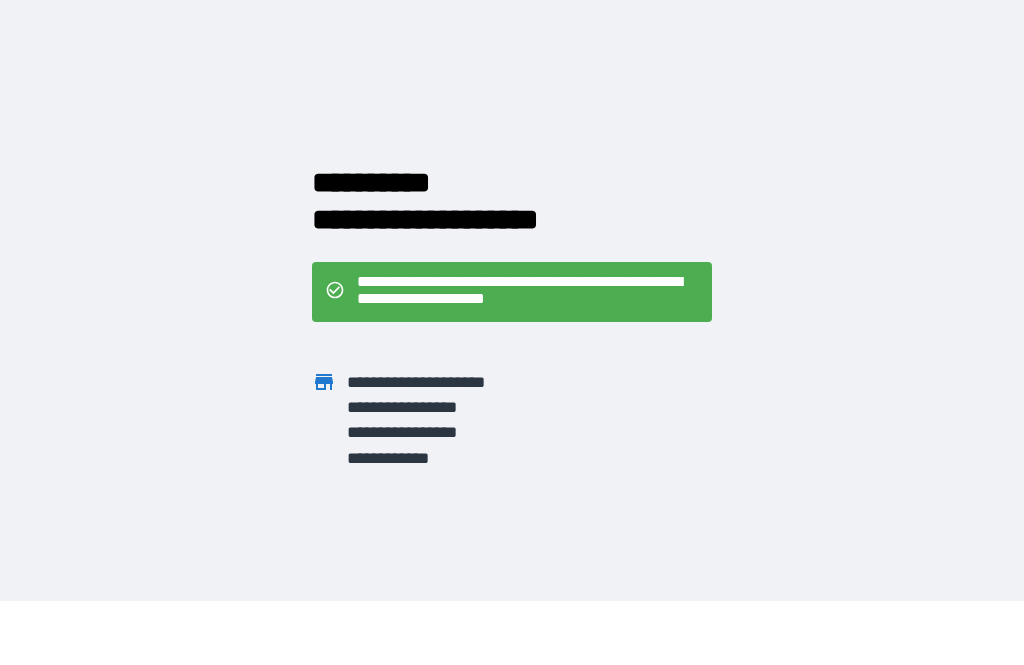 click on "**********" at bounding box center [512, 219] 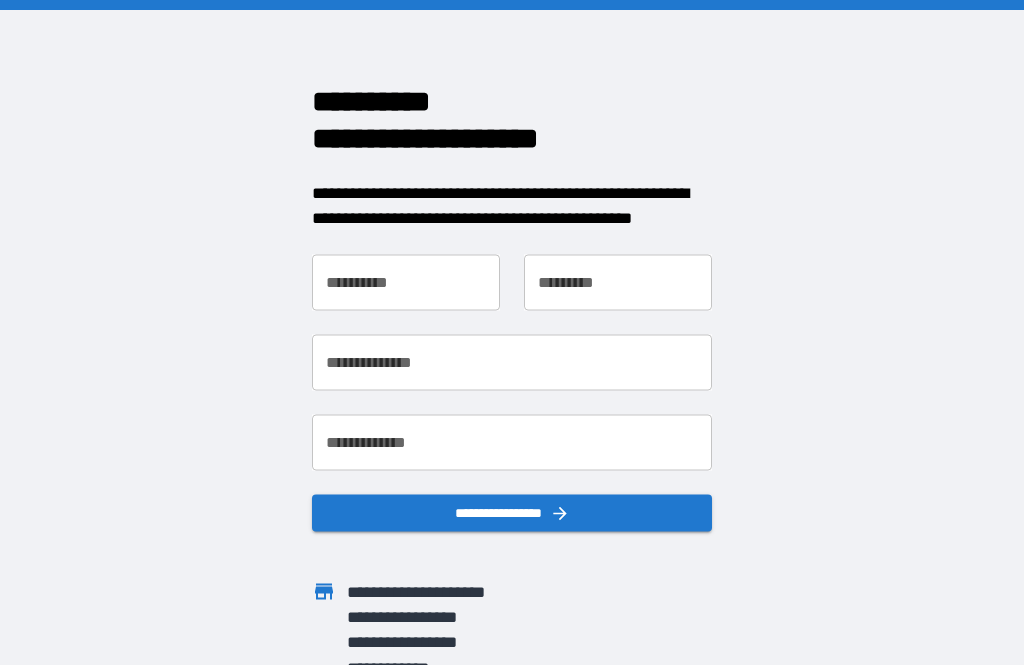 scroll, scrollTop: 0, scrollLeft: 0, axis: both 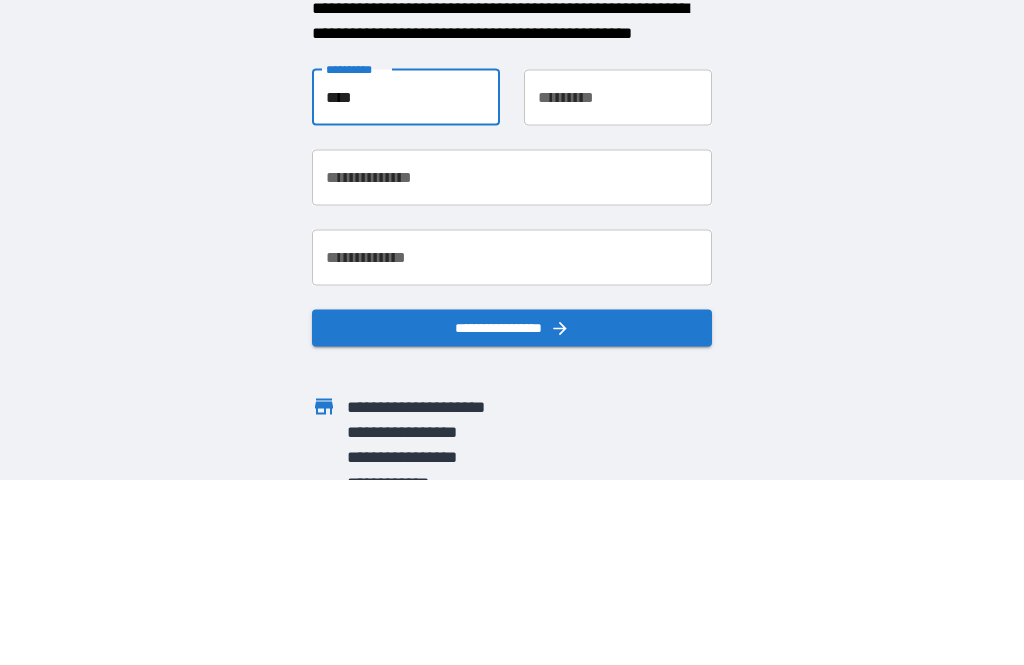 type on "****" 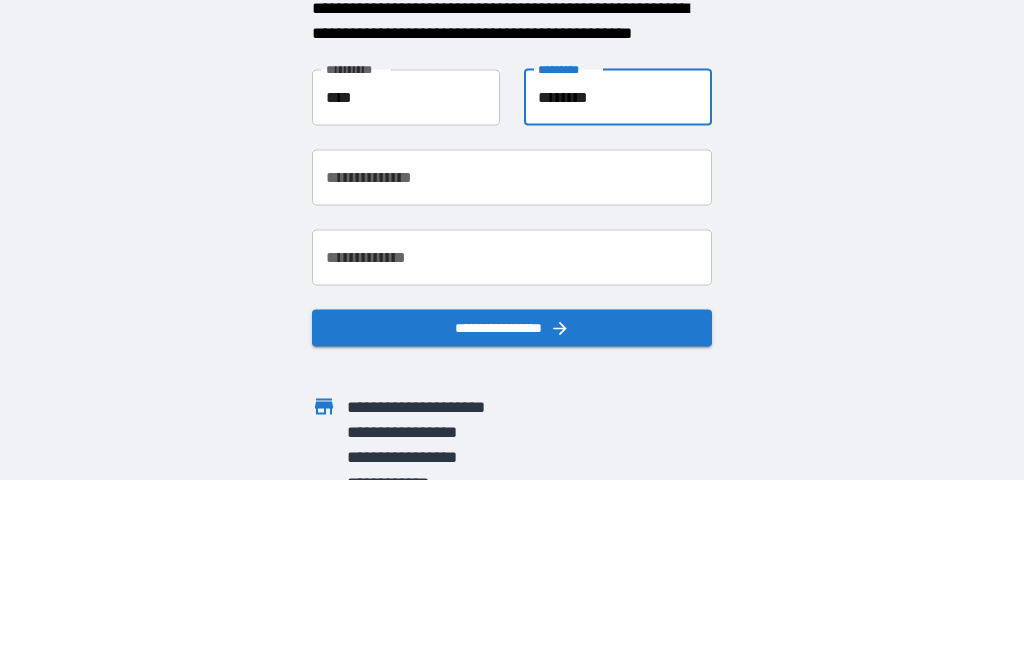 type on "********" 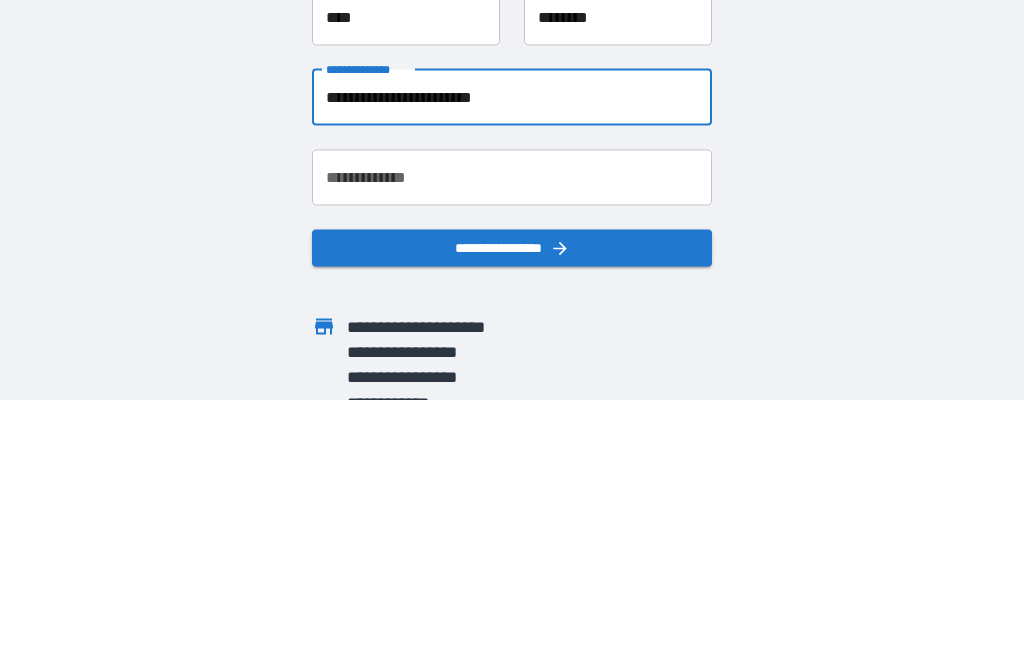 type on "**********" 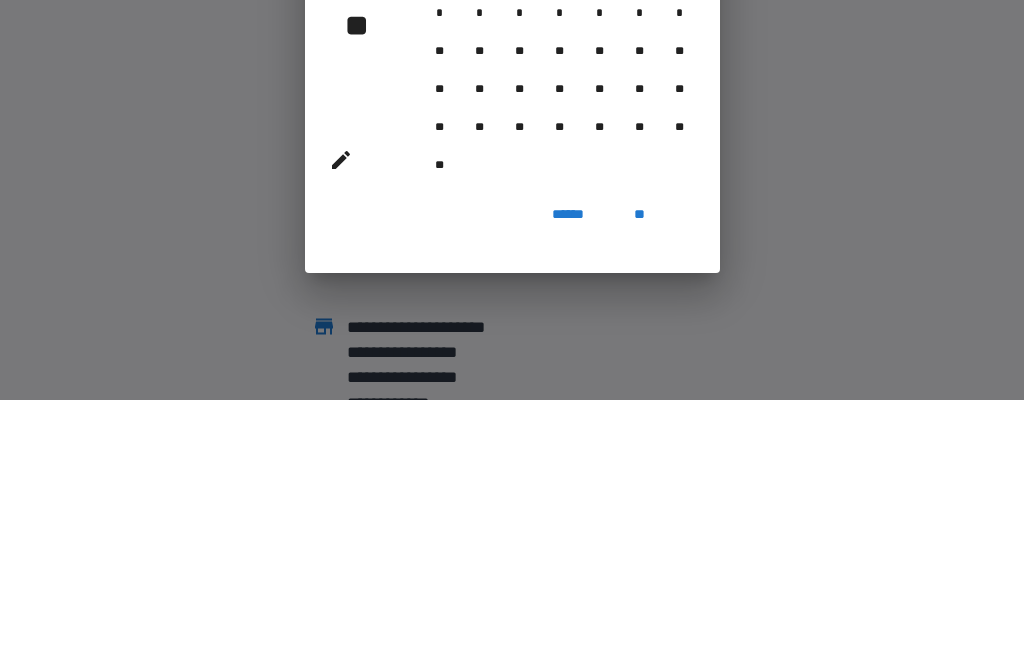 scroll, scrollTop: 64, scrollLeft: 0, axis: vertical 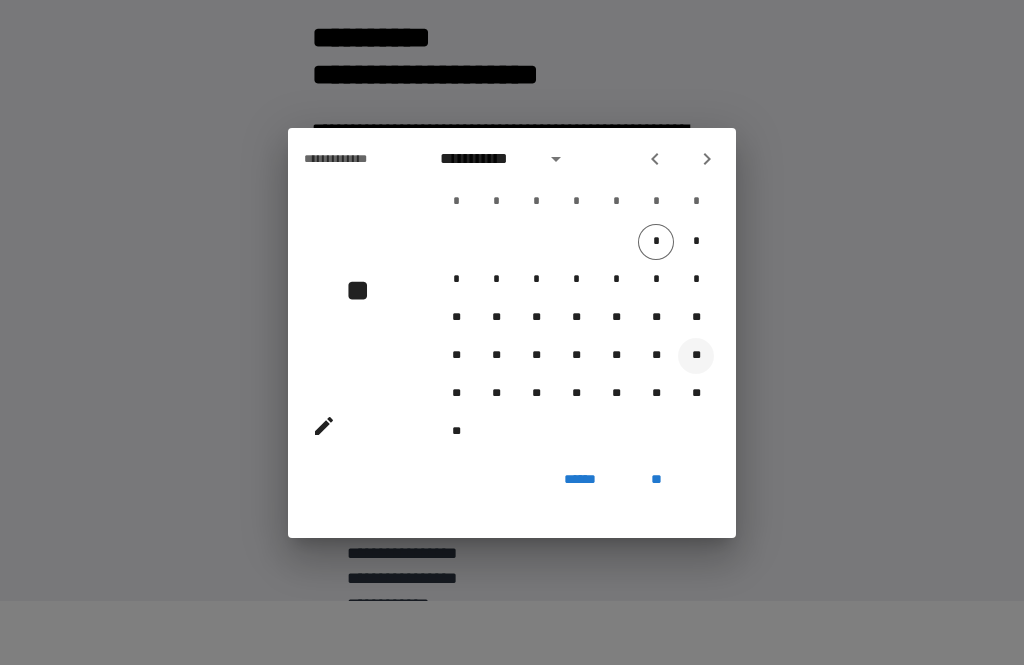 click on "**" at bounding box center (696, 356) 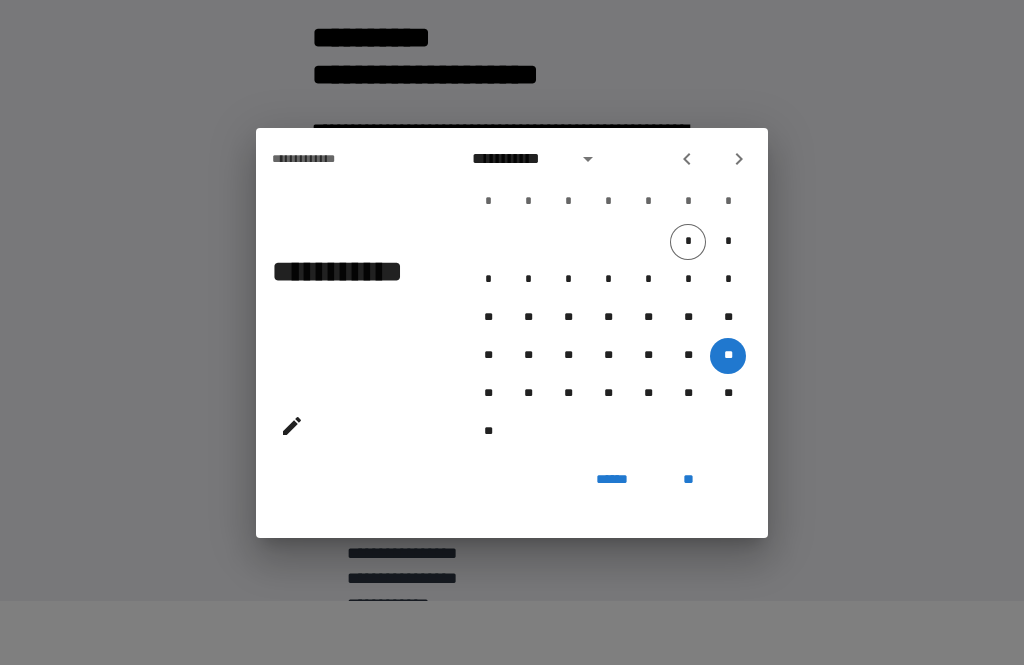 click 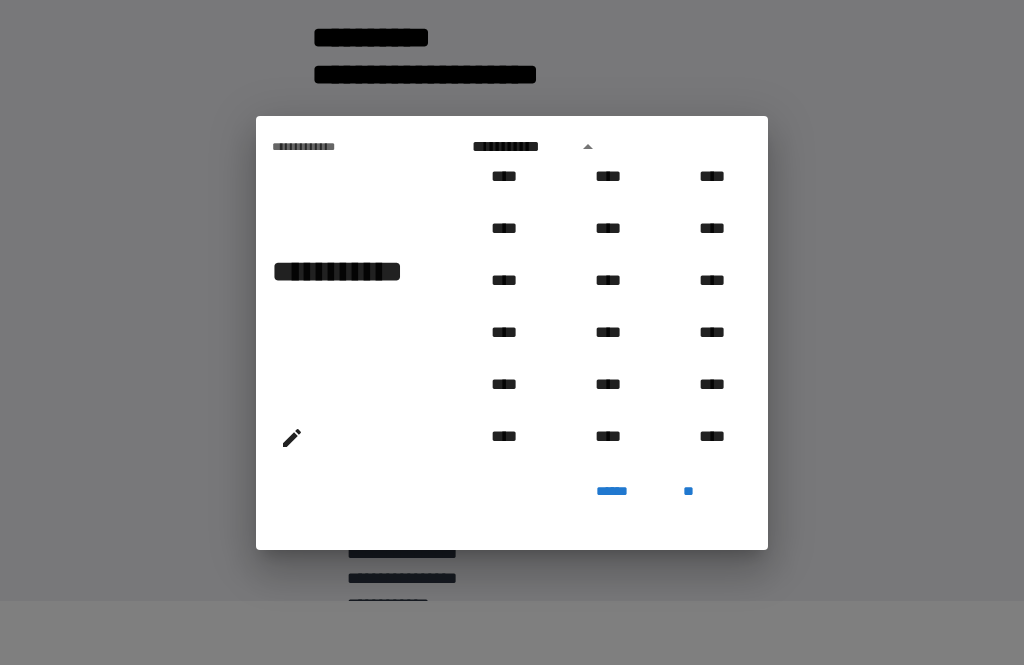 scroll, scrollTop: 678, scrollLeft: 0, axis: vertical 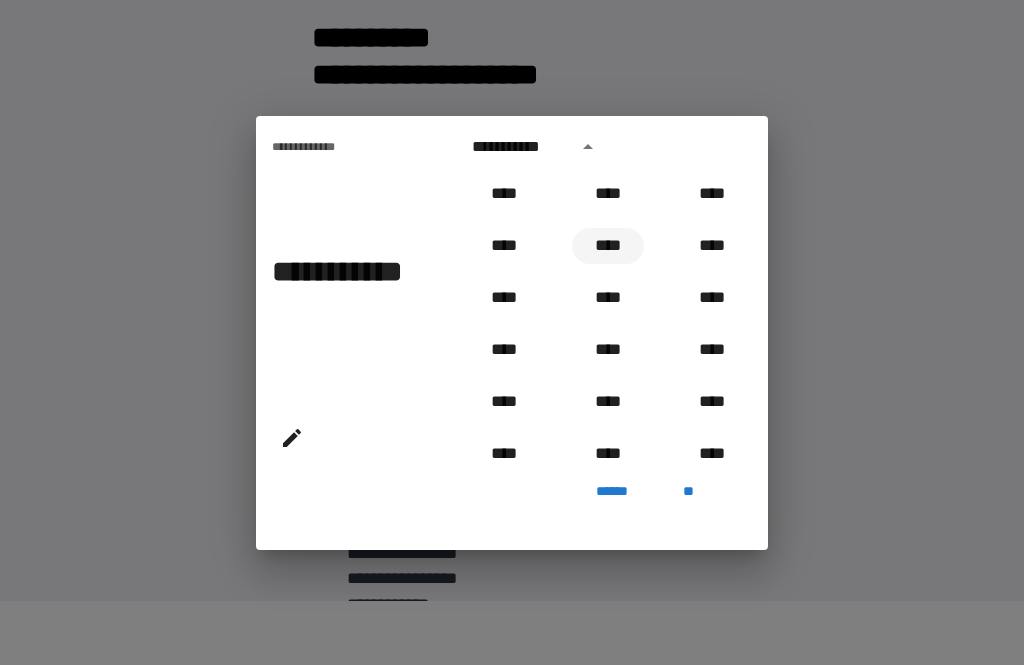 click on "****" at bounding box center [608, 246] 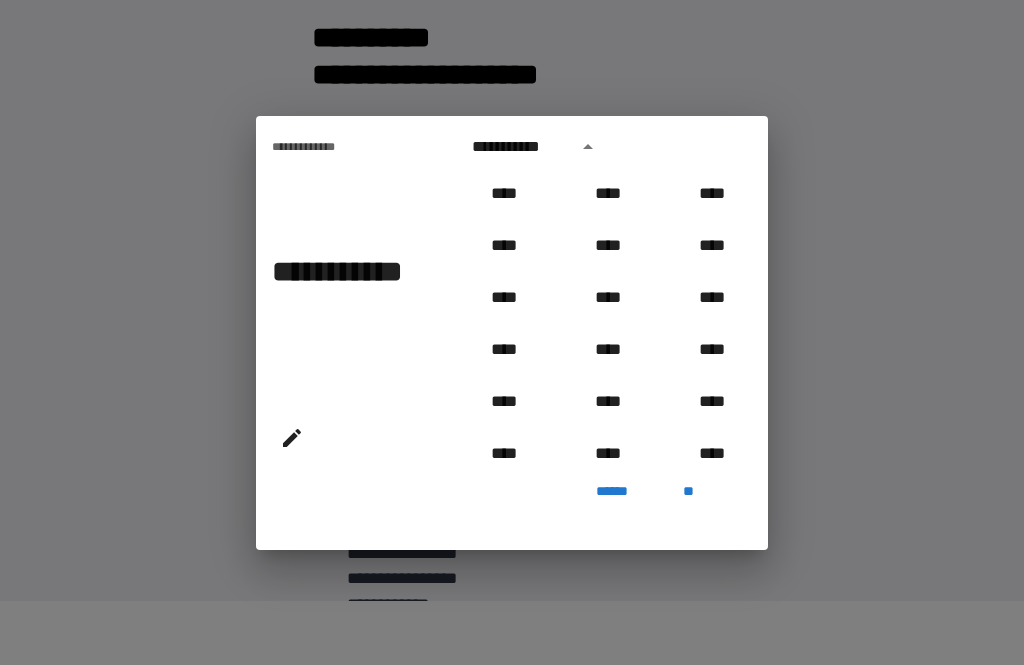 type on "**********" 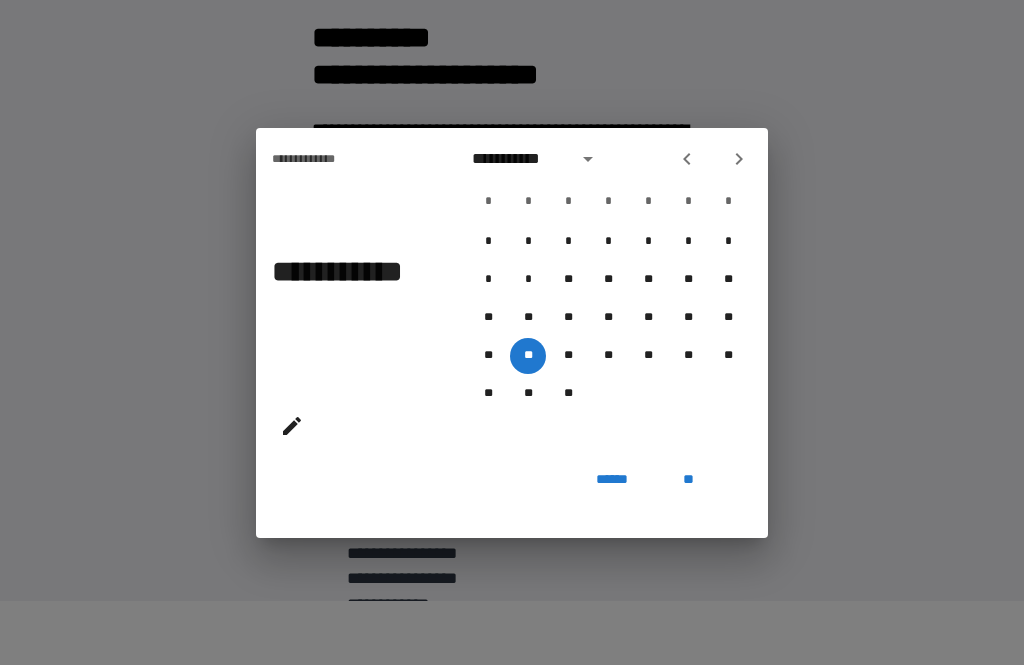 click on "**" at bounding box center [688, 480] 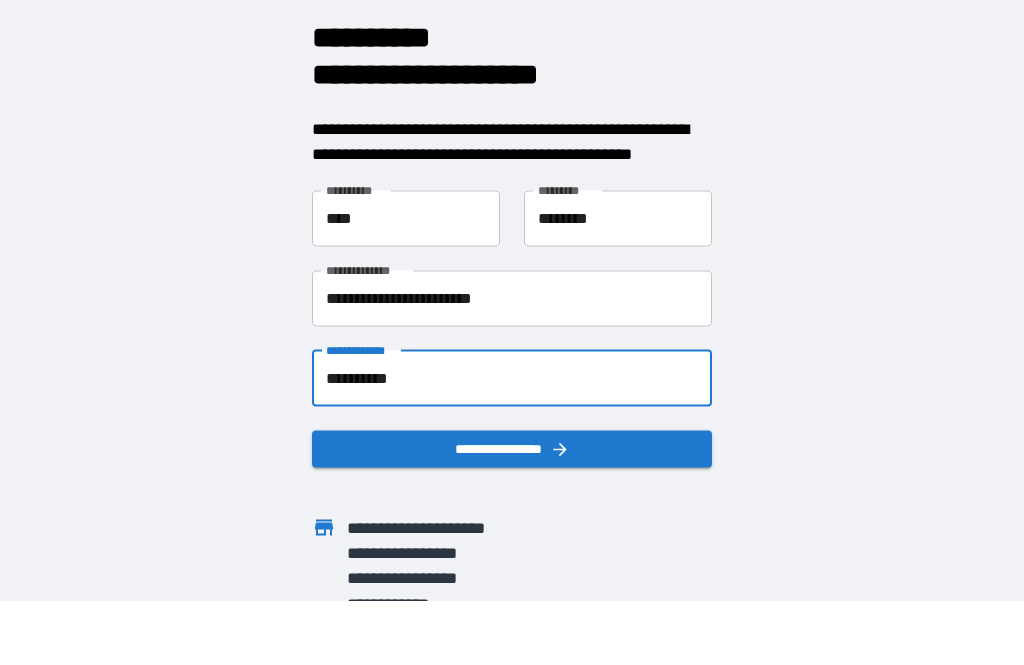 click on "**********" at bounding box center [512, 448] 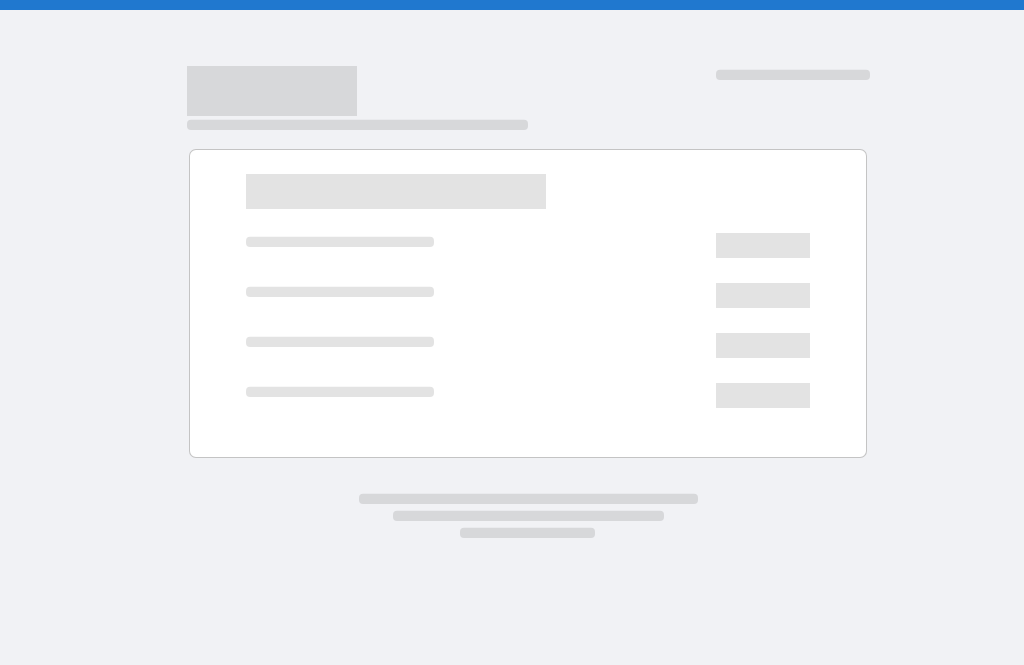scroll, scrollTop: 0, scrollLeft: 0, axis: both 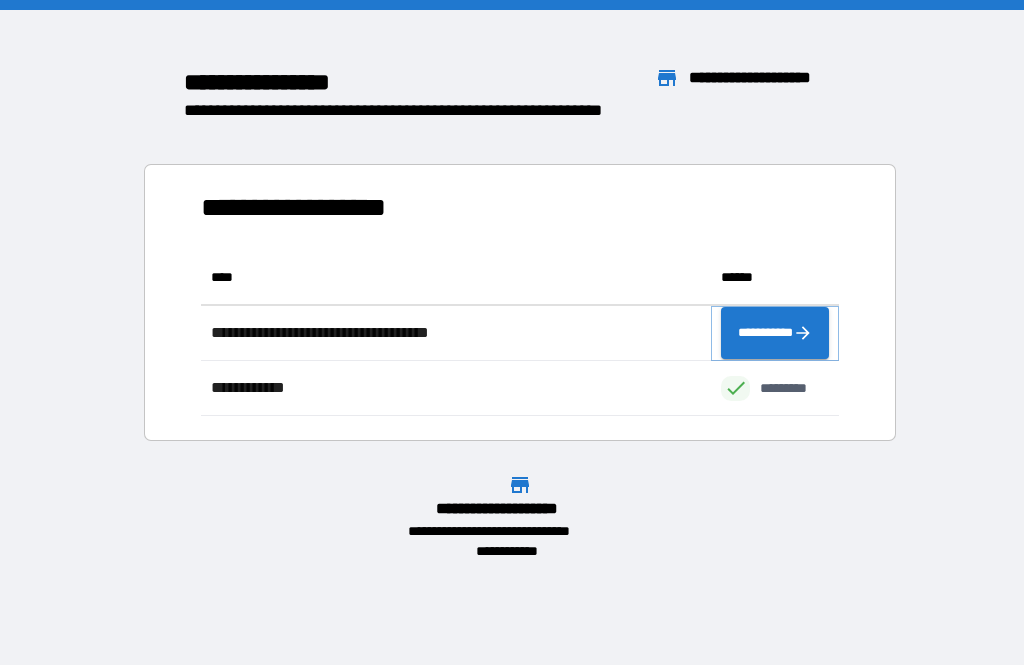click 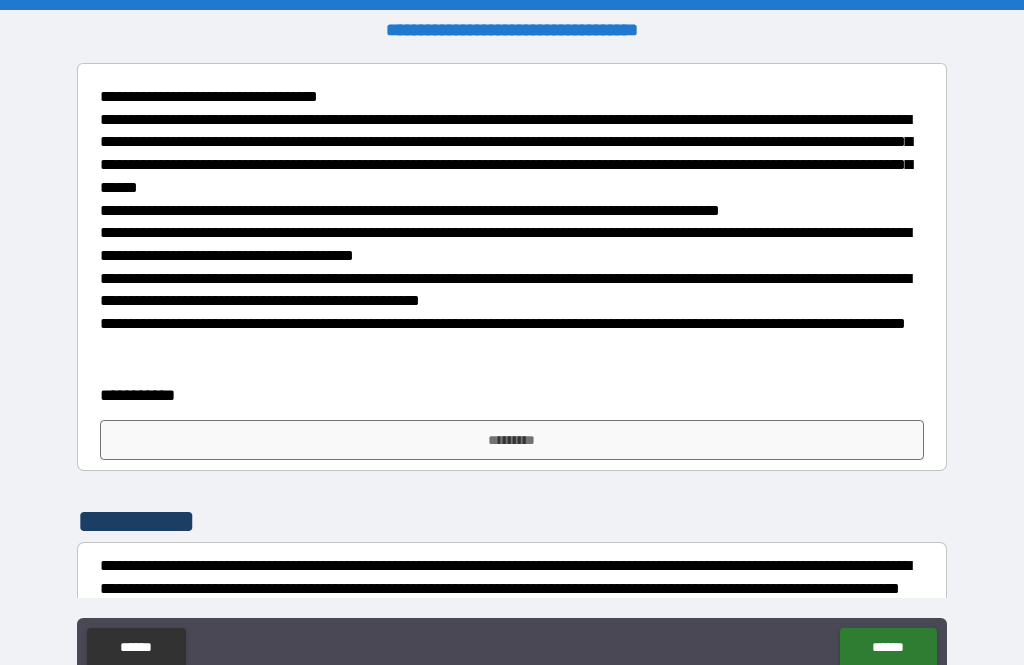 scroll, scrollTop: 249, scrollLeft: 0, axis: vertical 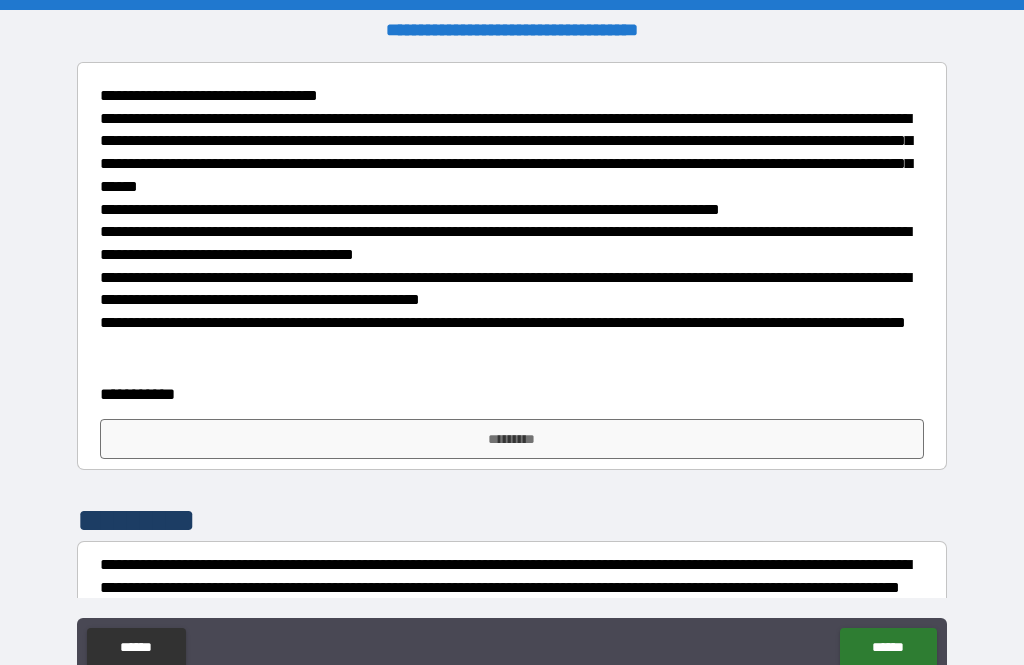 click on "*********" at bounding box center (512, 439) 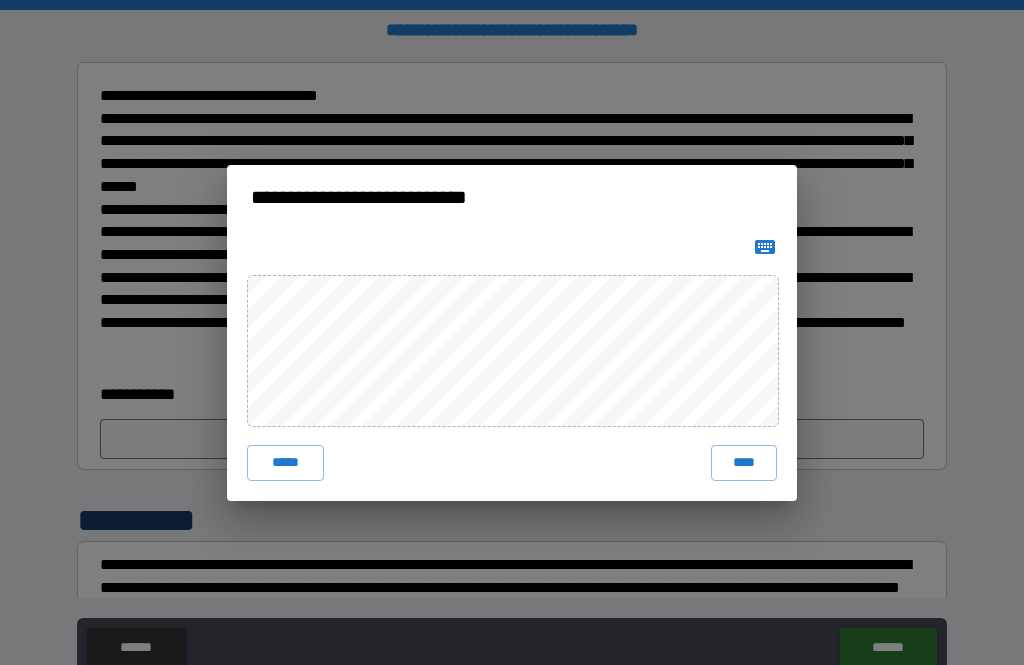 click on "****" at bounding box center (744, 463) 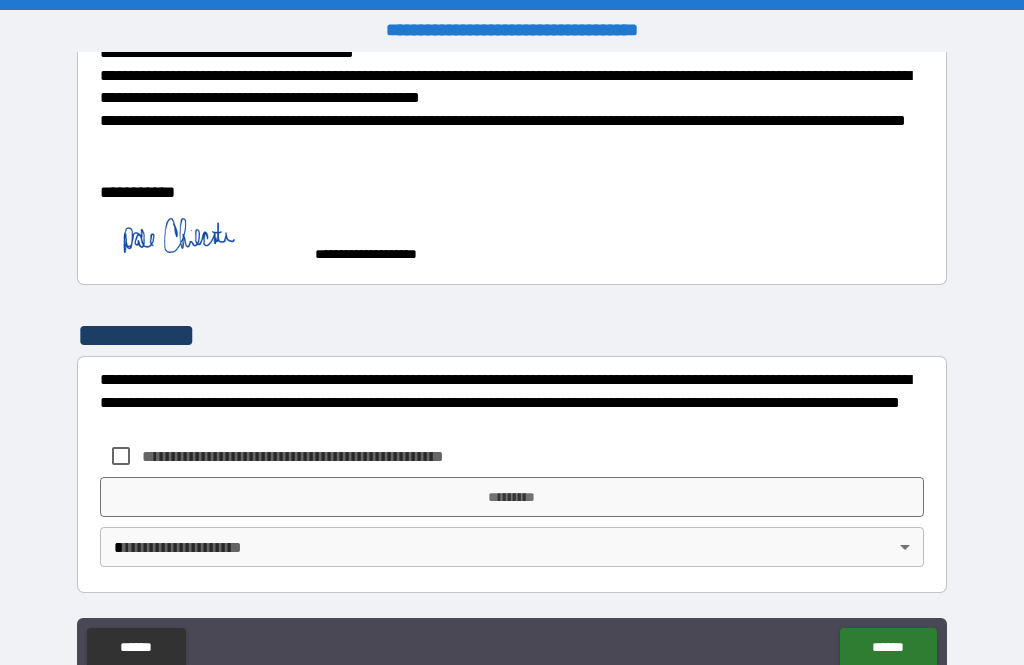 scroll, scrollTop: 464, scrollLeft: 0, axis: vertical 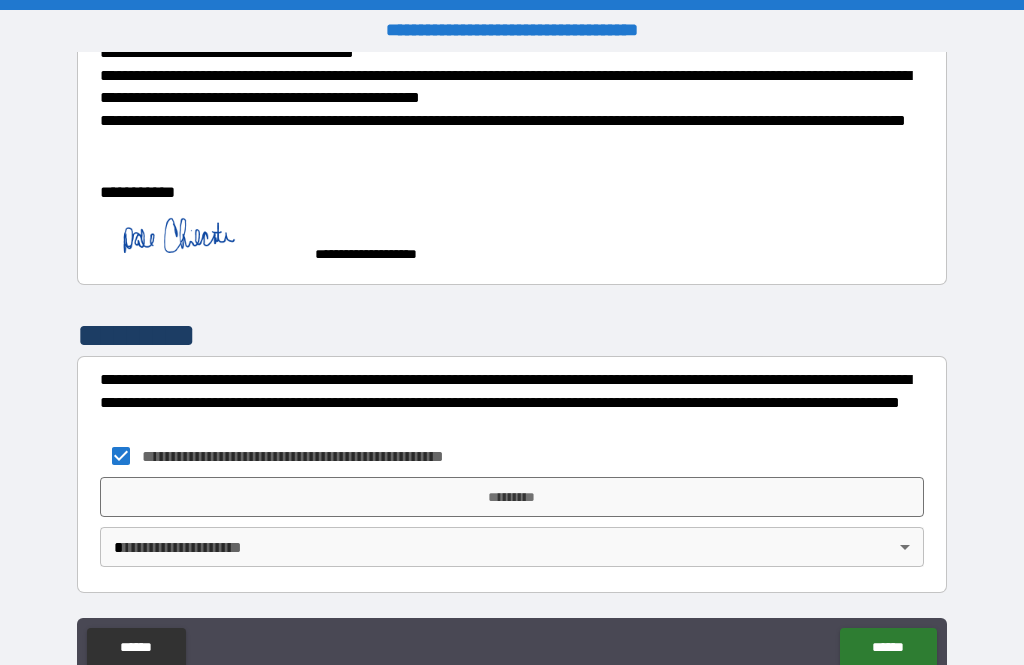 click on "*********" at bounding box center (512, 497) 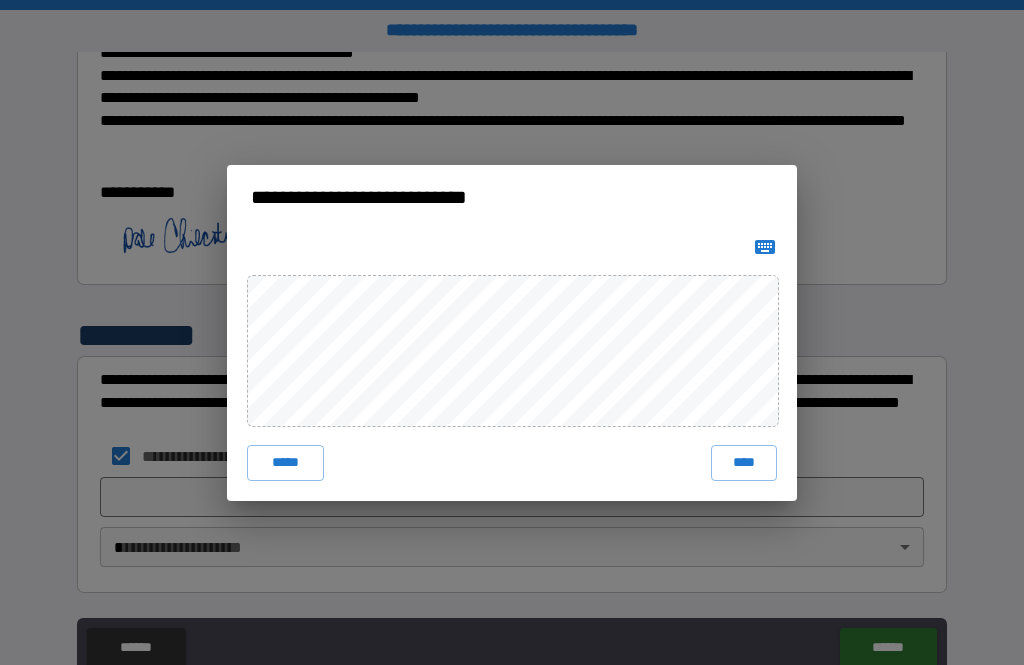 click on "****" at bounding box center (744, 463) 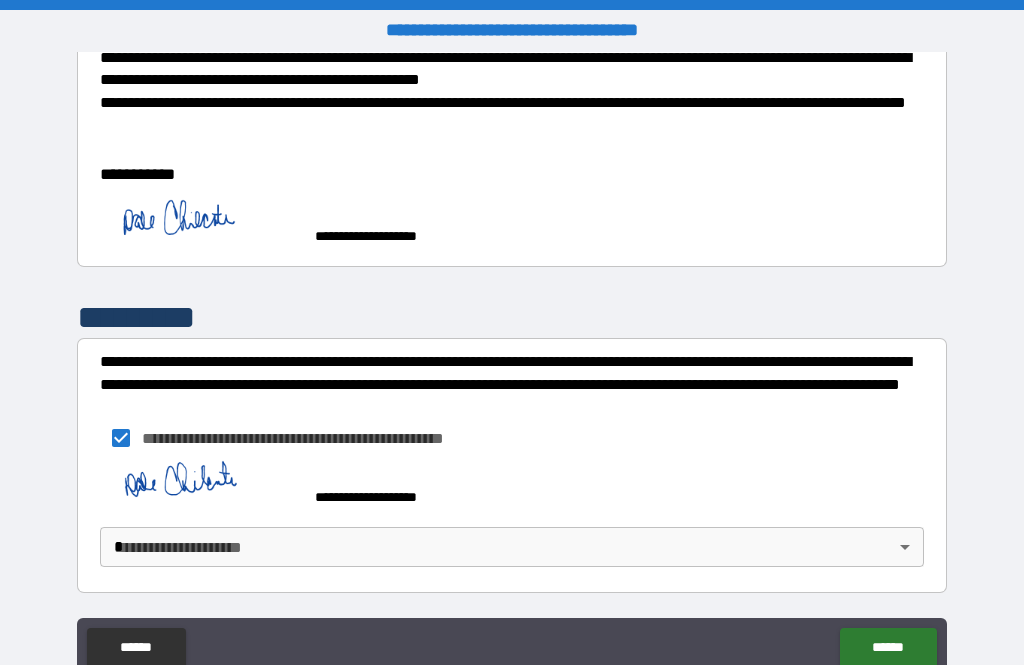 scroll, scrollTop: 481, scrollLeft: 0, axis: vertical 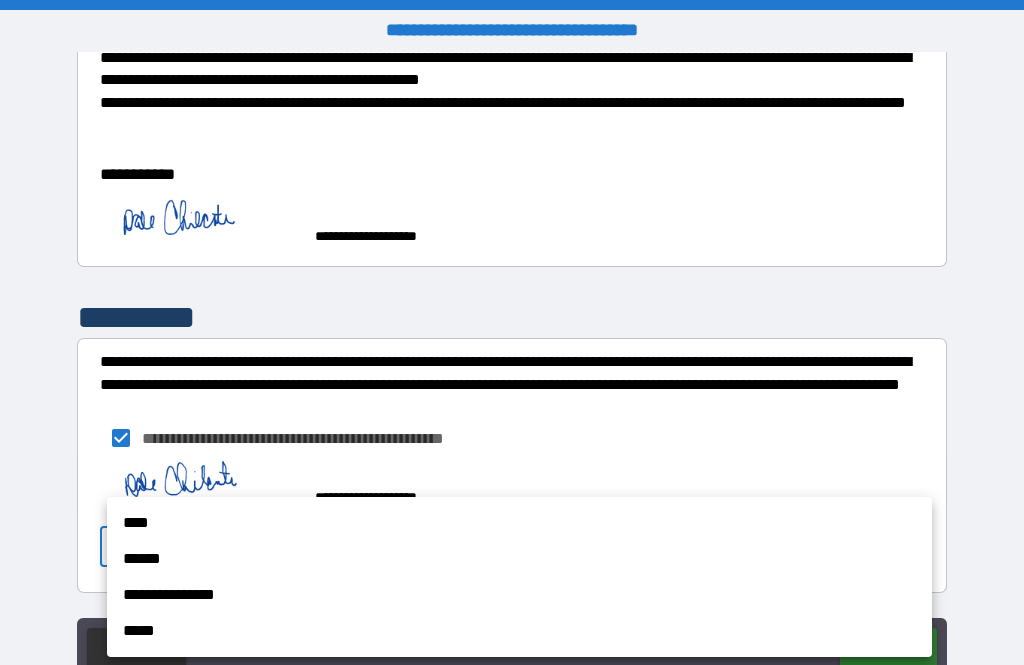 click on "******" at bounding box center [519, 559] 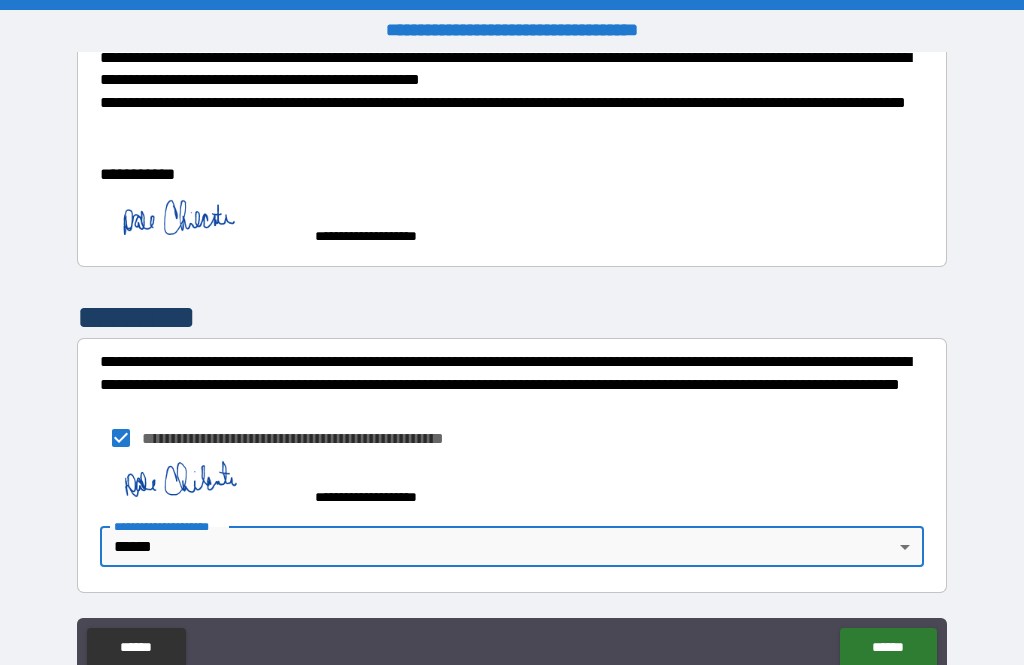 click on "**********" at bounding box center (512, 364) 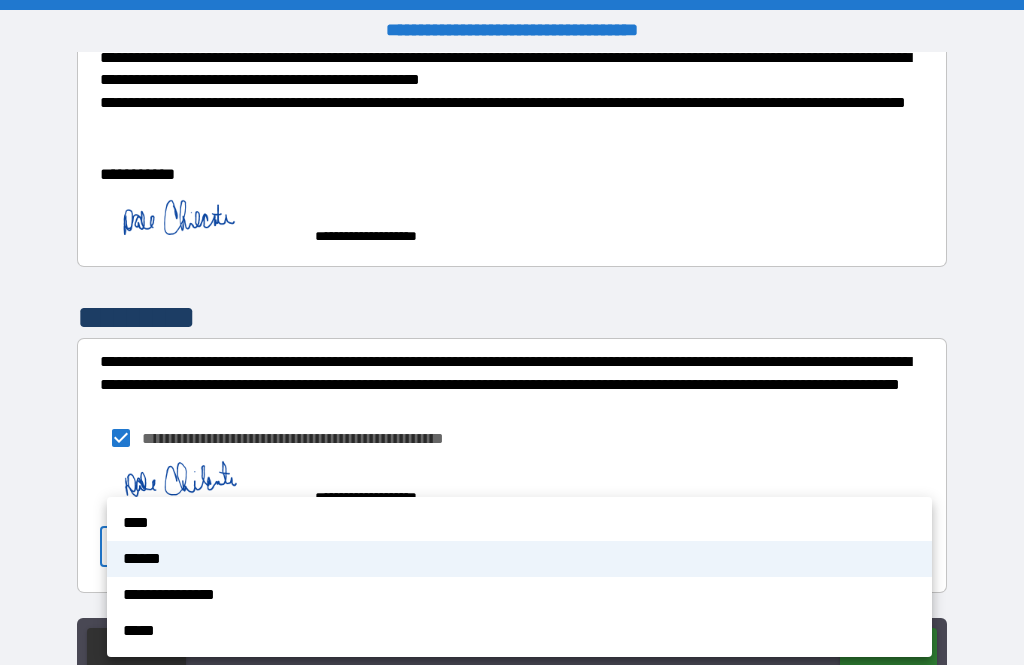 click on "****" at bounding box center [519, 523] 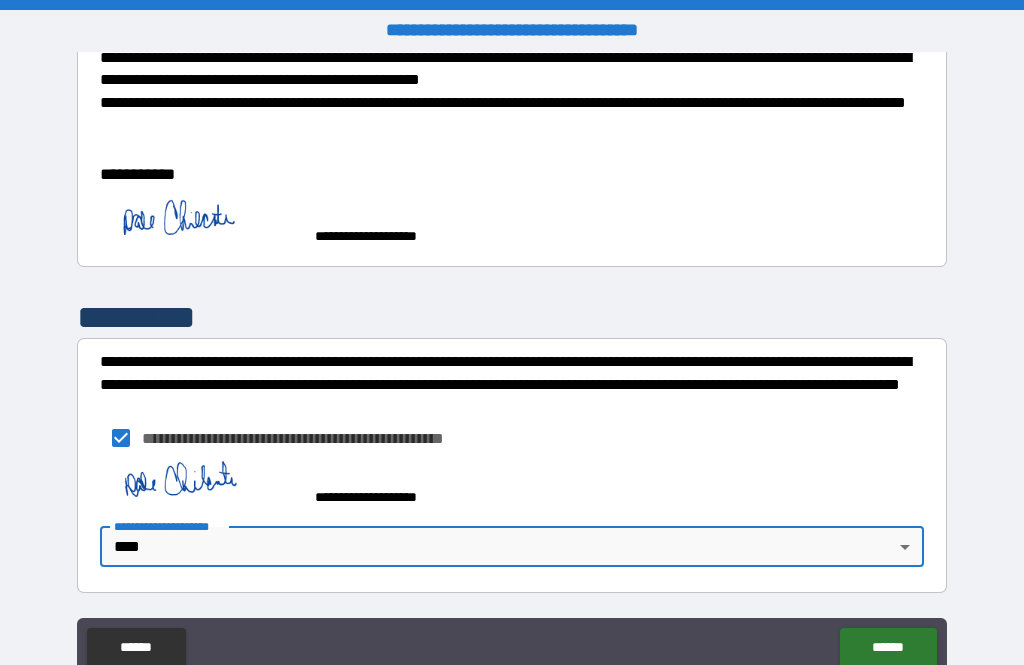 scroll, scrollTop: 481, scrollLeft: 0, axis: vertical 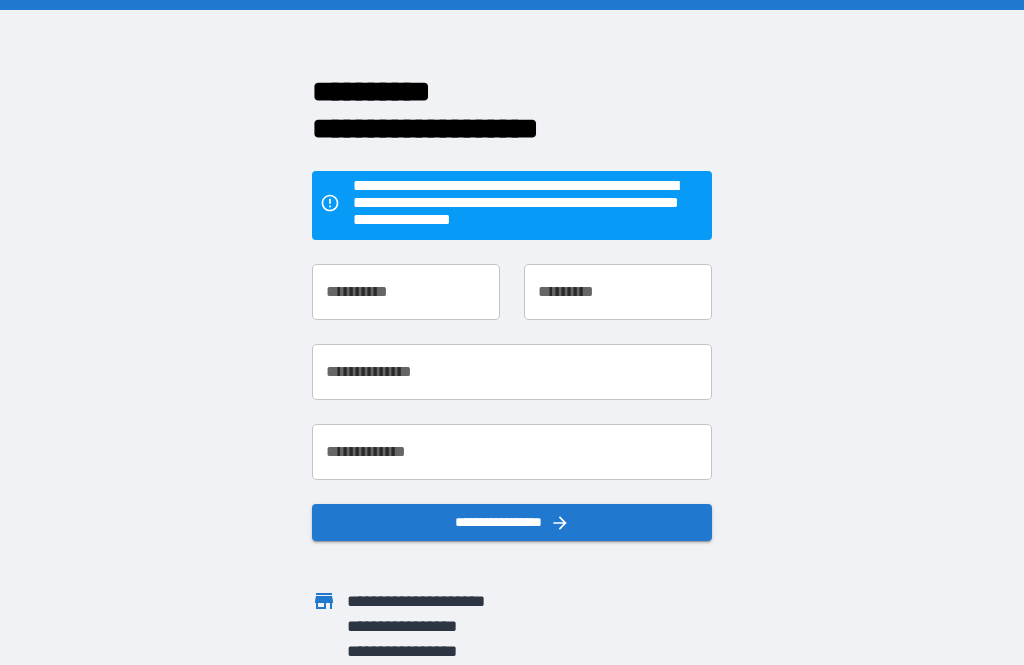 click on "**********" at bounding box center (406, 292) 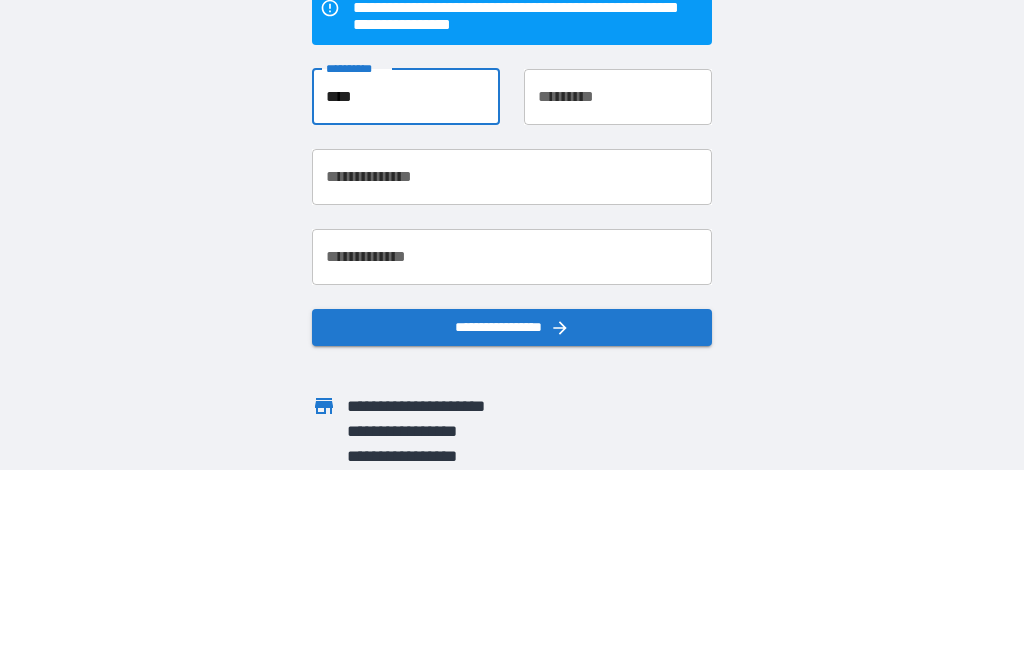 type on "****" 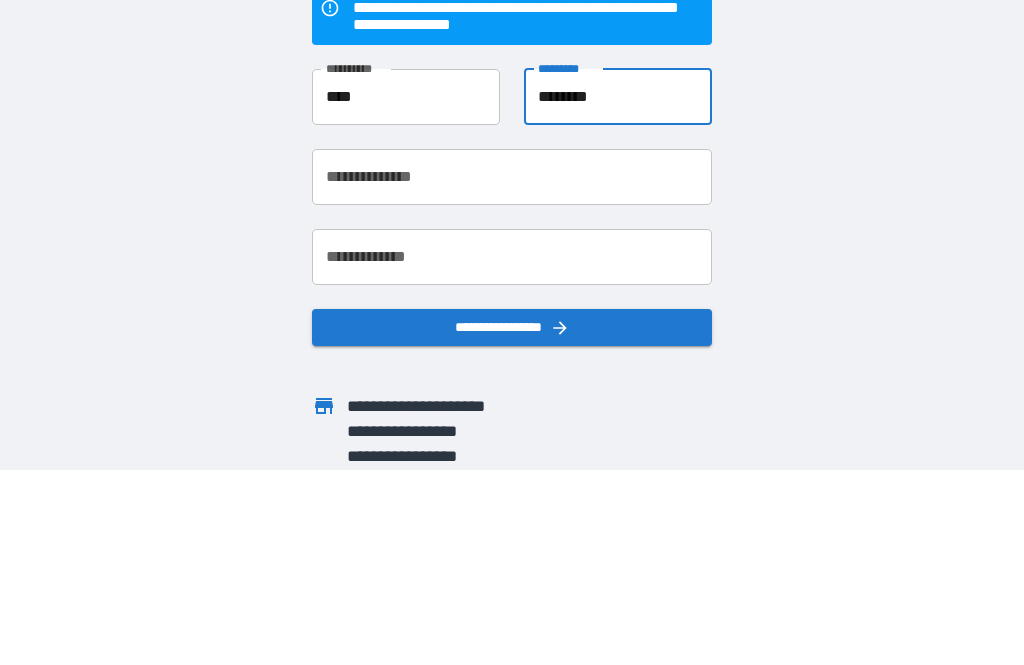 type on "********" 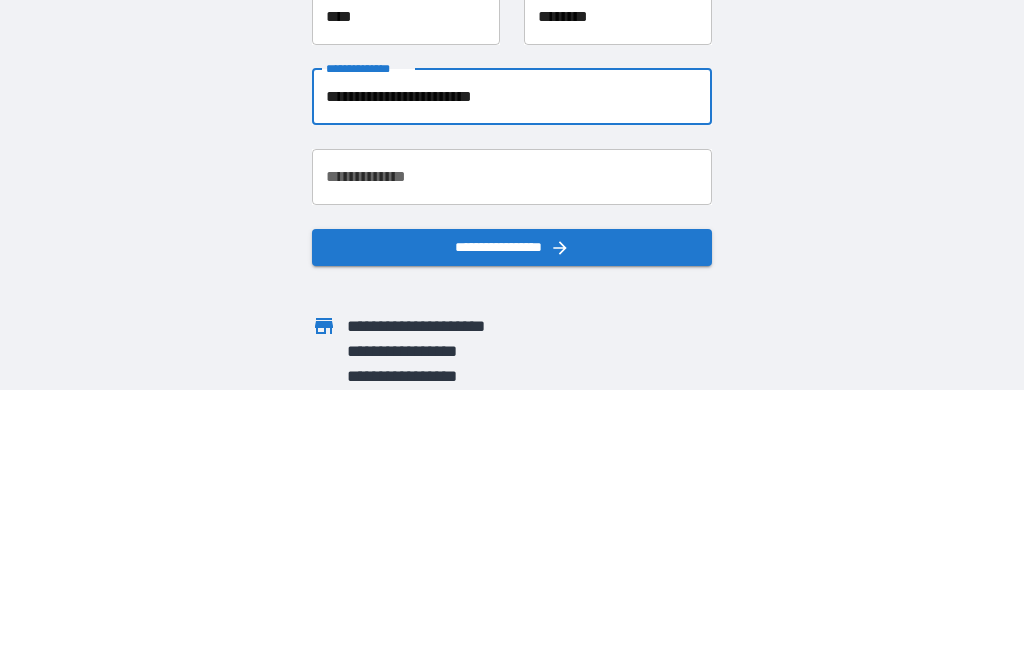 type on "**********" 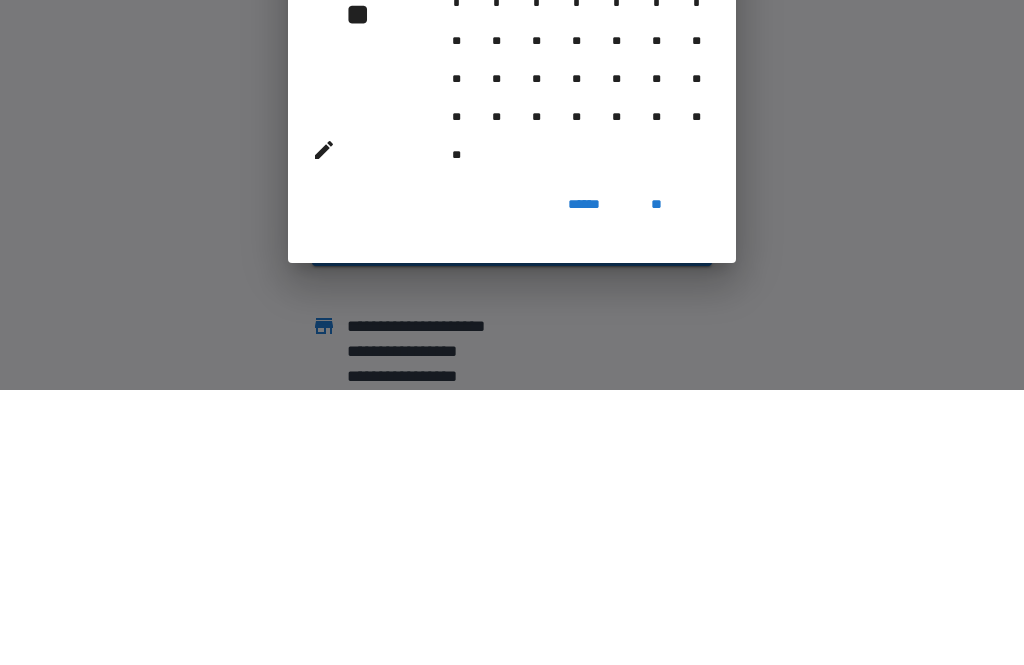 scroll, scrollTop: 64, scrollLeft: 0, axis: vertical 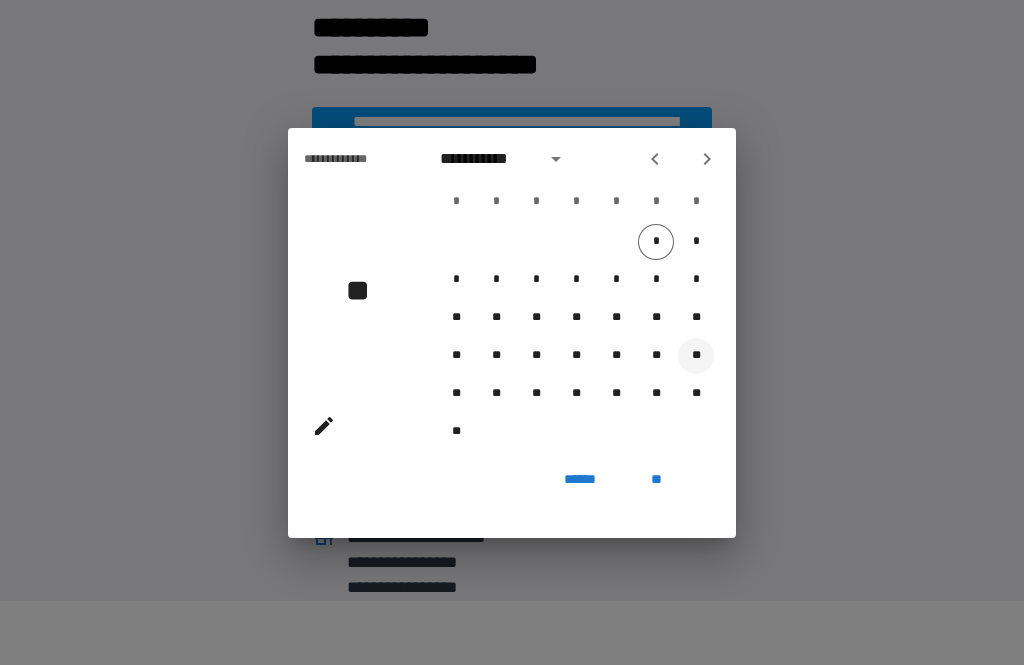 click on "**" at bounding box center [696, 356] 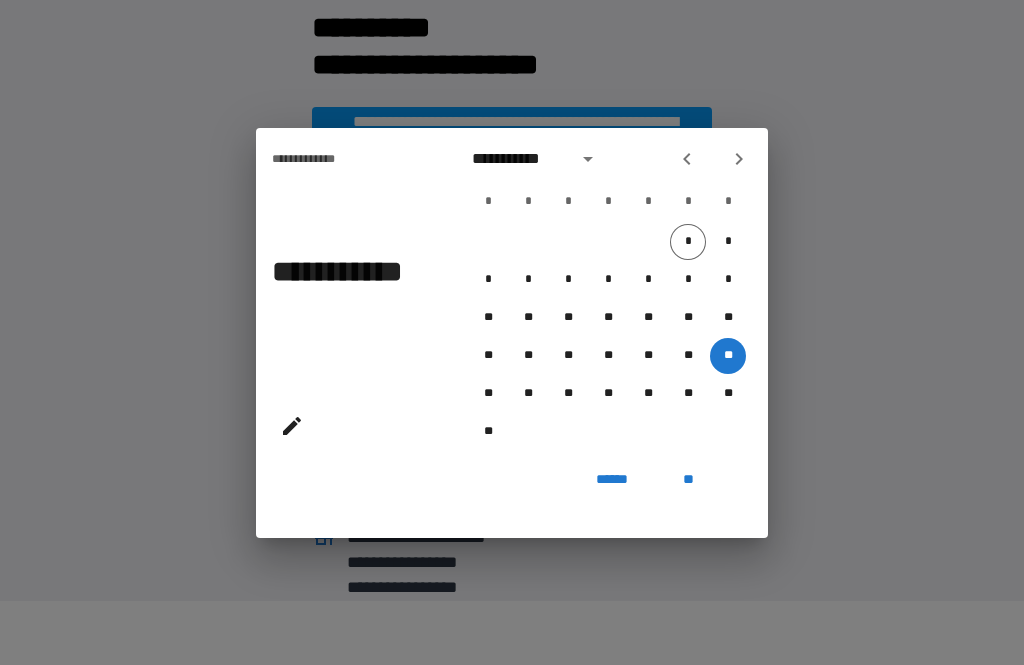 click 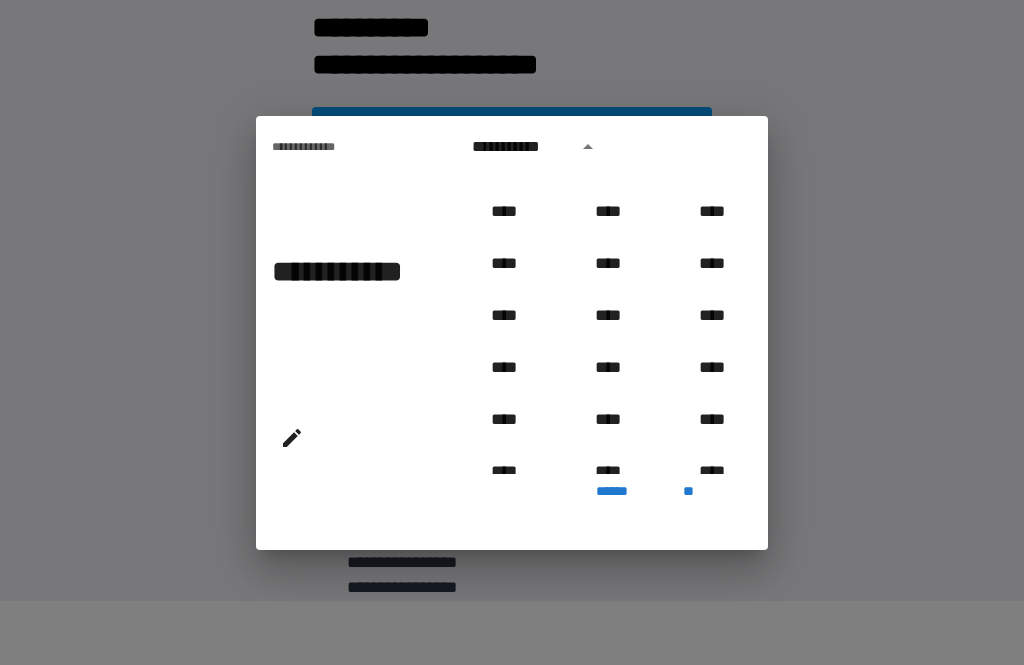 scroll, scrollTop: 710, scrollLeft: 0, axis: vertical 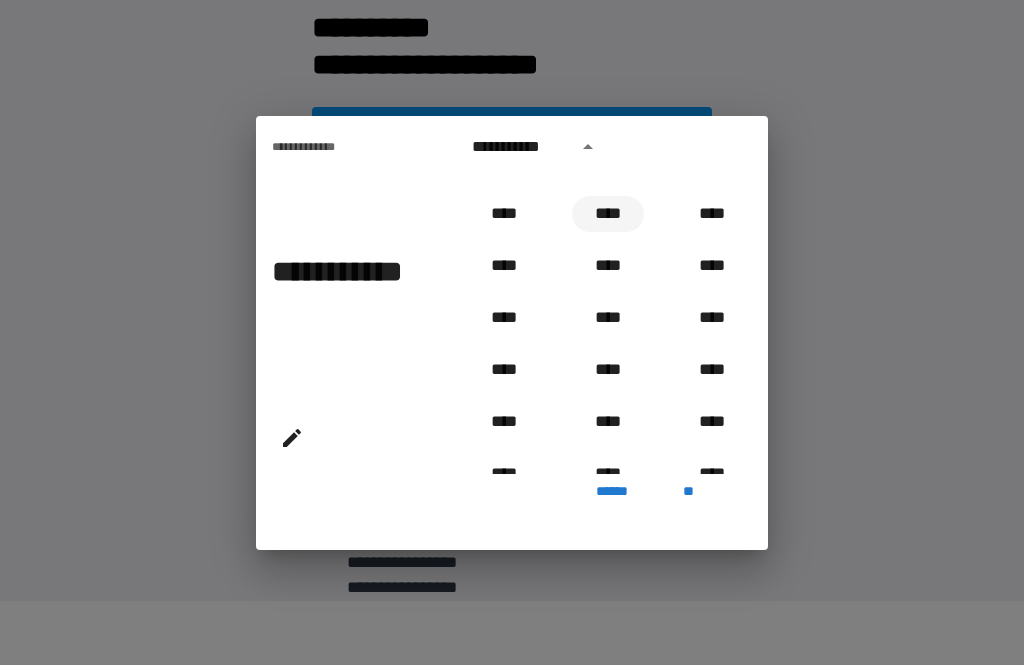 click on "****" at bounding box center [608, 214] 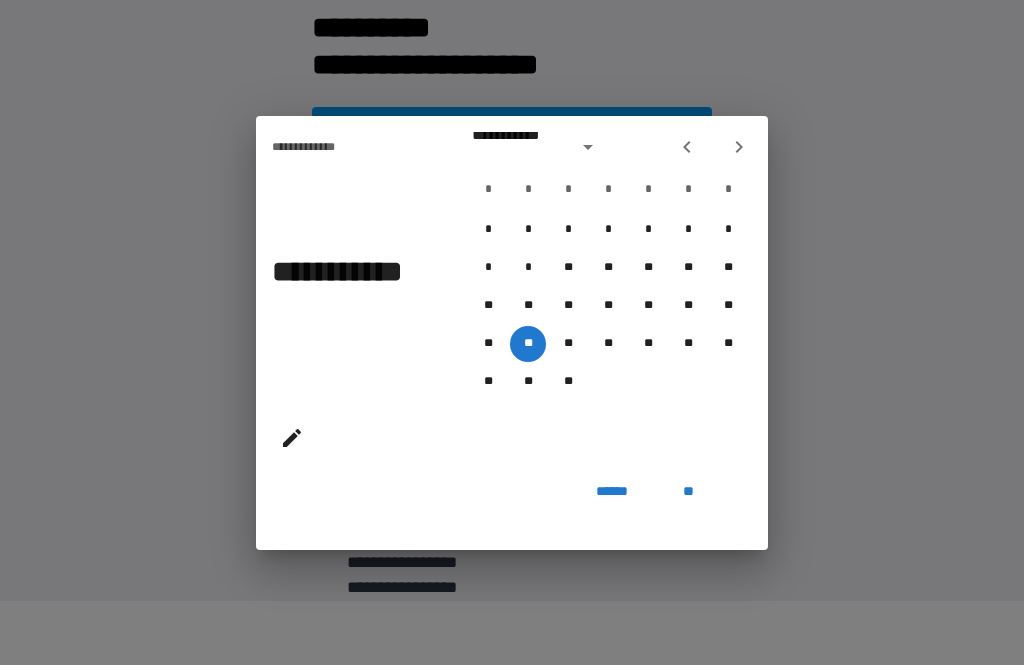 type on "**********" 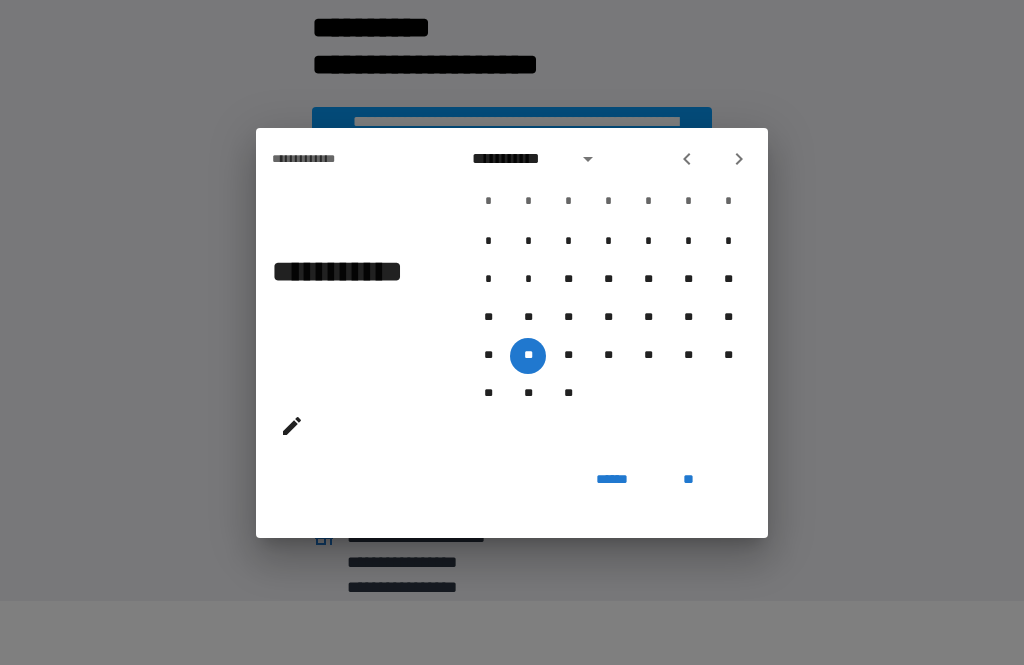 click on "**" at bounding box center [688, 480] 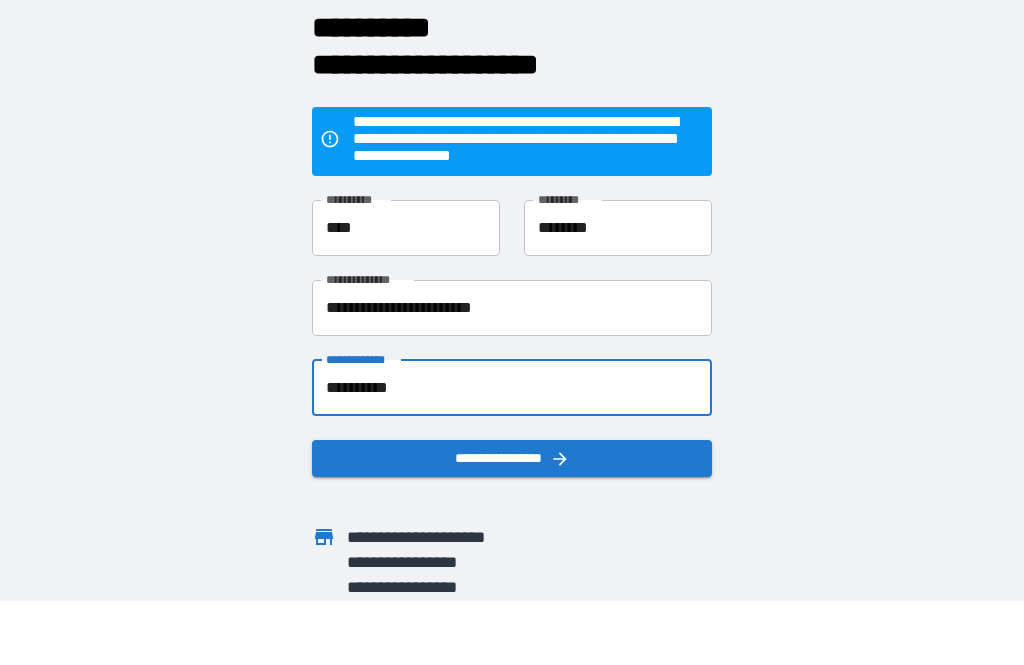 click on "**********" at bounding box center (512, 458) 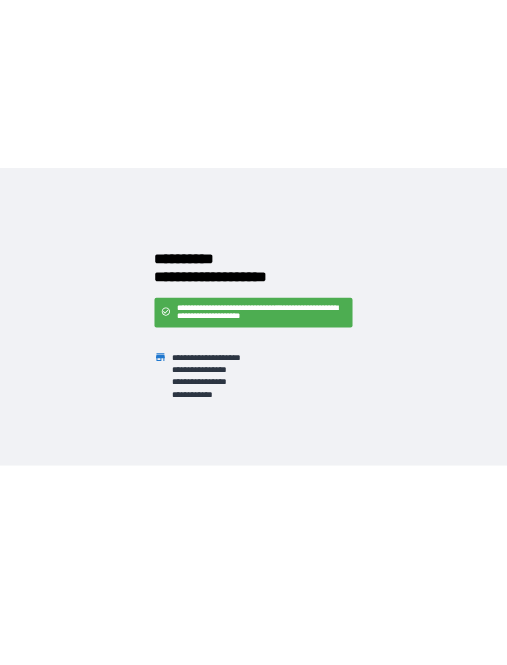 scroll, scrollTop: 0, scrollLeft: 0, axis: both 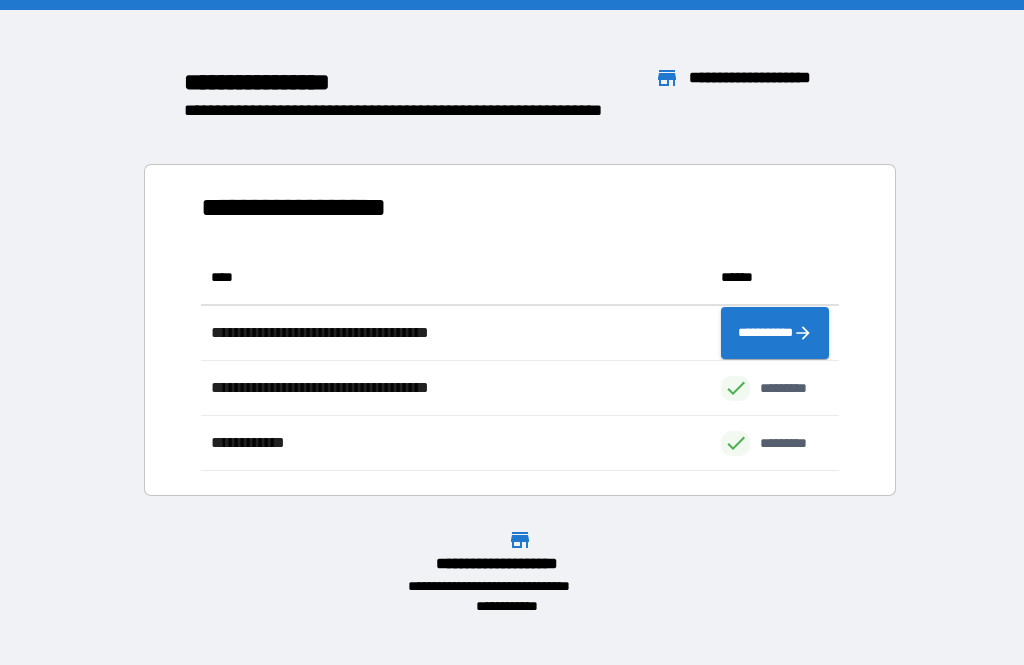 click on "**********" at bounding box center (520, 330) 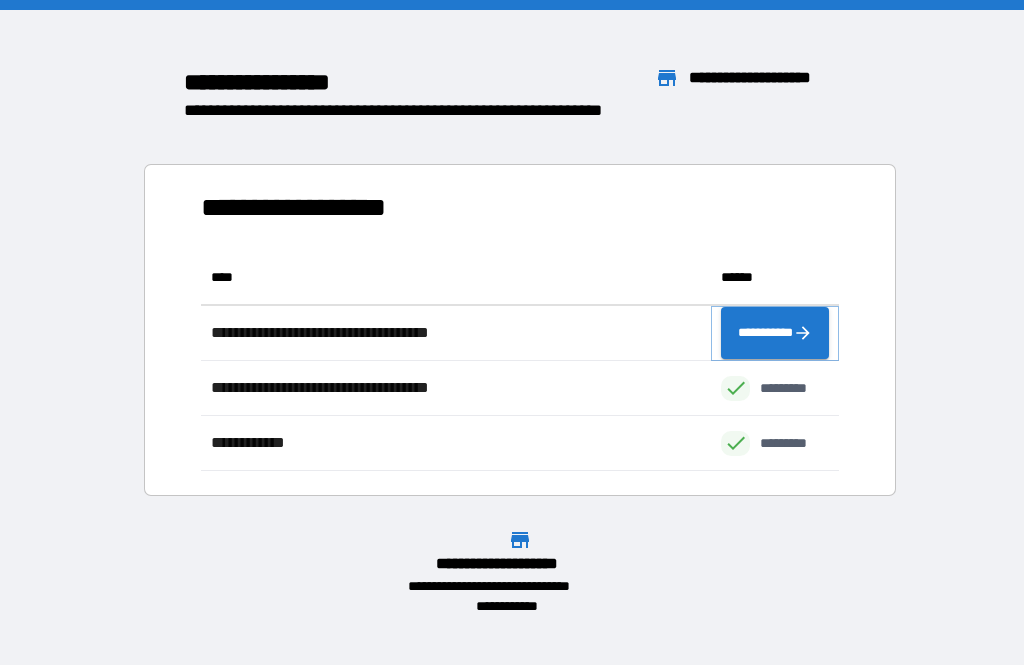 click on "**********" at bounding box center [775, 333] 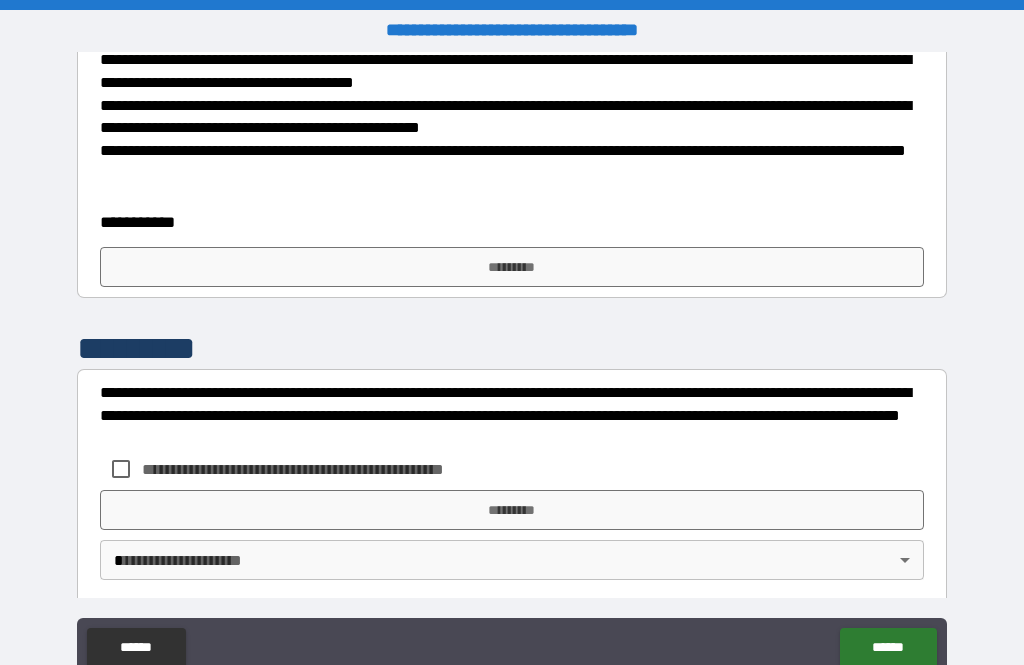 scroll, scrollTop: 420, scrollLeft: 0, axis: vertical 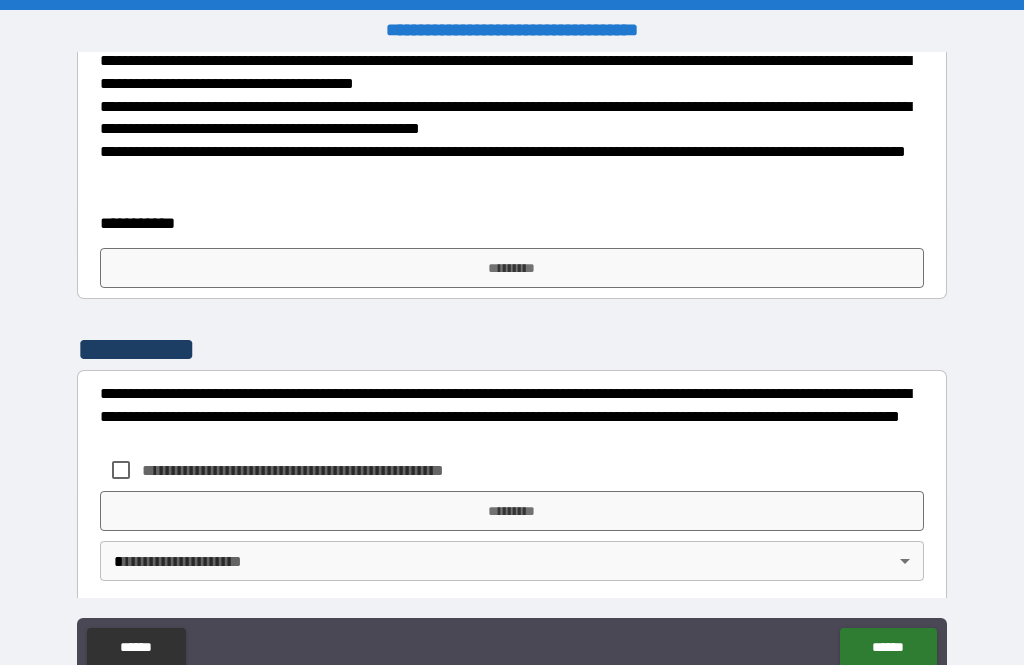 click on "*********" at bounding box center (512, 268) 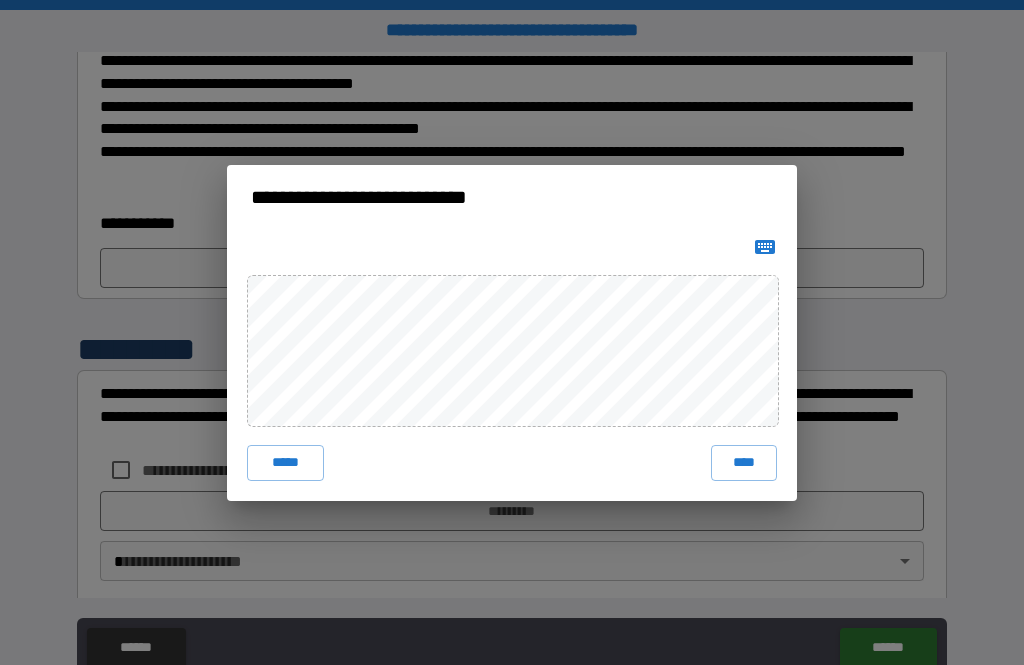 click on "****" at bounding box center [744, 463] 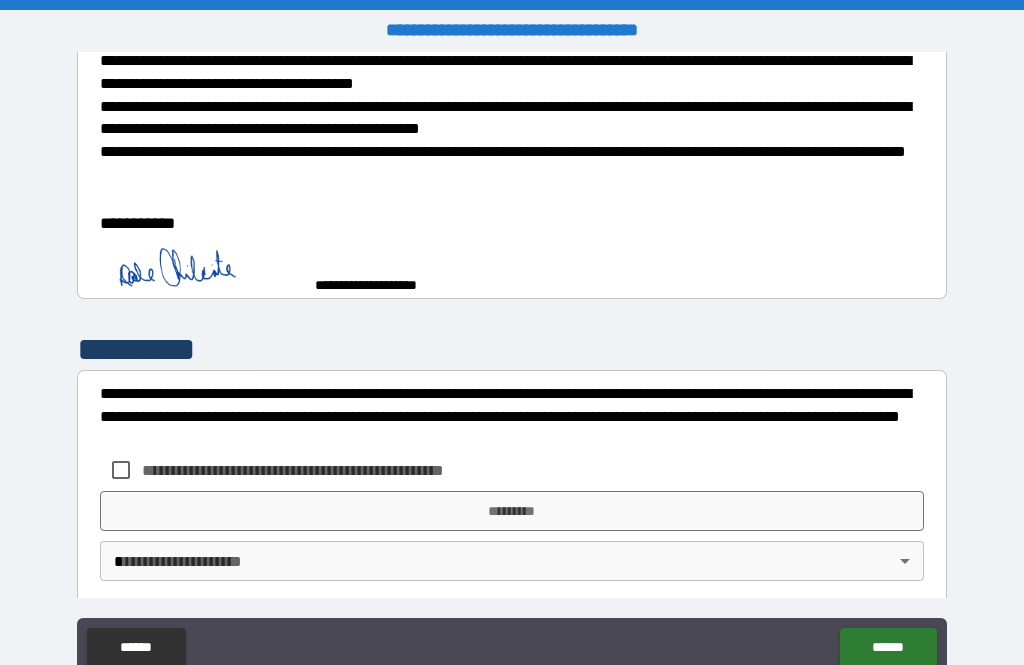 click on "**********" at bounding box center [512, 416] 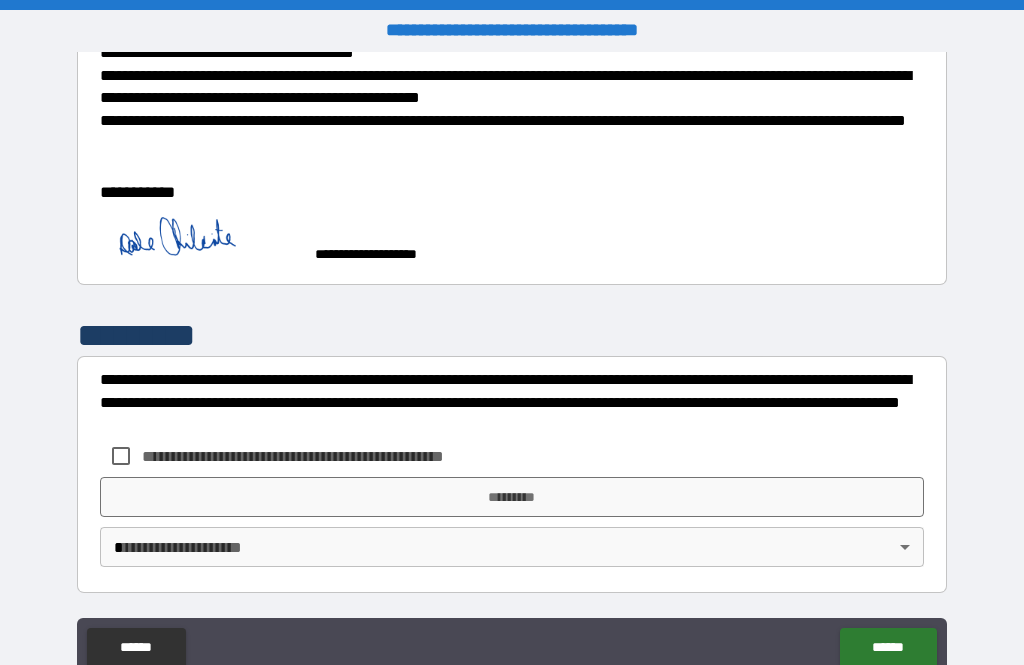 scroll, scrollTop: 464, scrollLeft: 0, axis: vertical 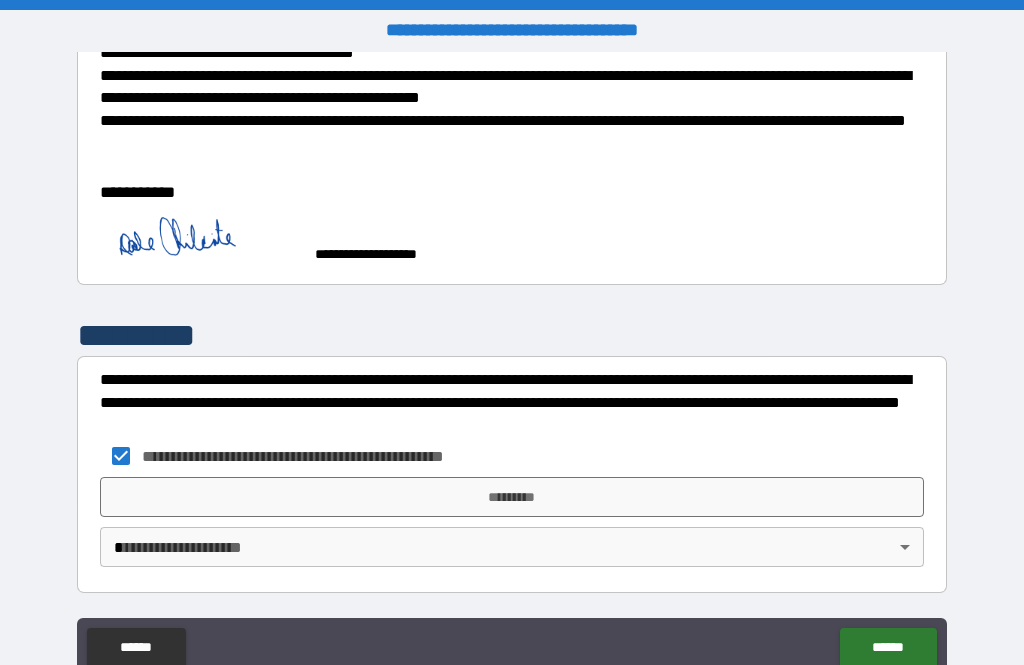 click on "*********" at bounding box center (512, 497) 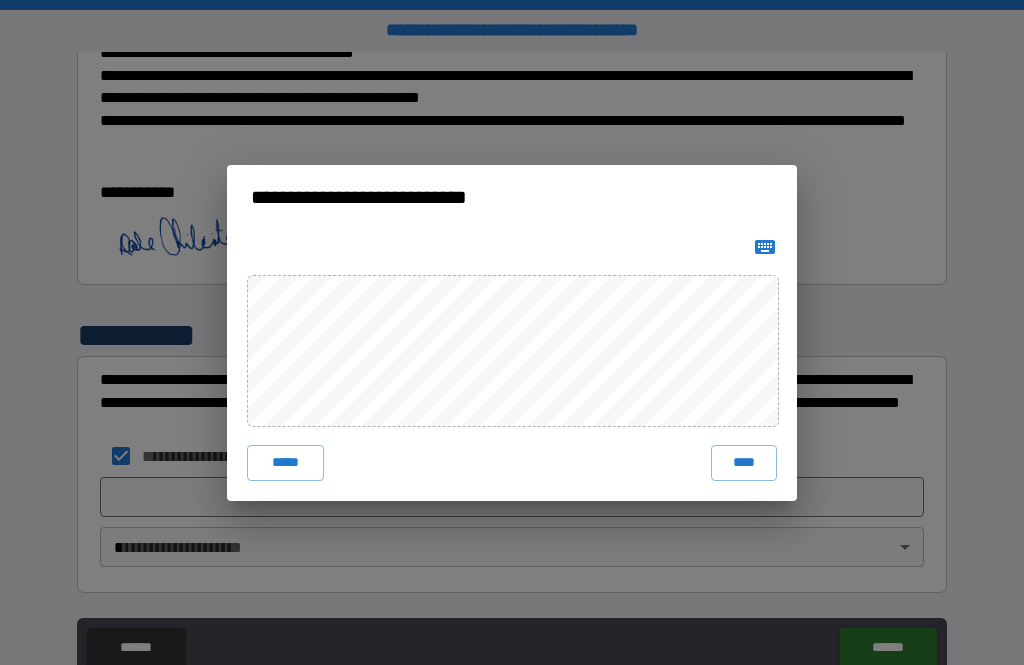 click on "****" at bounding box center (744, 463) 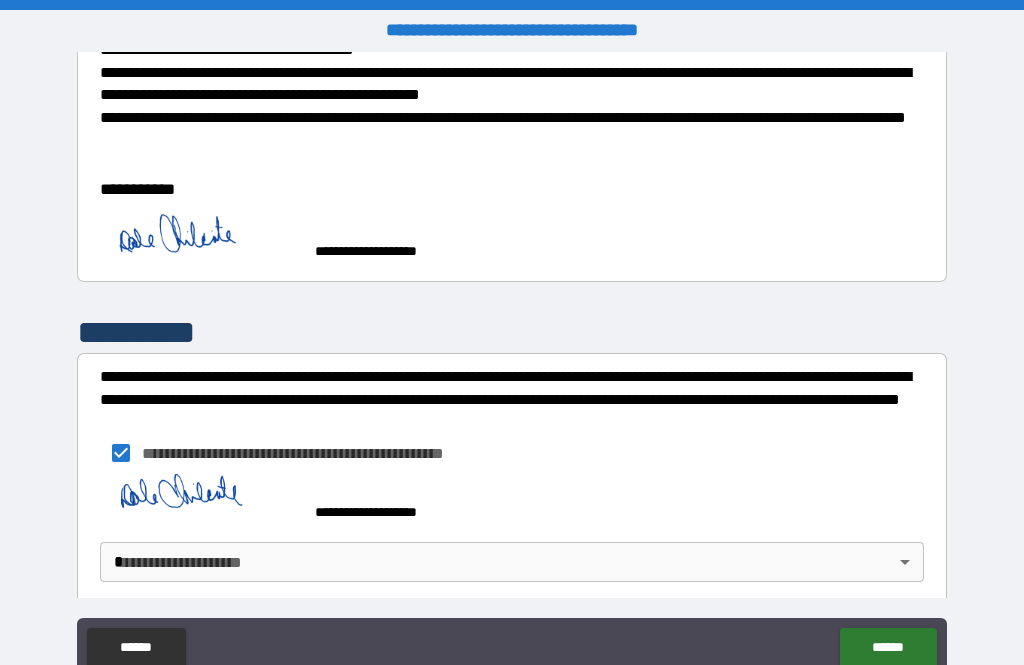 click on "**********" at bounding box center (512, 364) 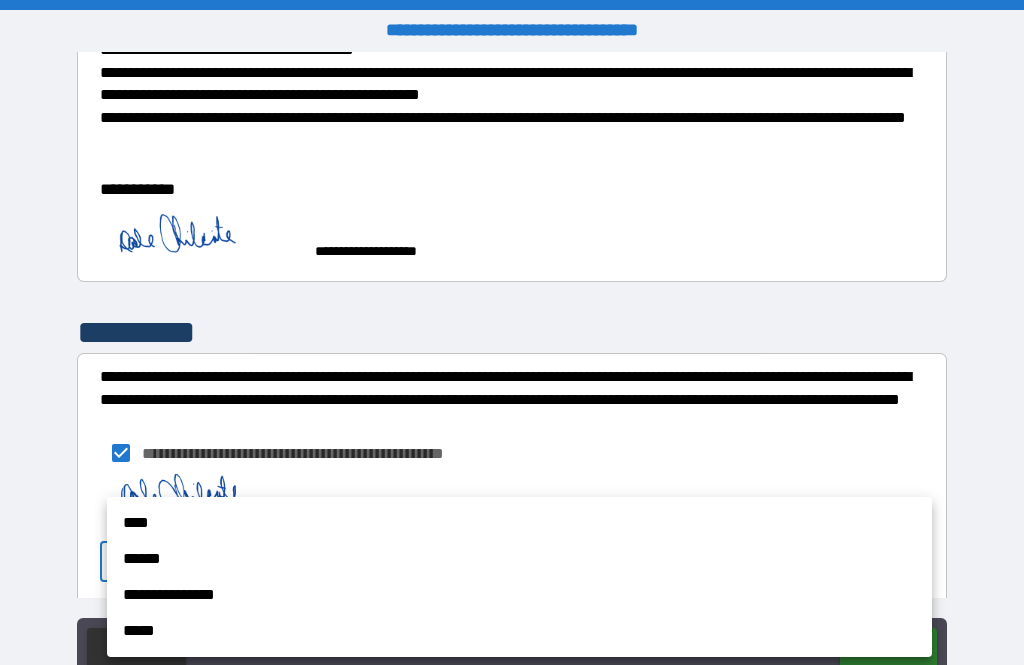 click on "****" at bounding box center [519, 523] 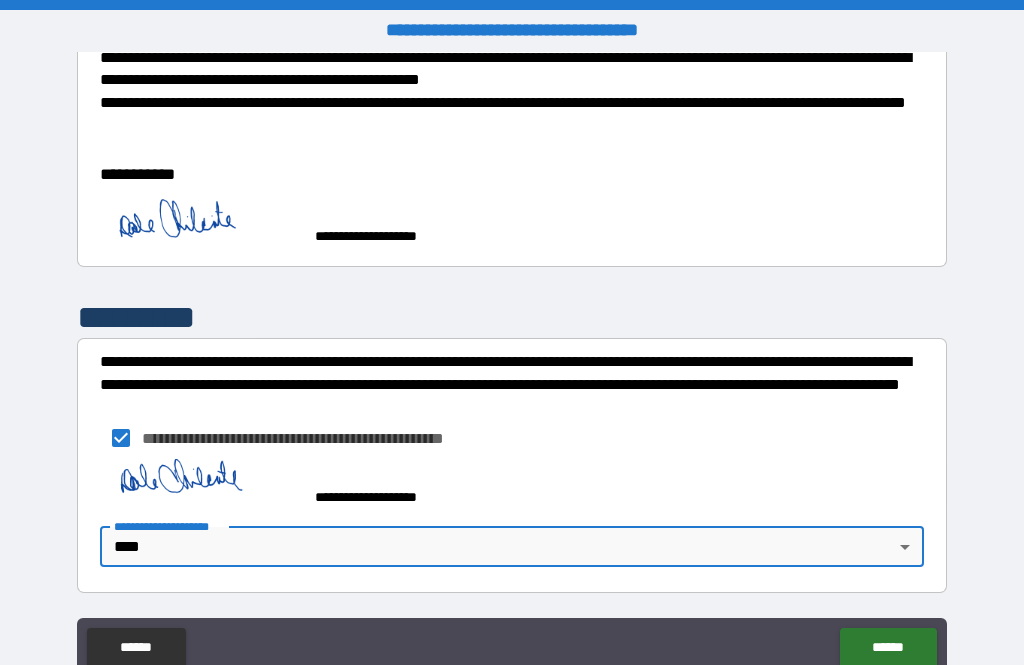 scroll, scrollTop: 481, scrollLeft: 0, axis: vertical 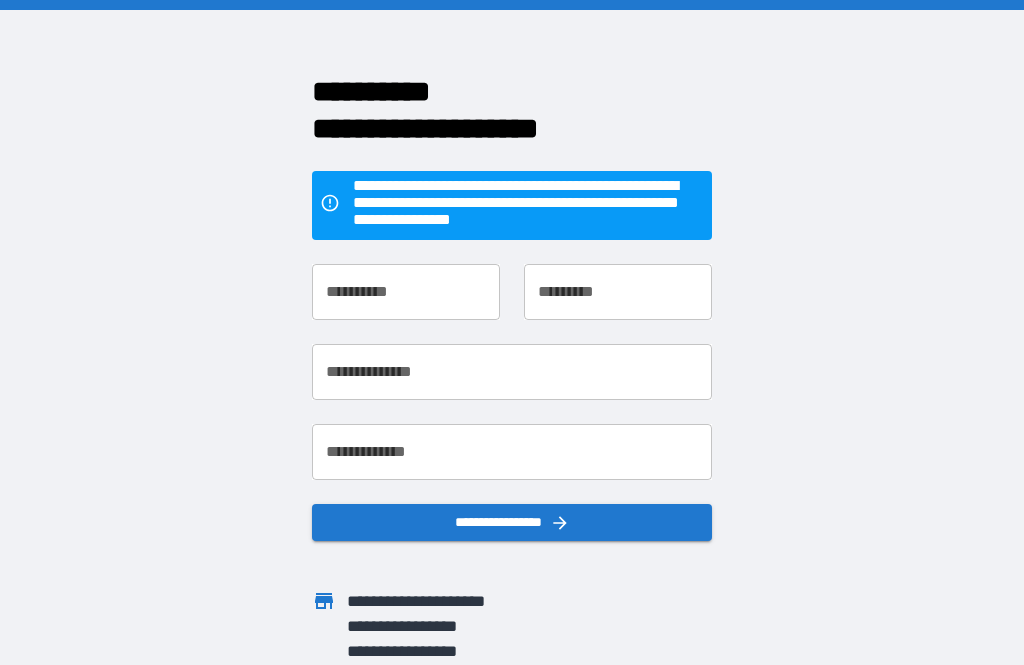 click on "**********" at bounding box center [406, 292] 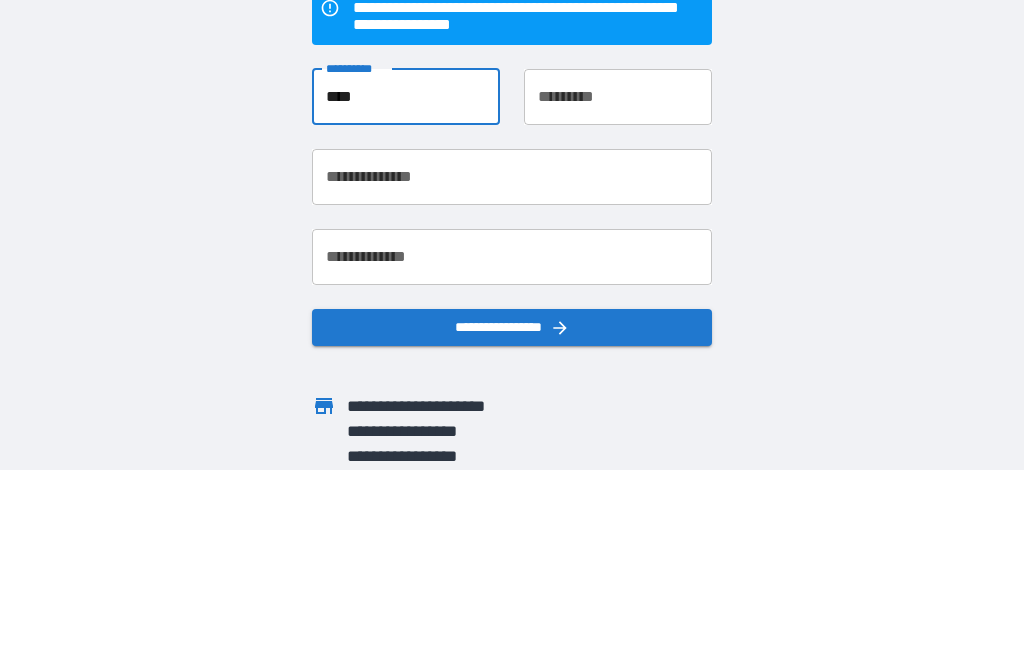 type on "****" 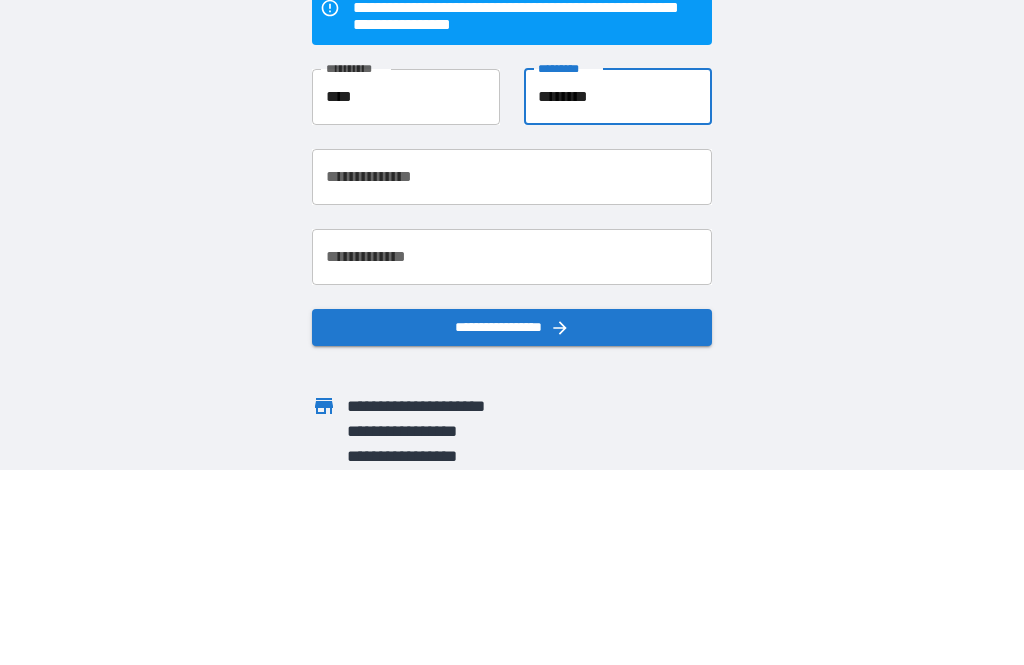 type on "********" 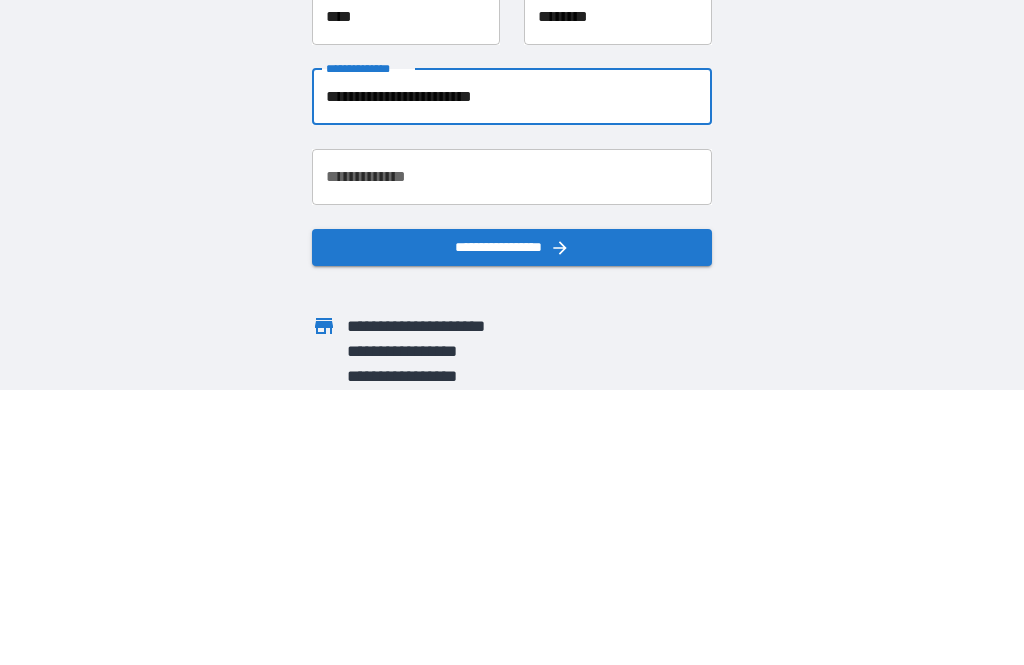 type on "**********" 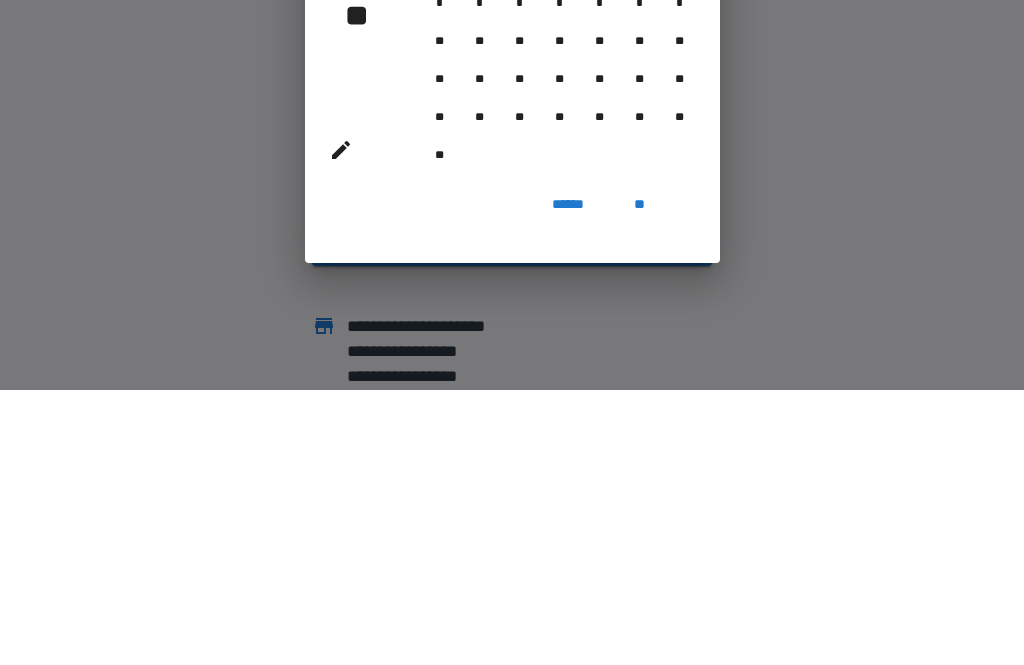 scroll, scrollTop: 64, scrollLeft: 0, axis: vertical 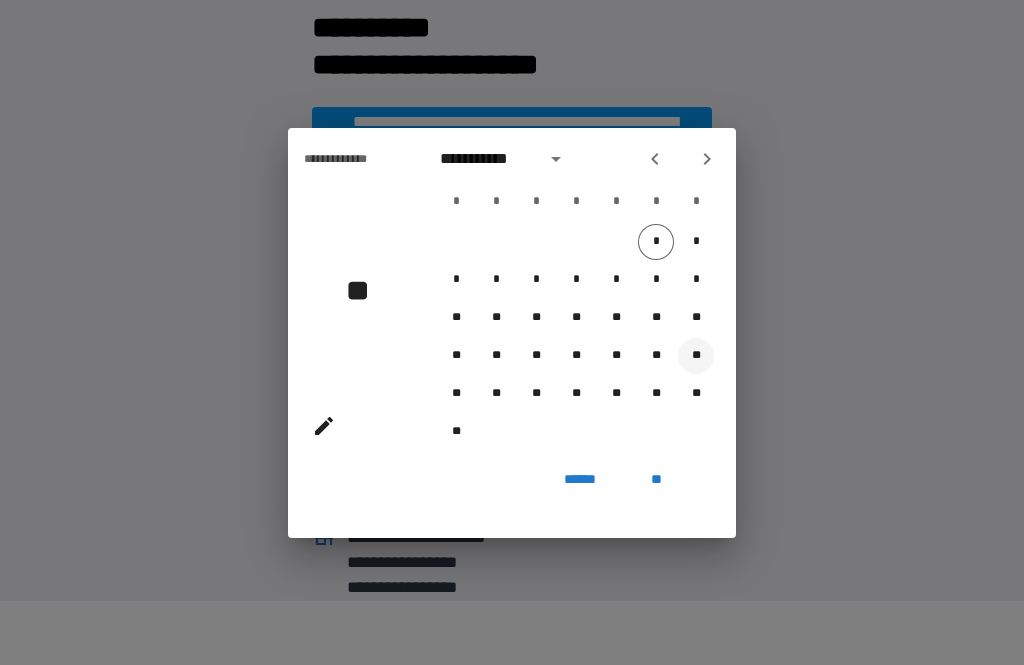 click on "**" at bounding box center (696, 356) 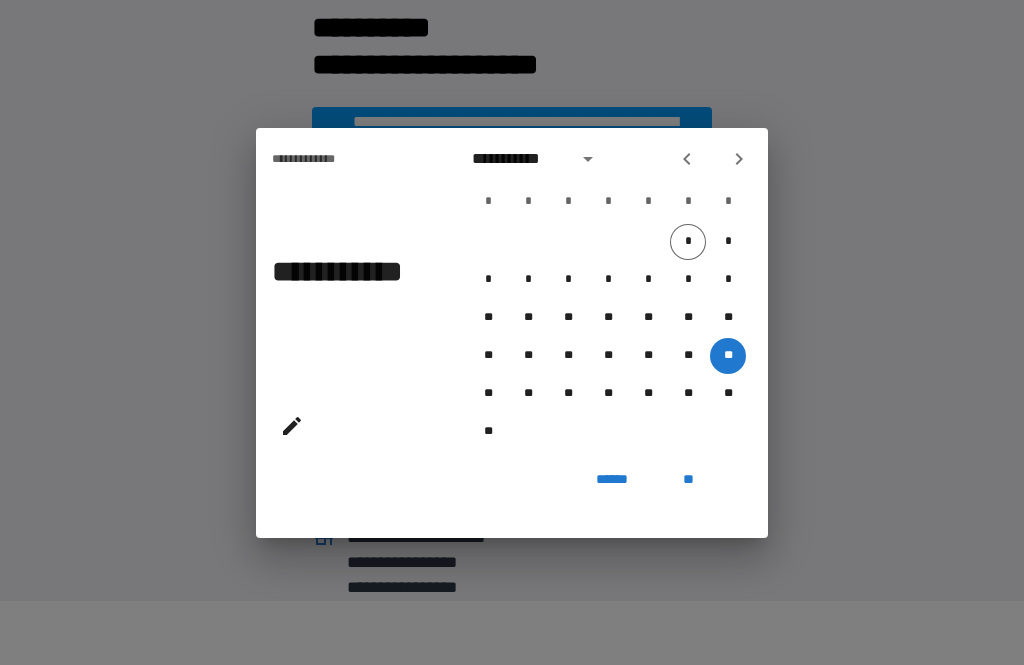 click at bounding box center [588, 159] 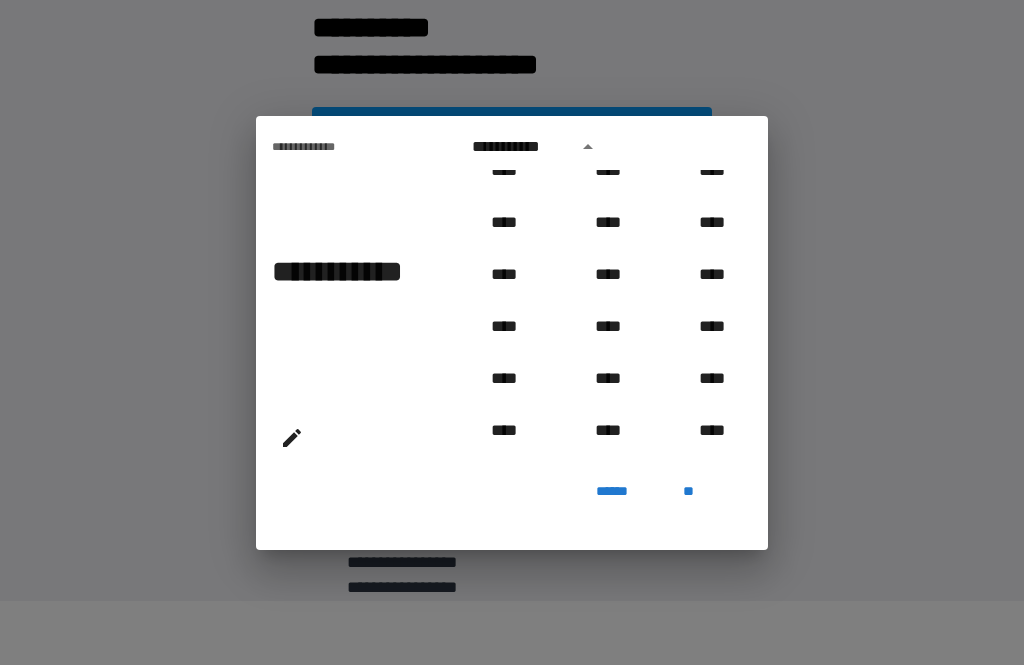 scroll, scrollTop: 647, scrollLeft: 0, axis: vertical 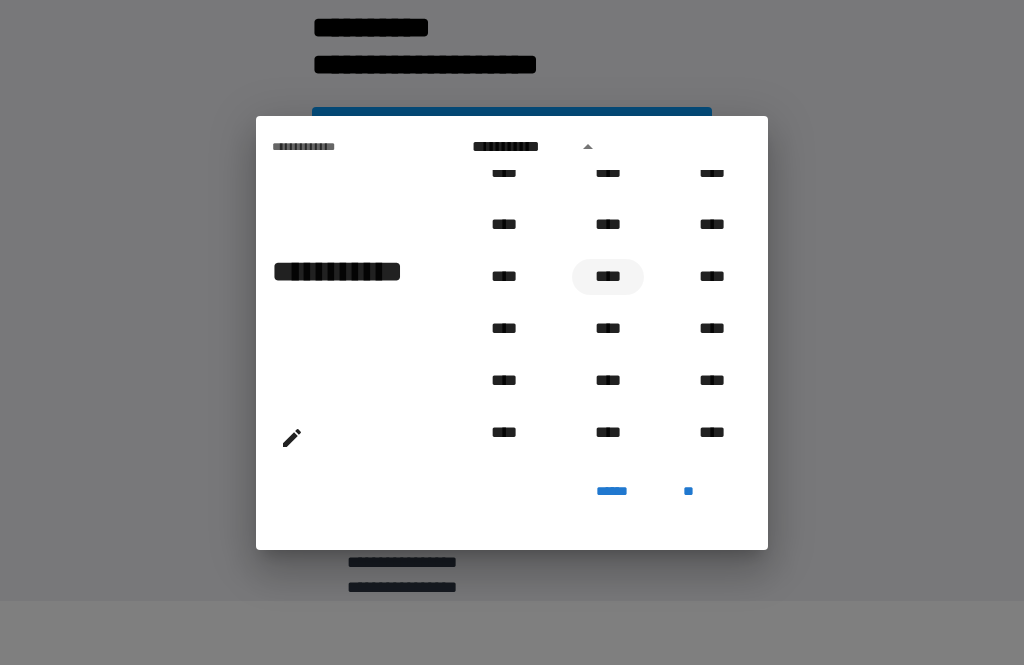 click on "****" at bounding box center [608, 277] 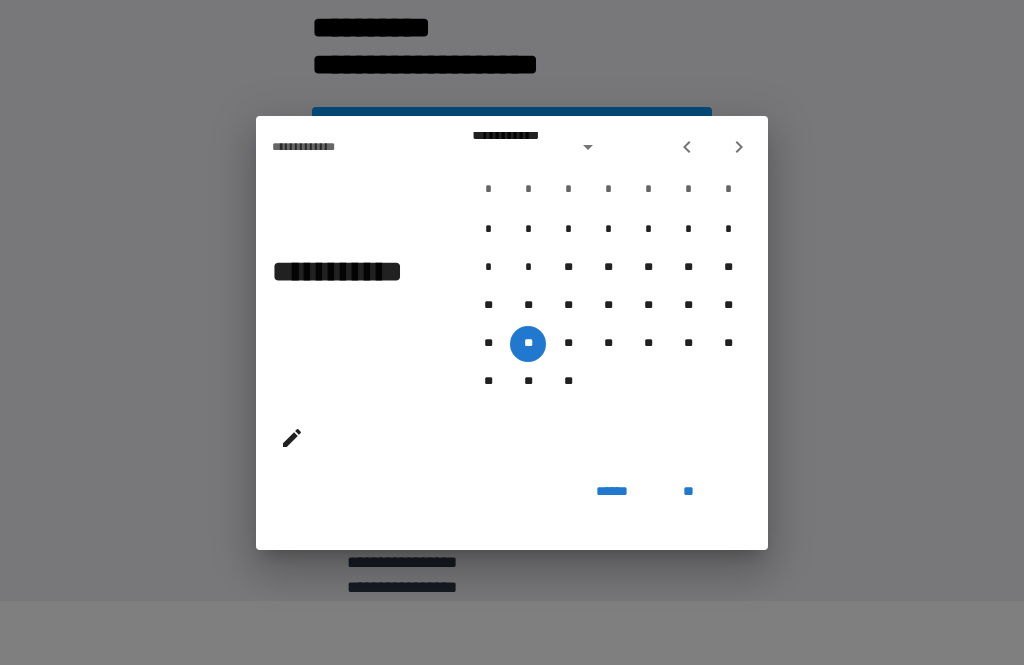 type on "**********" 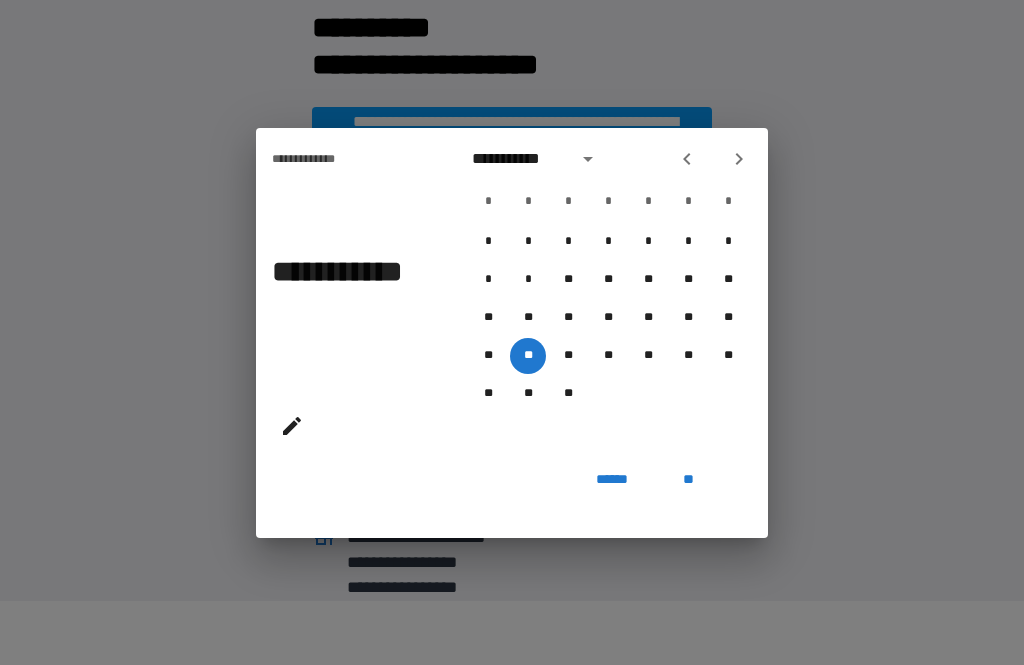 click on "**" at bounding box center (688, 480) 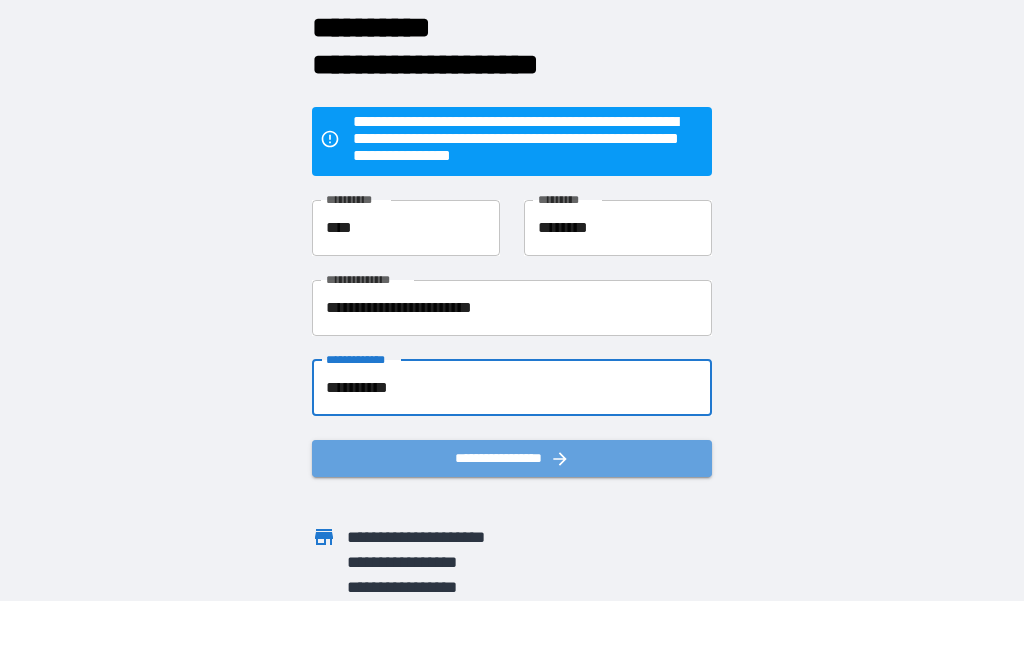 click on "**********" at bounding box center (512, 458) 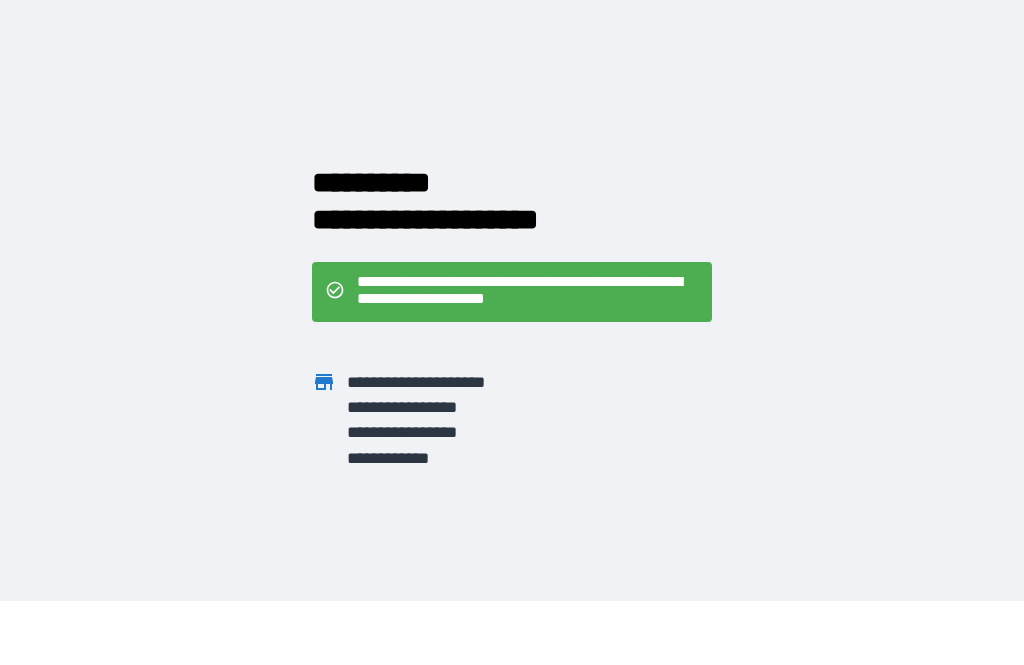 click on "**********" at bounding box center (528, 292) 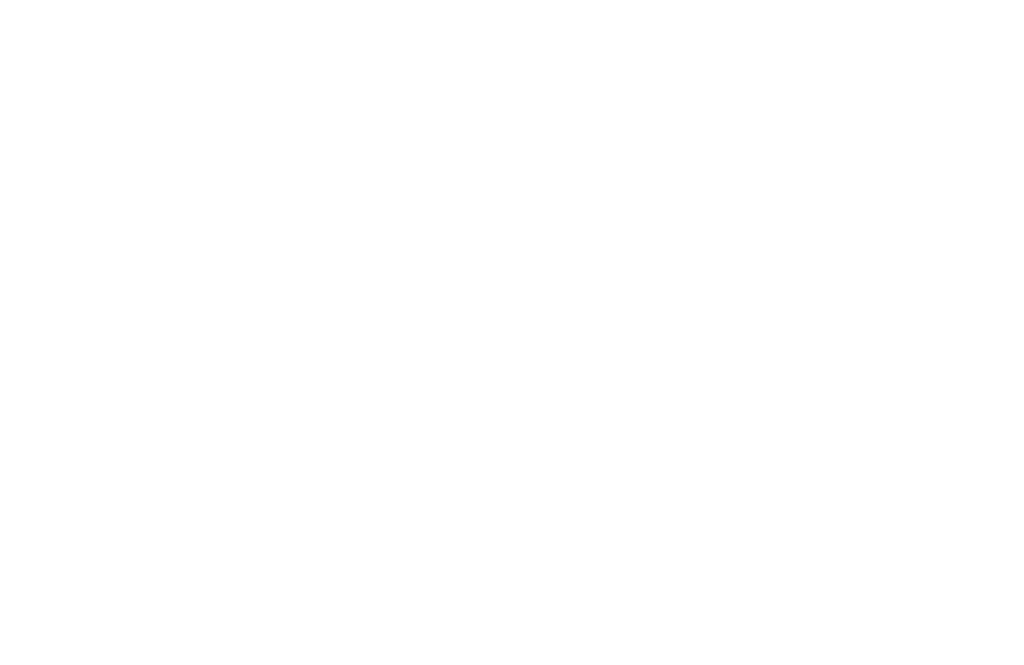 scroll, scrollTop: 0, scrollLeft: 0, axis: both 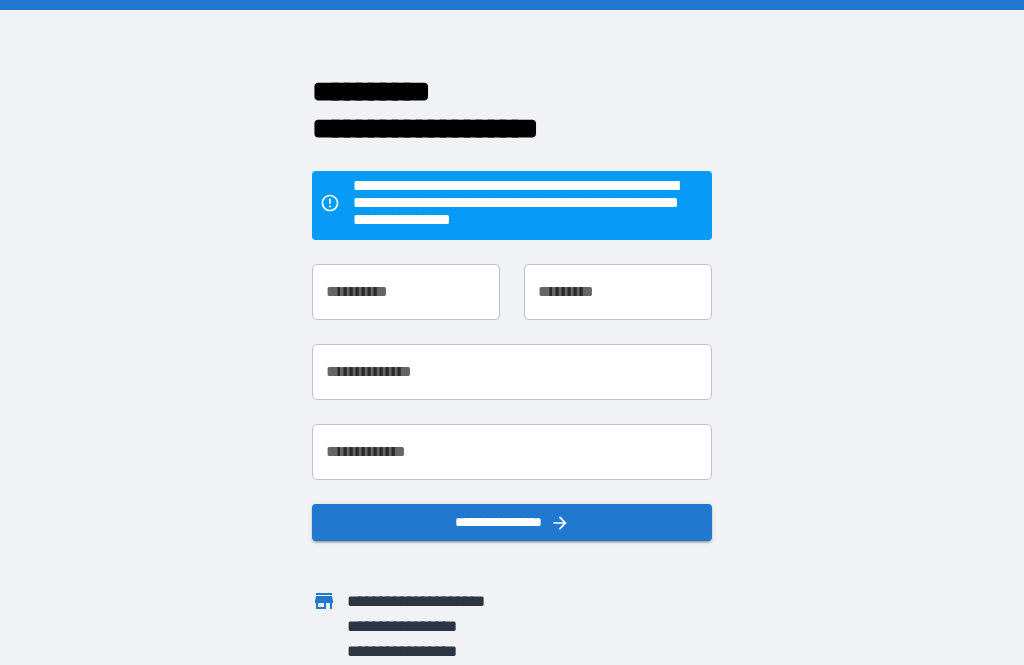 click on "**********" at bounding box center [406, 292] 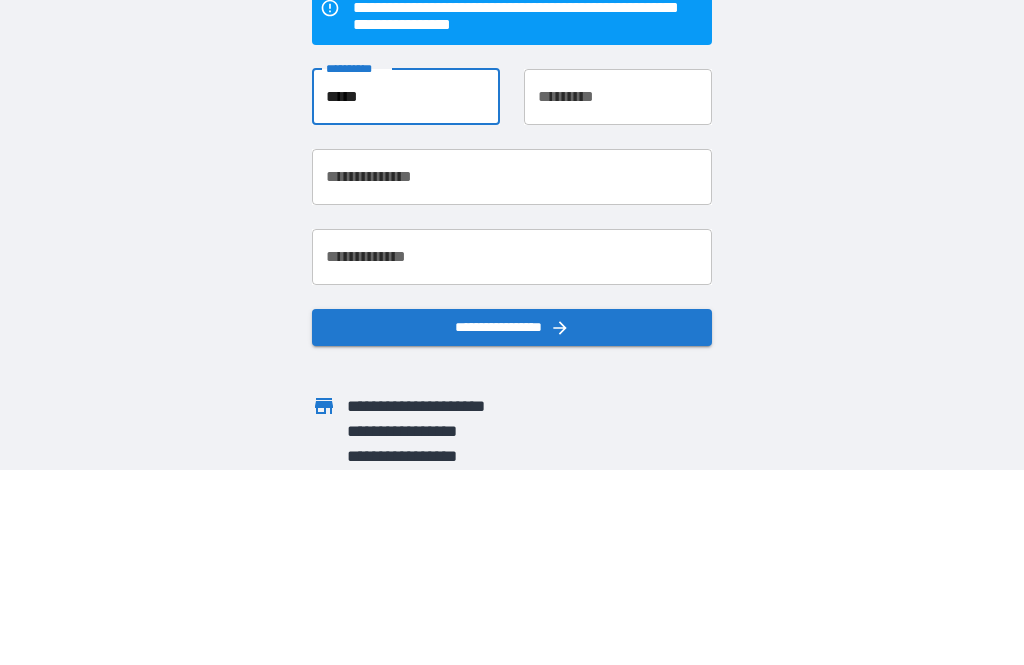 type on "****" 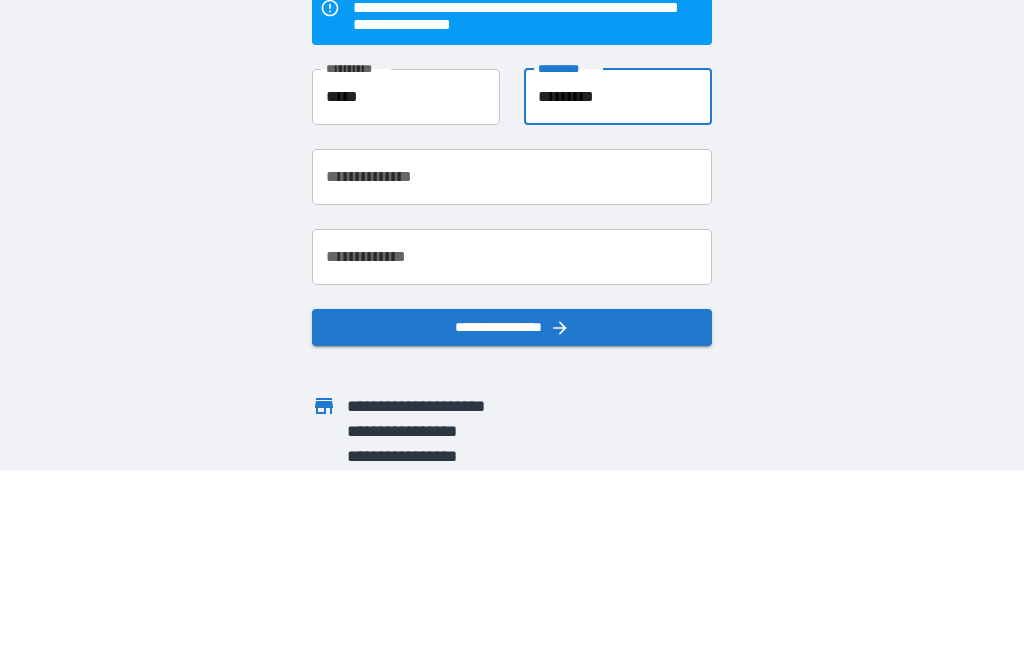 type on "********" 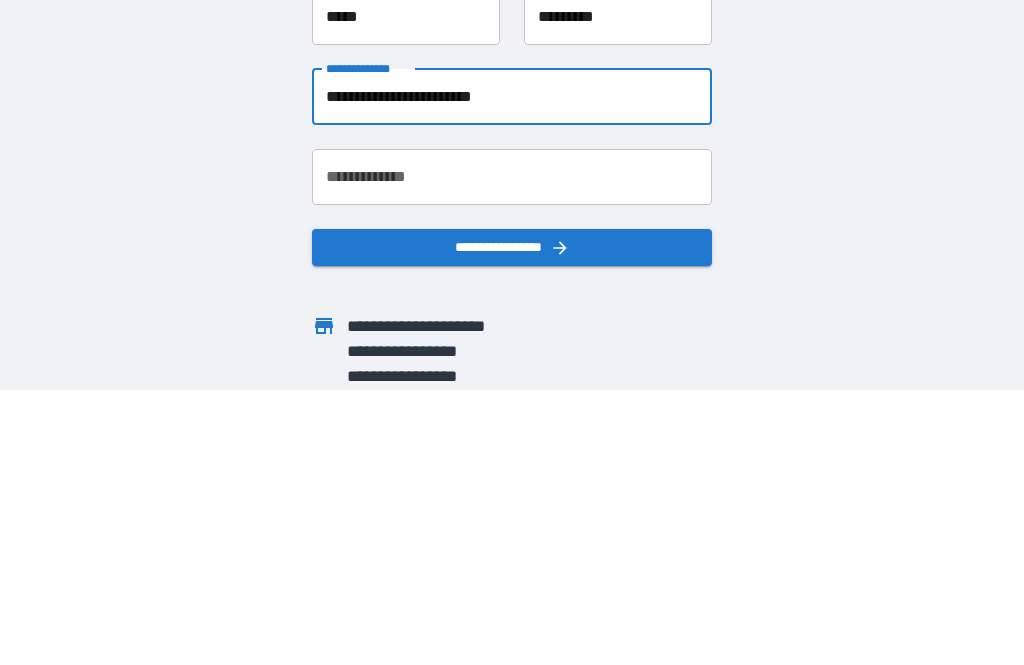 type on "**********" 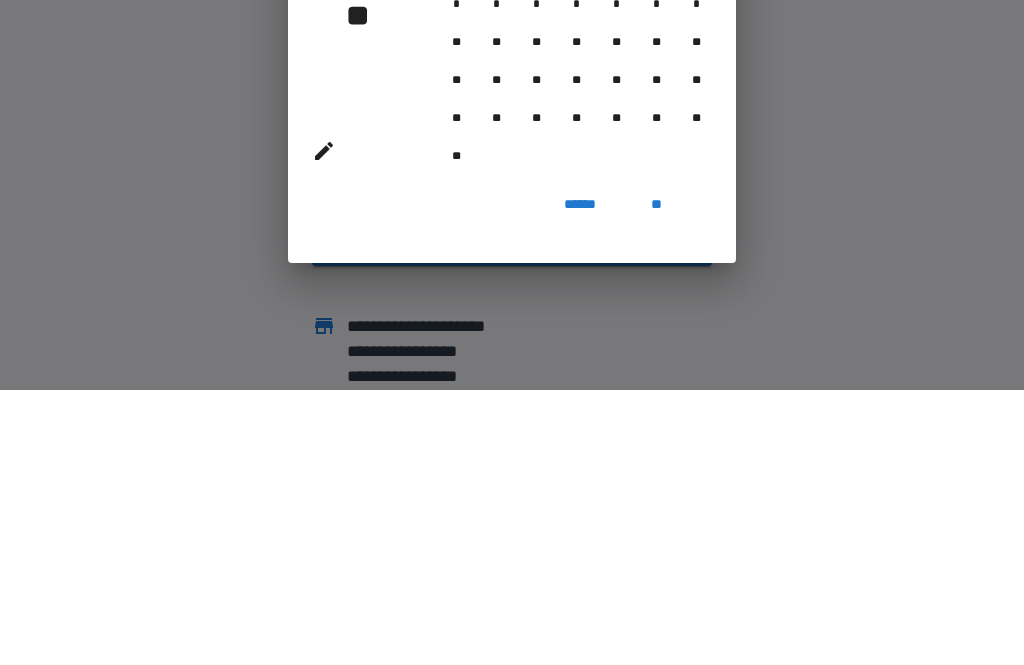 scroll, scrollTop: 64, scrollLeft: 0, axis: vertical 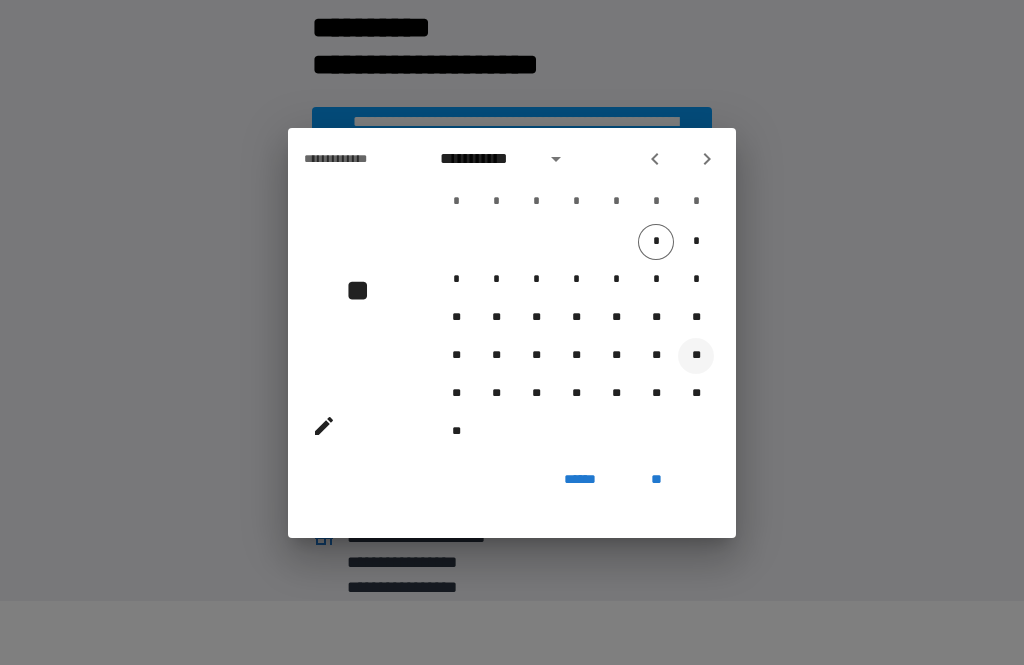 click on "**" at bounding box center [696, 356] 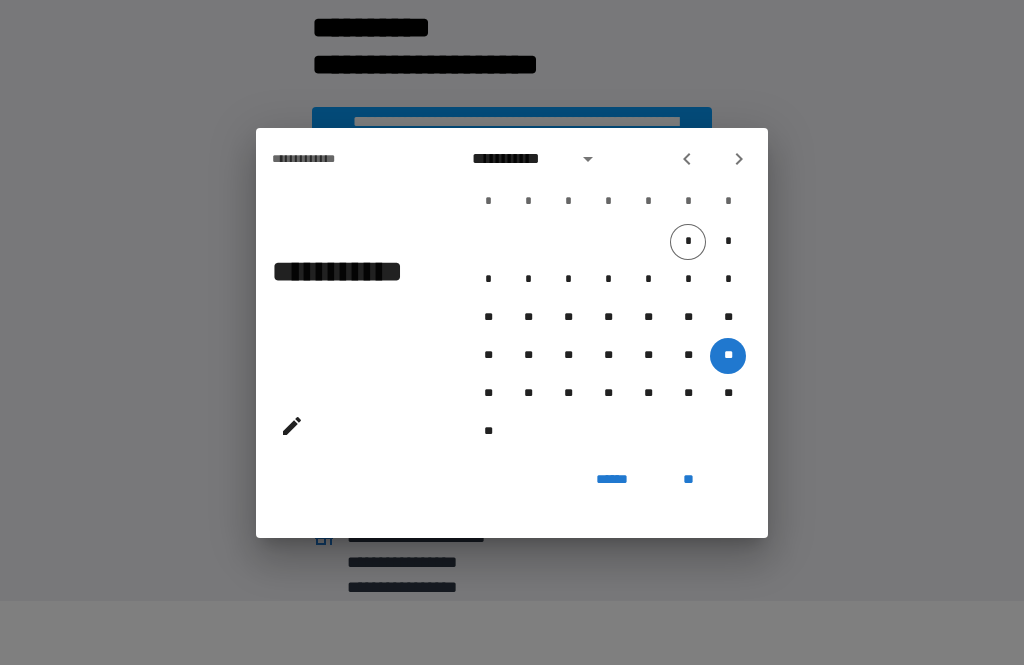 click 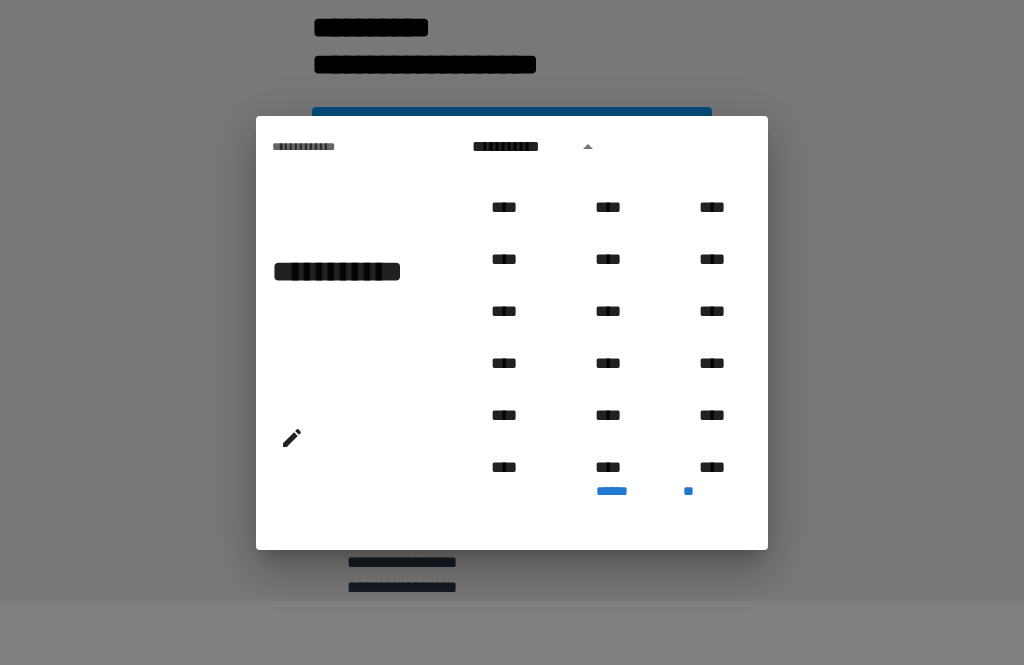 scroll, scrollTop: 665, scrollLeft: 0, axis: vertical 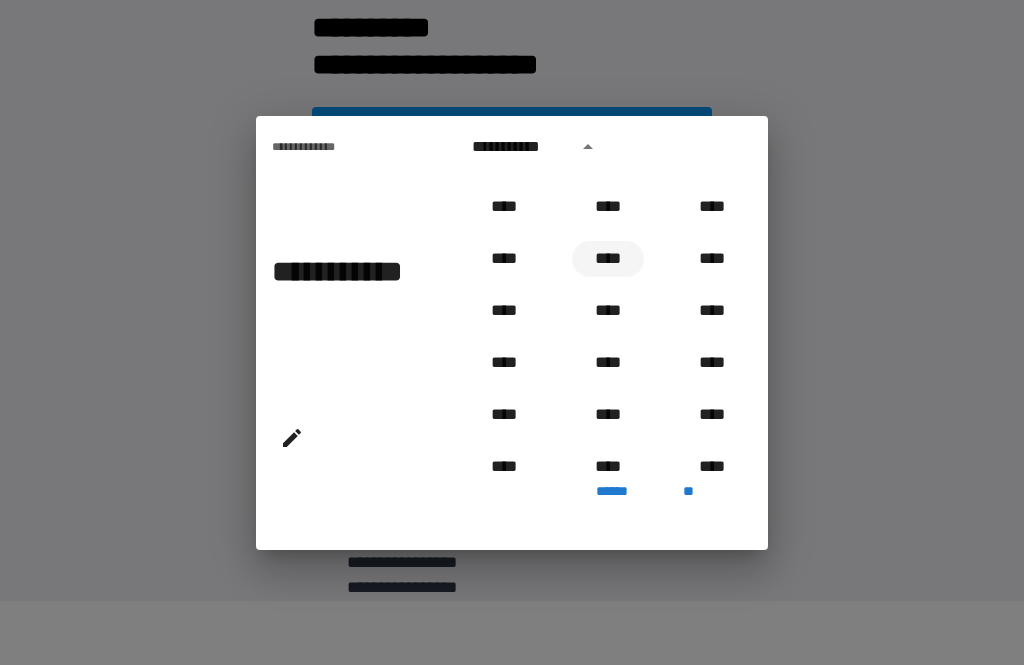 click on "****" at bounding box center [608, 259] 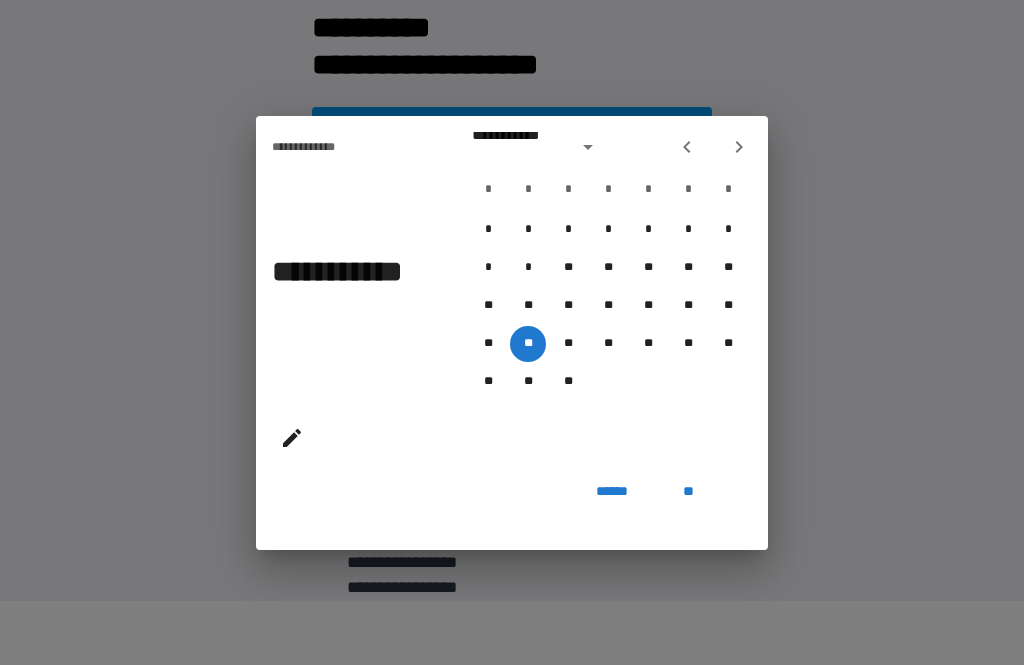 type on "**********" 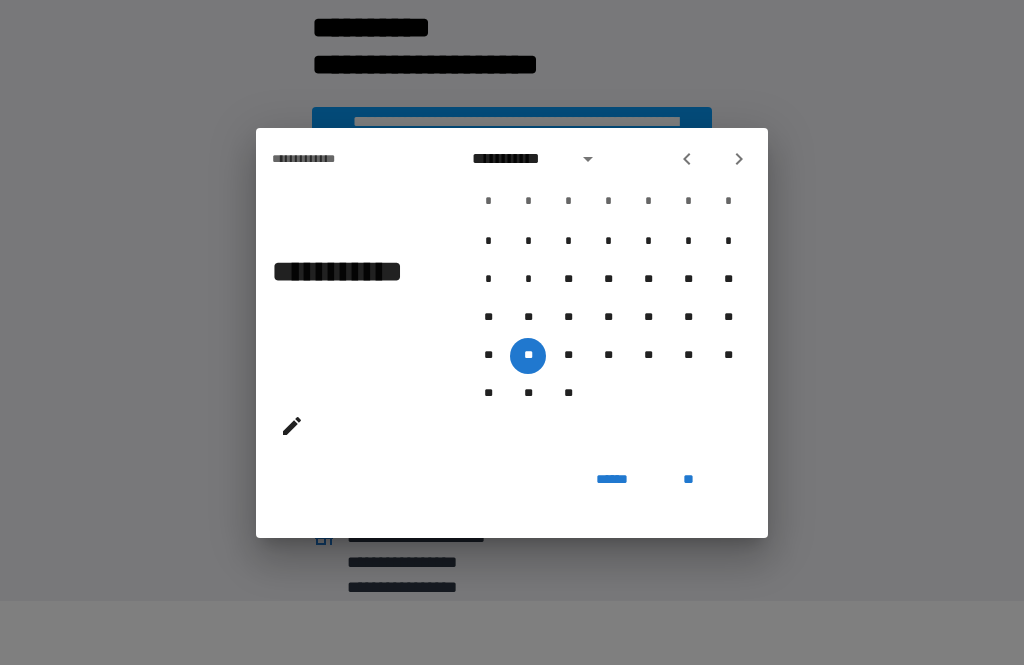 click on "**" at bounding box center [688, 480] 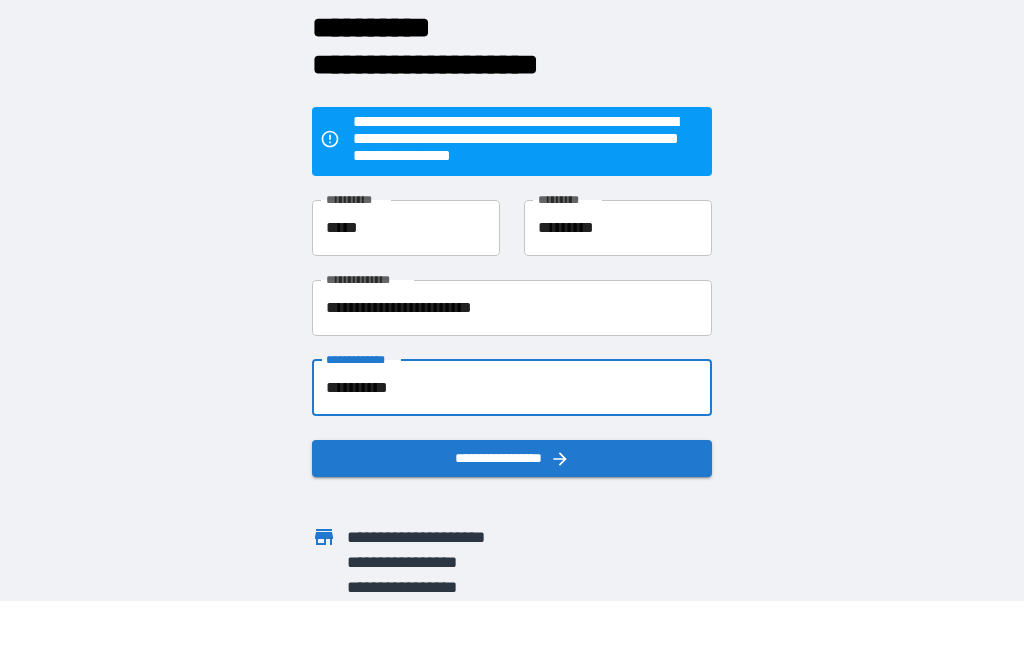 click on "**********" at bounding box center (512, 458) 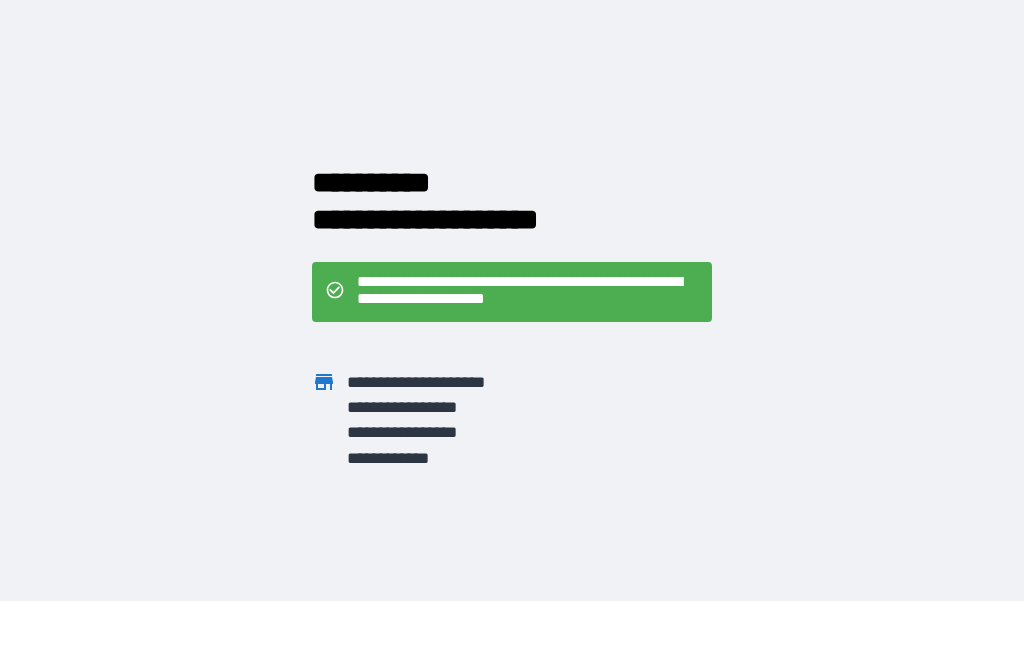 click on "**********" at bounding box center [528, 292] 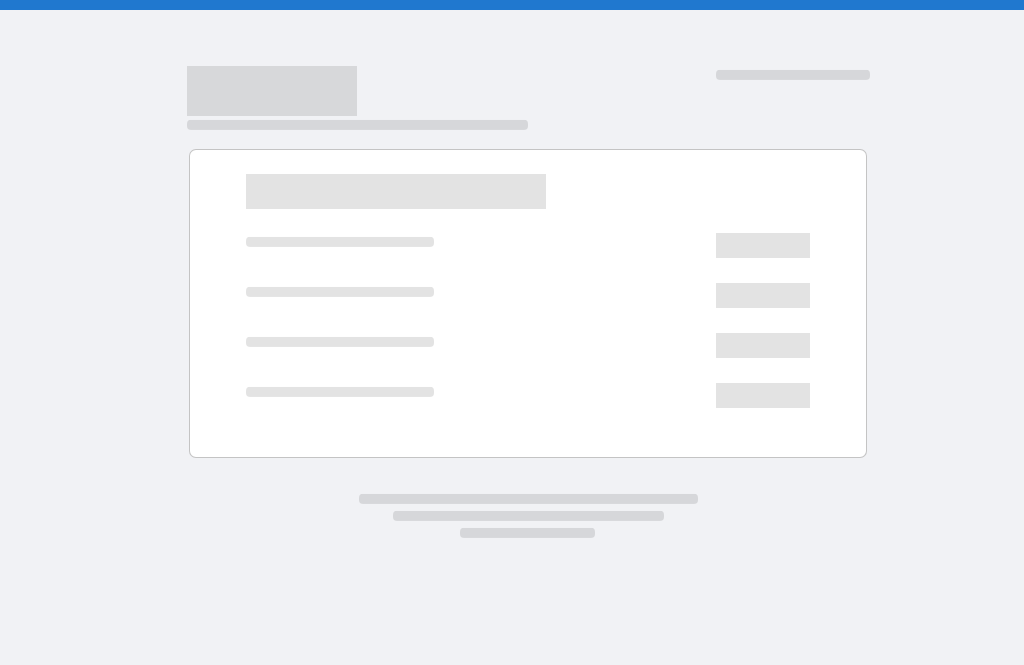 scroll, scrollTop: 0, scrollLeft: 0, axis: both 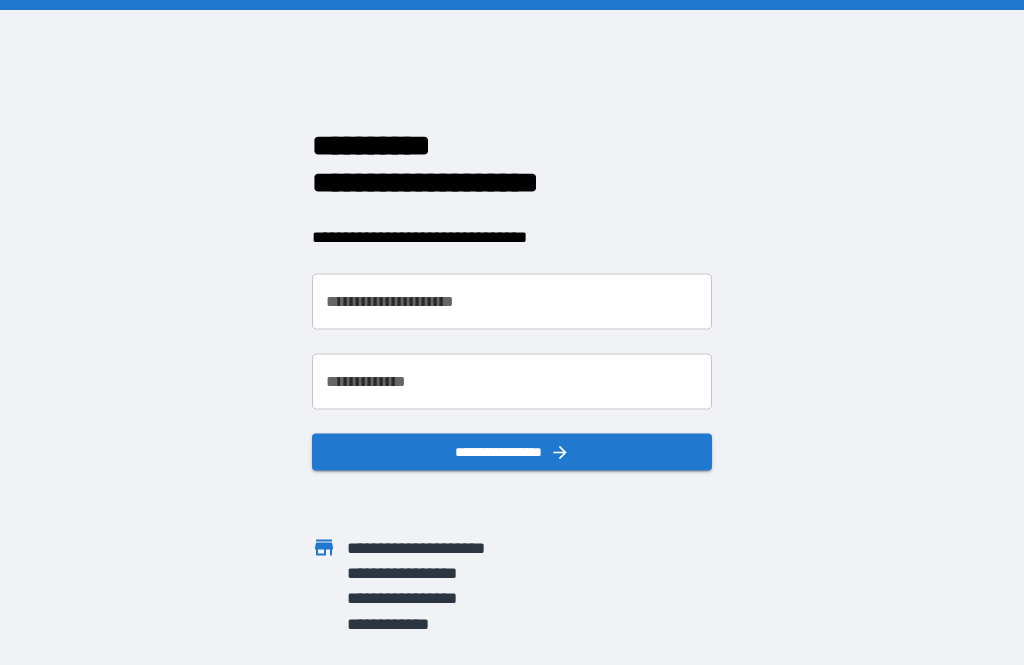 click on "**********" at bounding box center (512, 301) 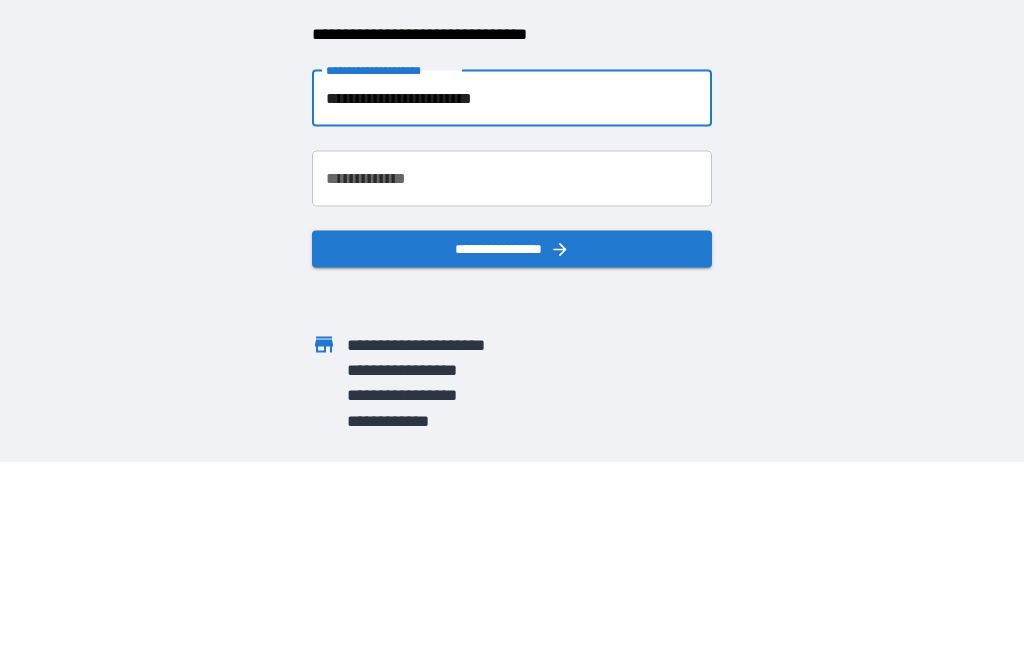 type on "**********" 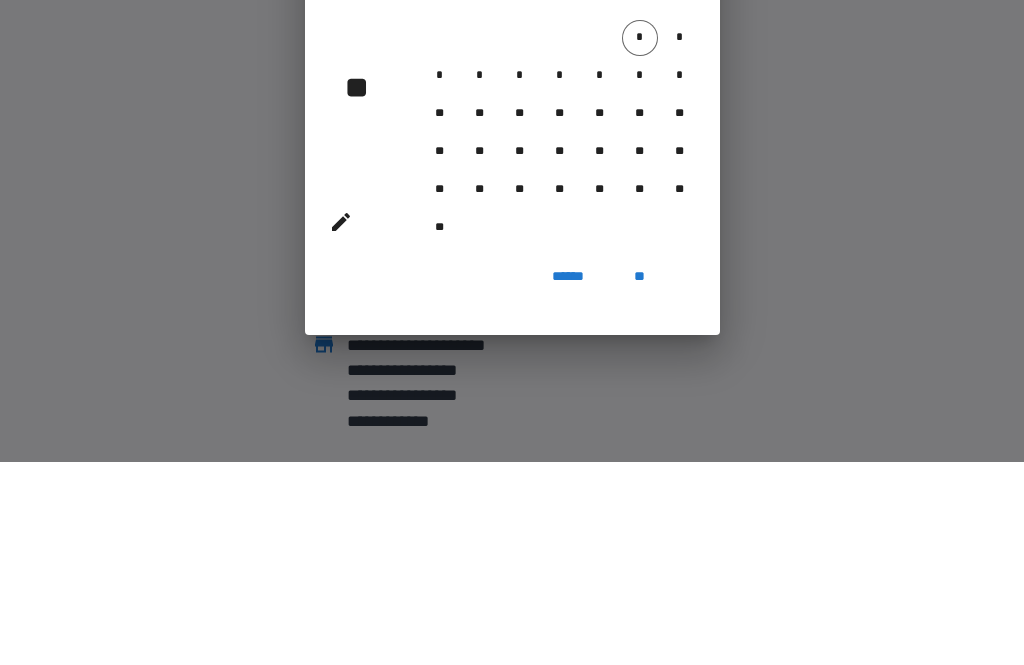 scroll, scrollTop: 64, scrollLeft: 0, axis: vertical 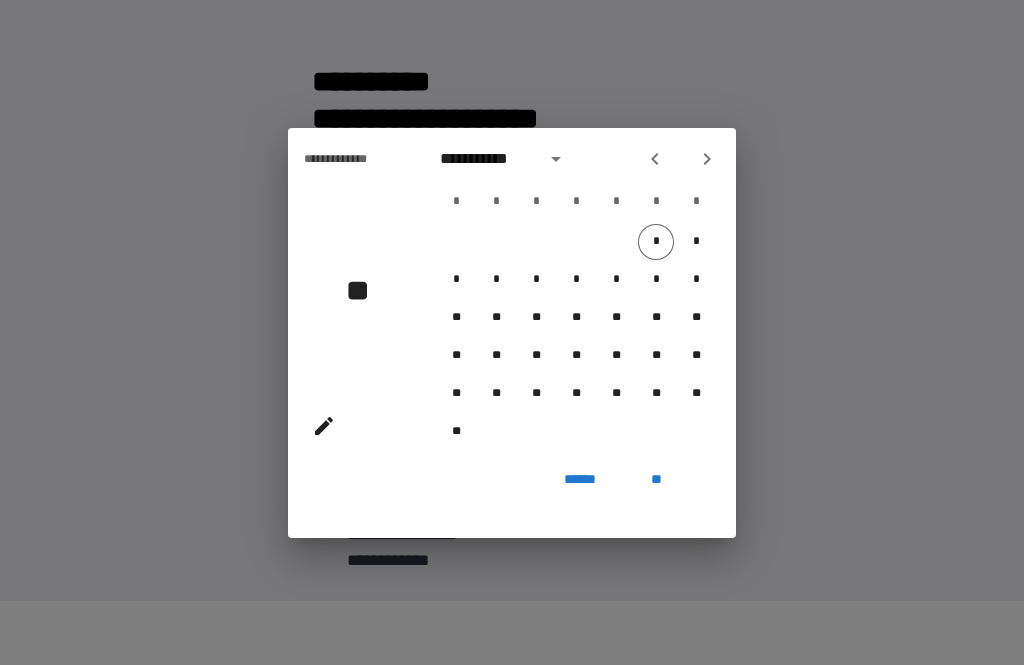 click 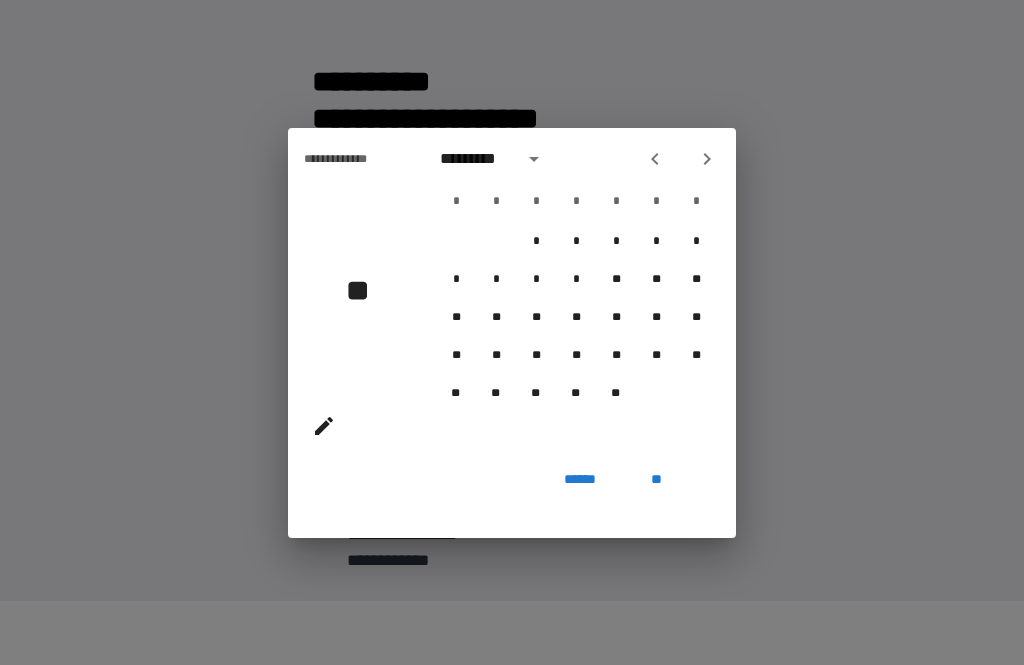 click 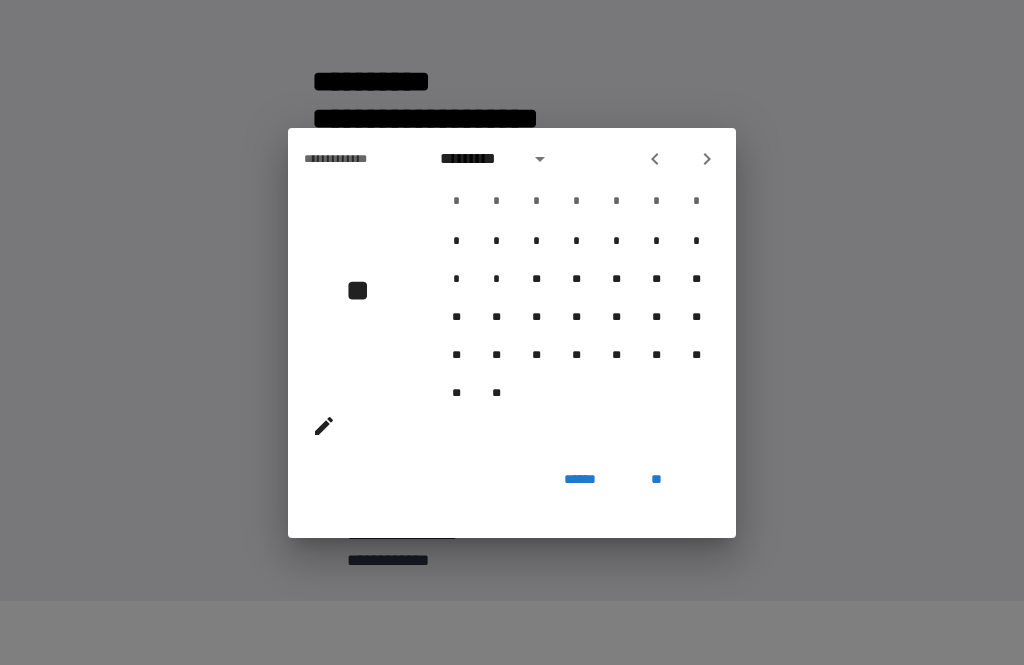 click 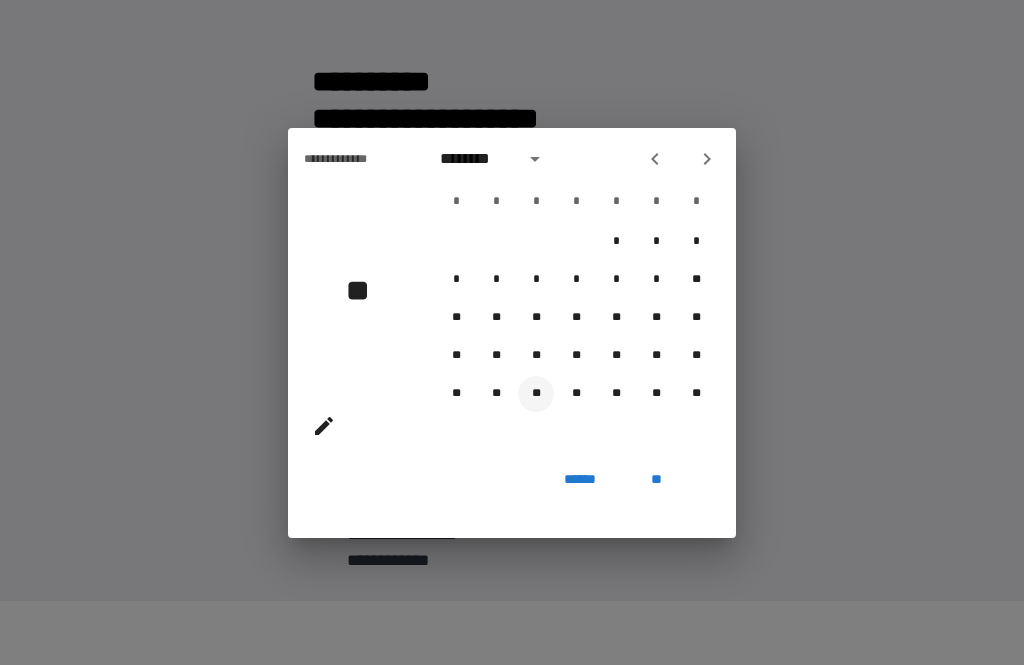 click on "**" at bounding box center [536, 394] 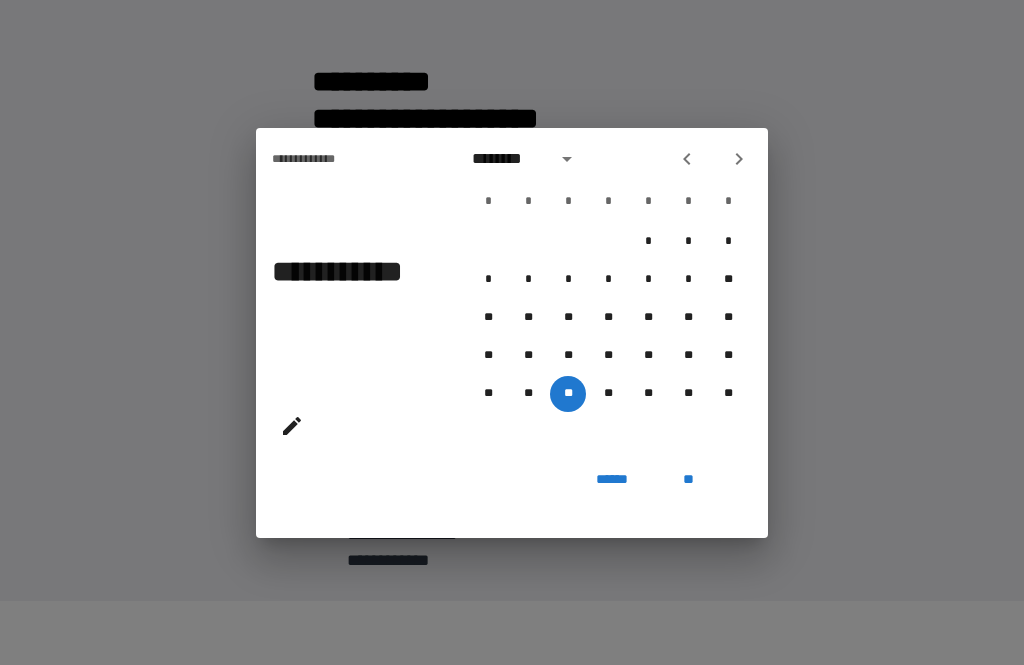 click 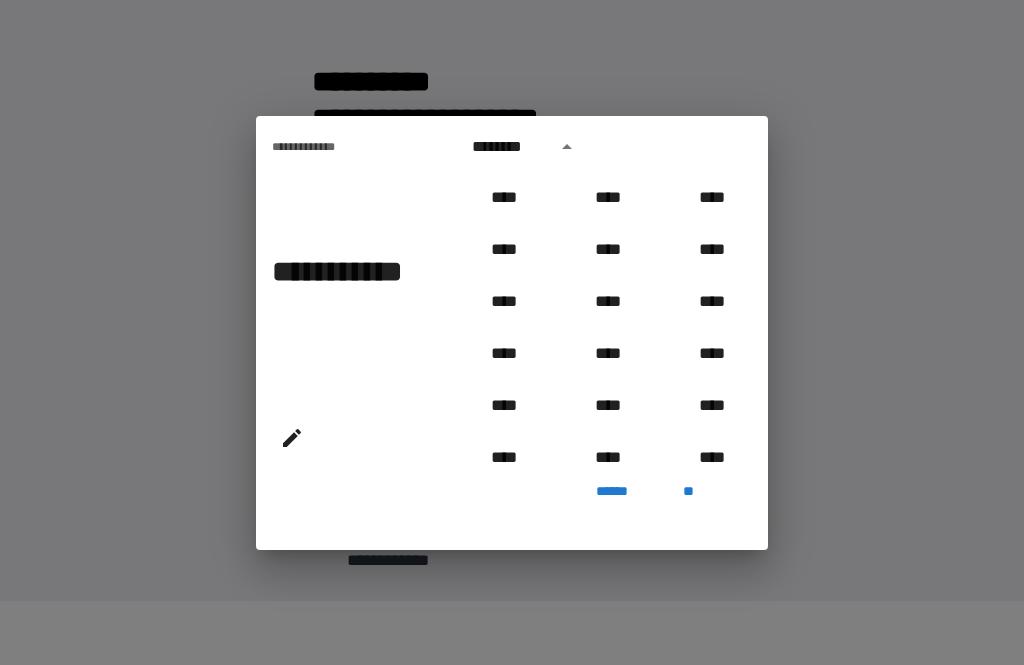 scroll, scrollTop: 507, scrollLeft: 0, axis: vertical 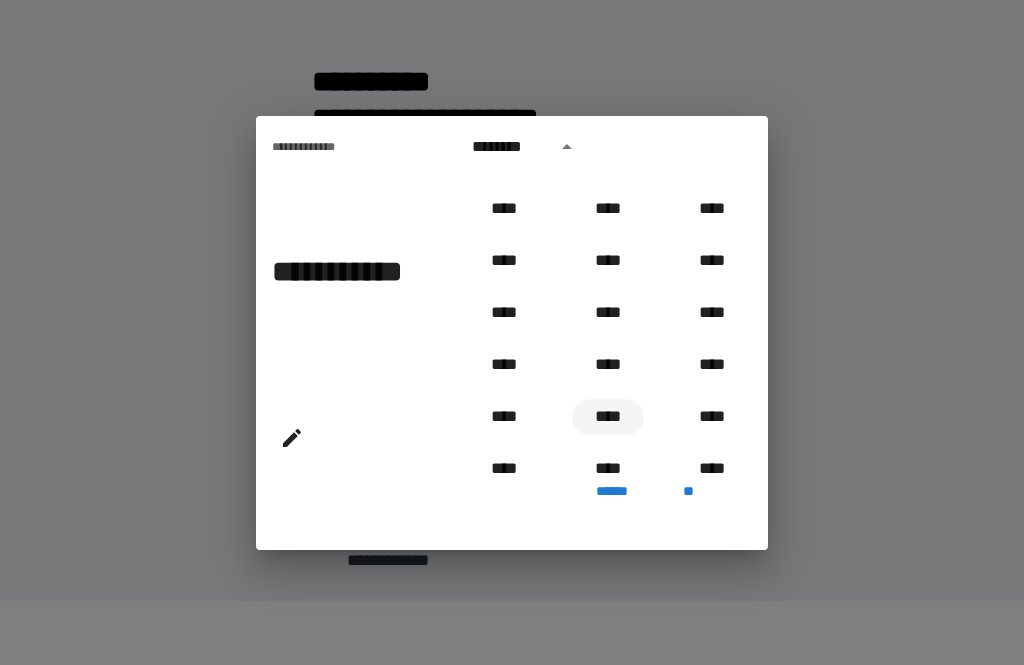 click on "****" at bounding box center (608, 417) 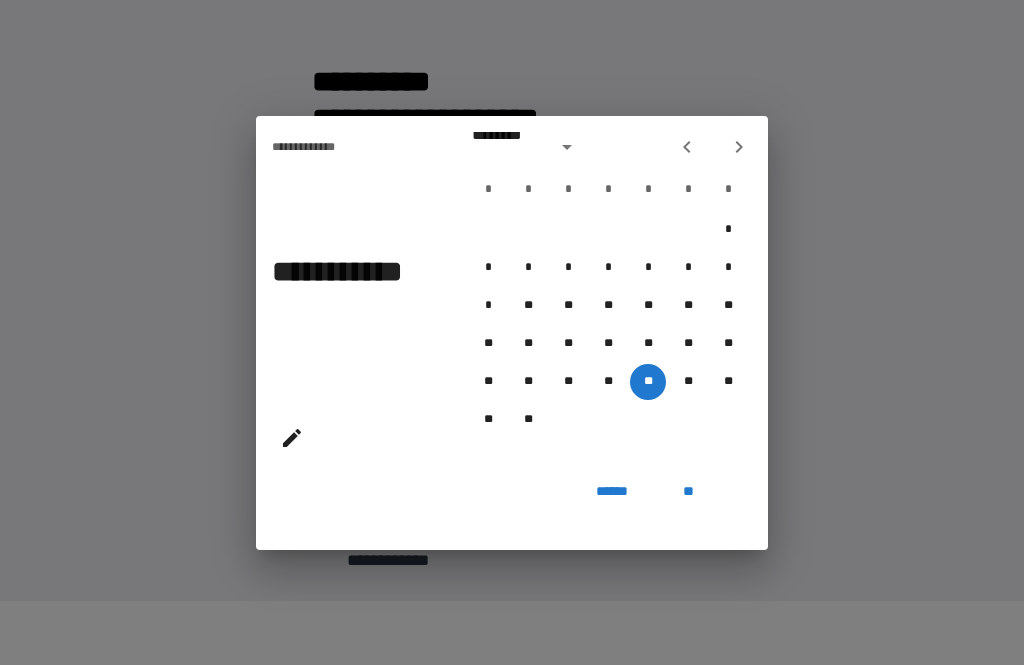 type on "**********" 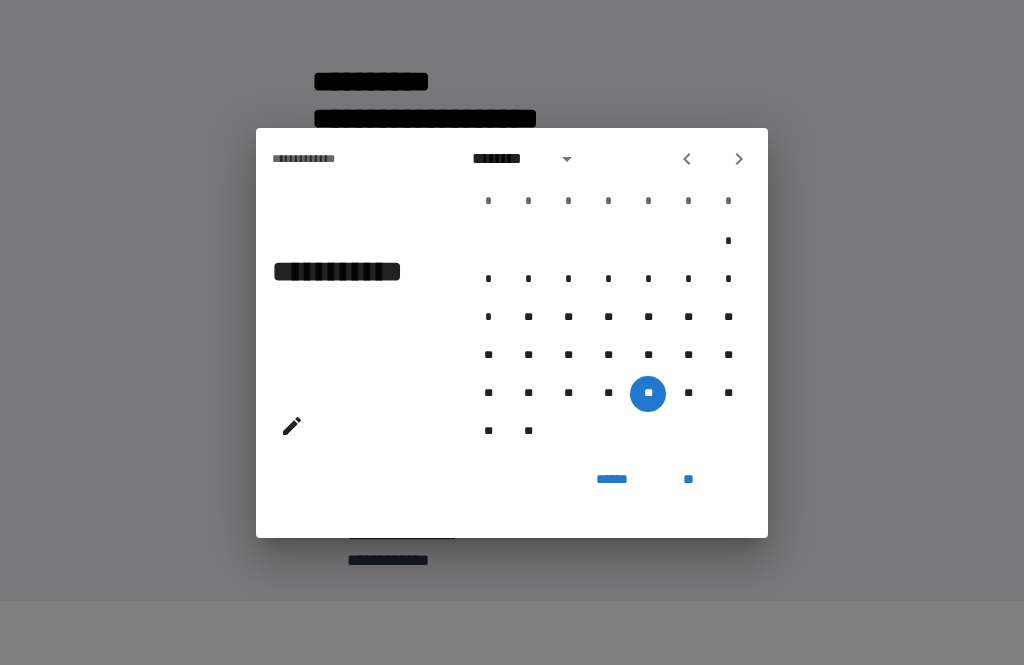 click on "**" at bounding box center [688, 480] 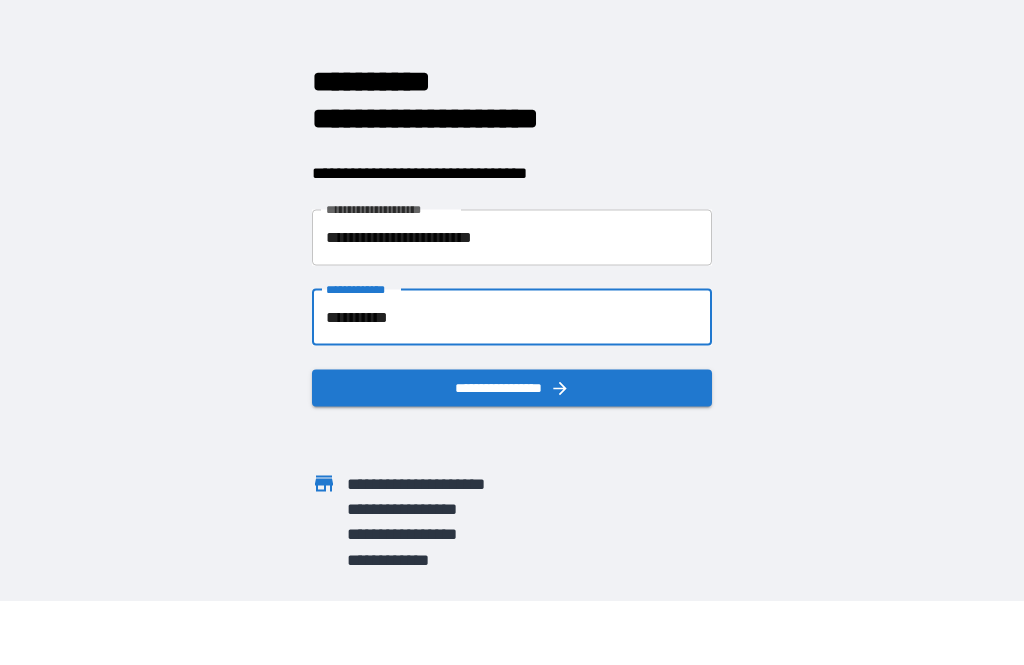 click on "**********" at bounding box center [512, 387] 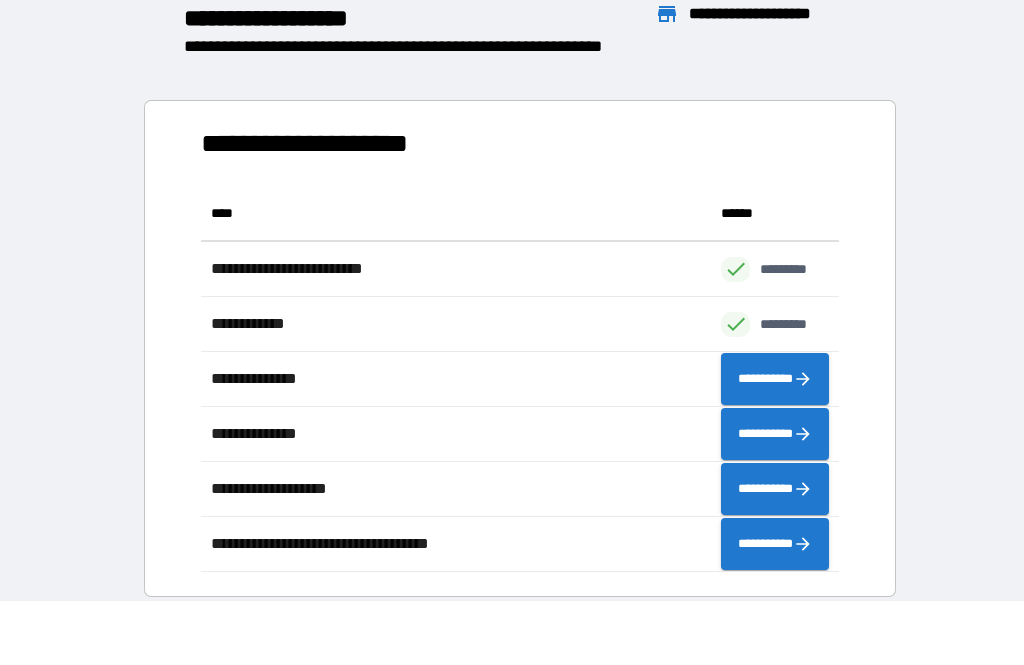 scroll, scrollTop: 1, scrollLeft: 1, axis: both 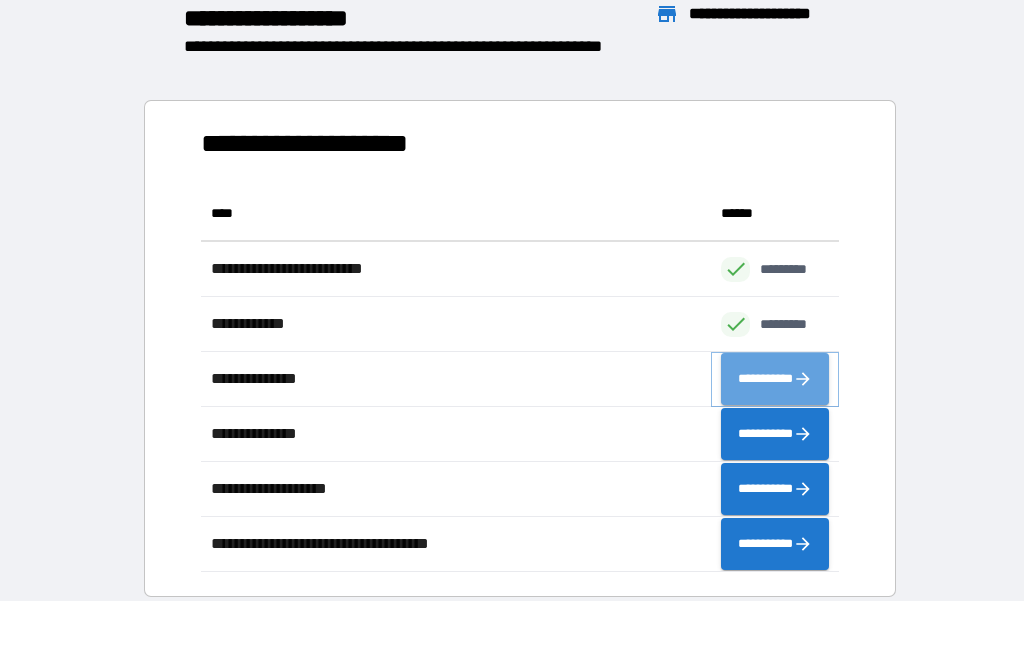 click on "**********" at bounding box center (775, 379) 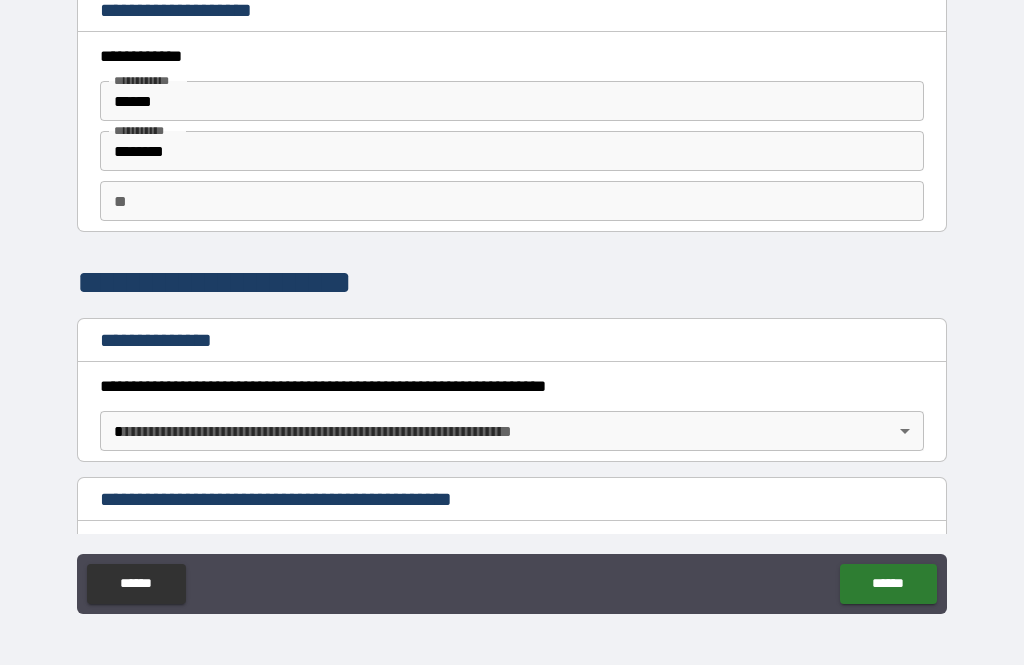 click on "**********" at bounding box center [512, 300] 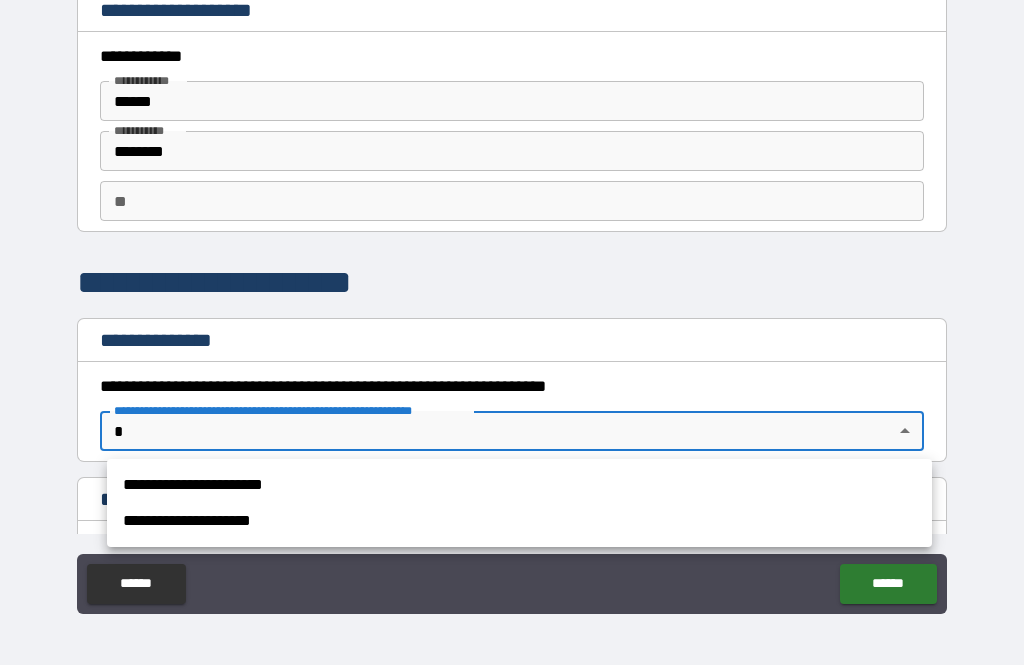 click on "**********" at bounding box center [519, 485] 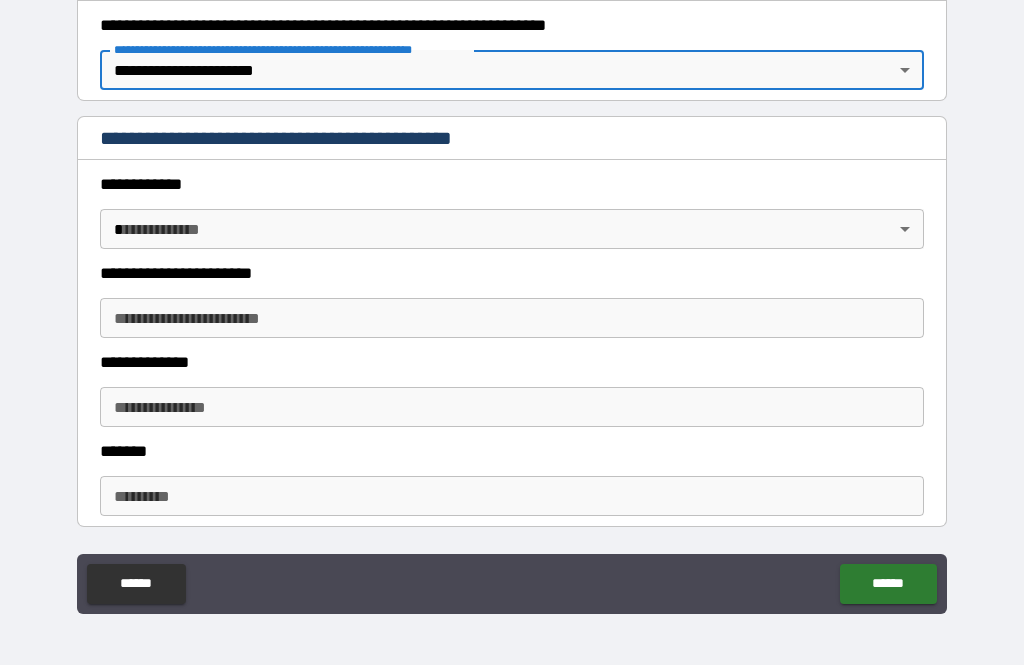 scroll, scrollTop: 363, scrollLeft: 0, axis: vertical 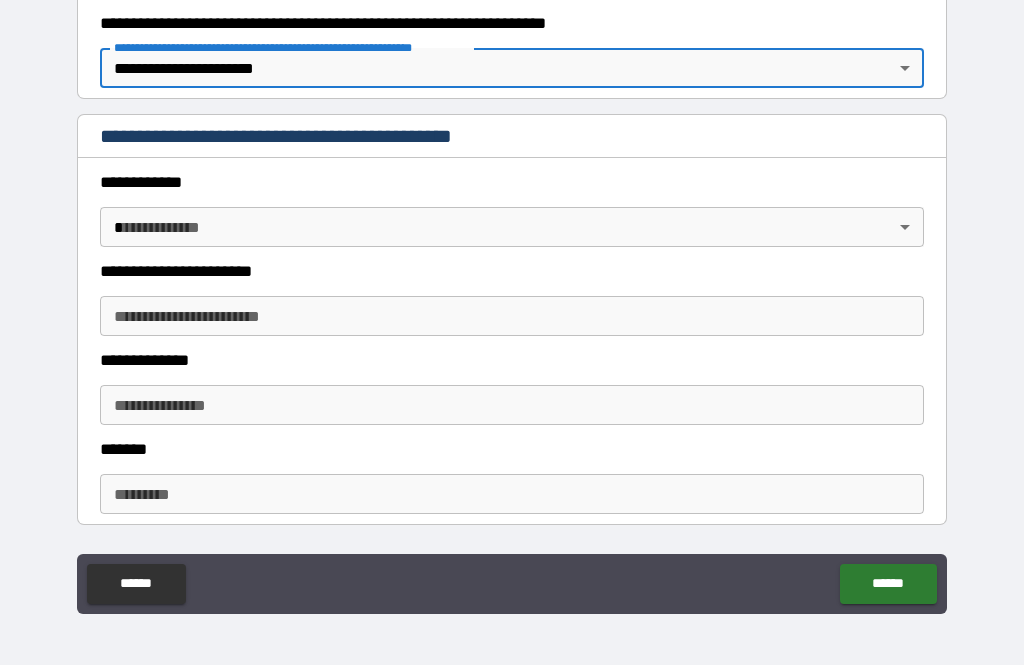 click on "**********" at bounding box center (512, 300) 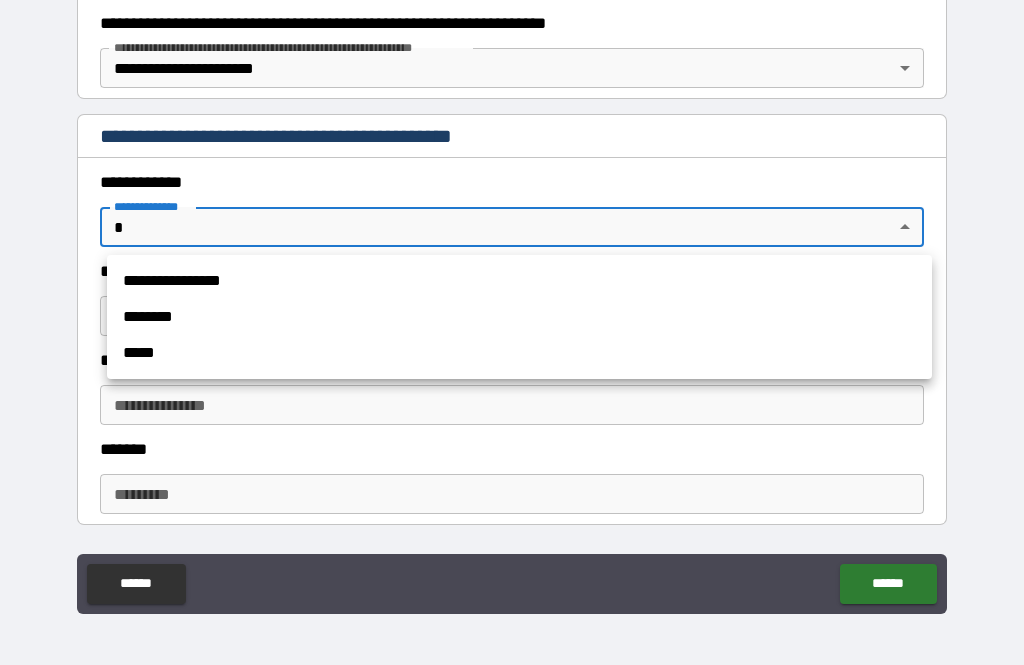 click on "*****" at bounding box center (519, 353) 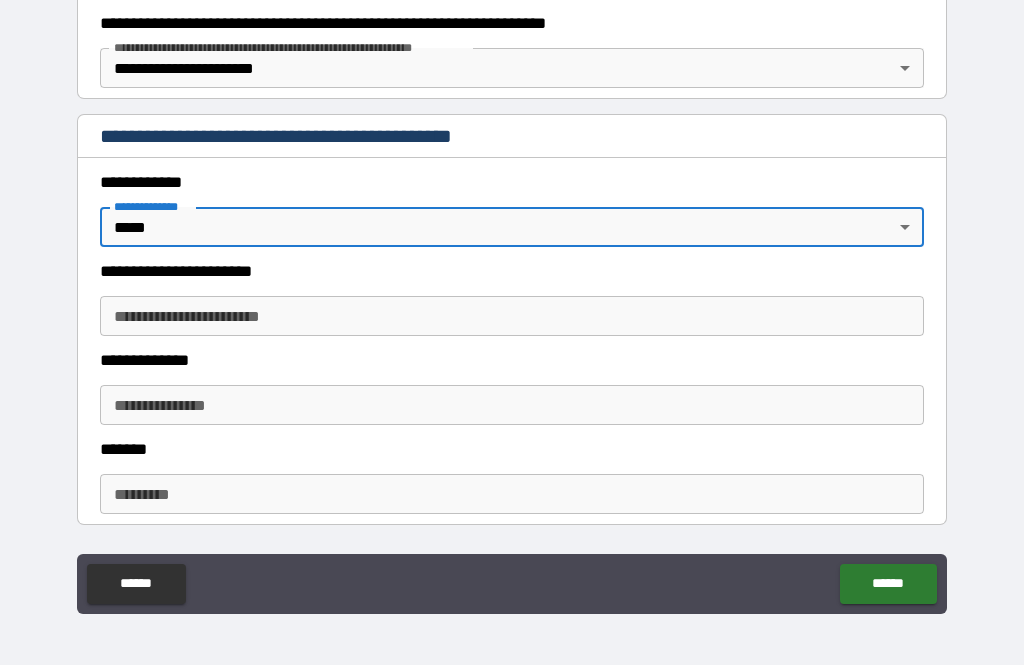 type on "*" 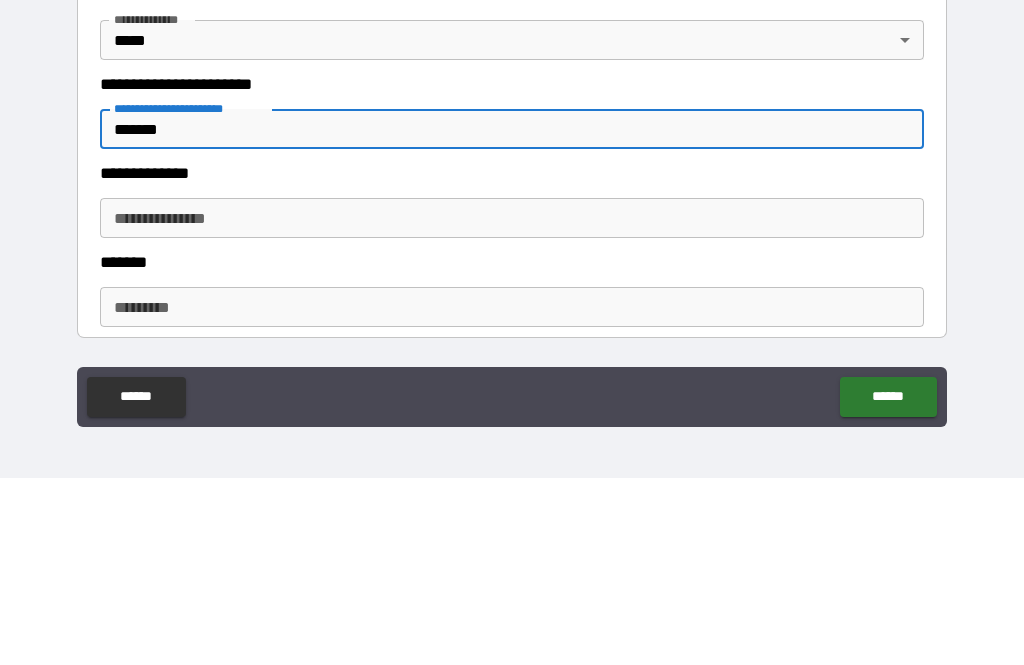 type on "*******" 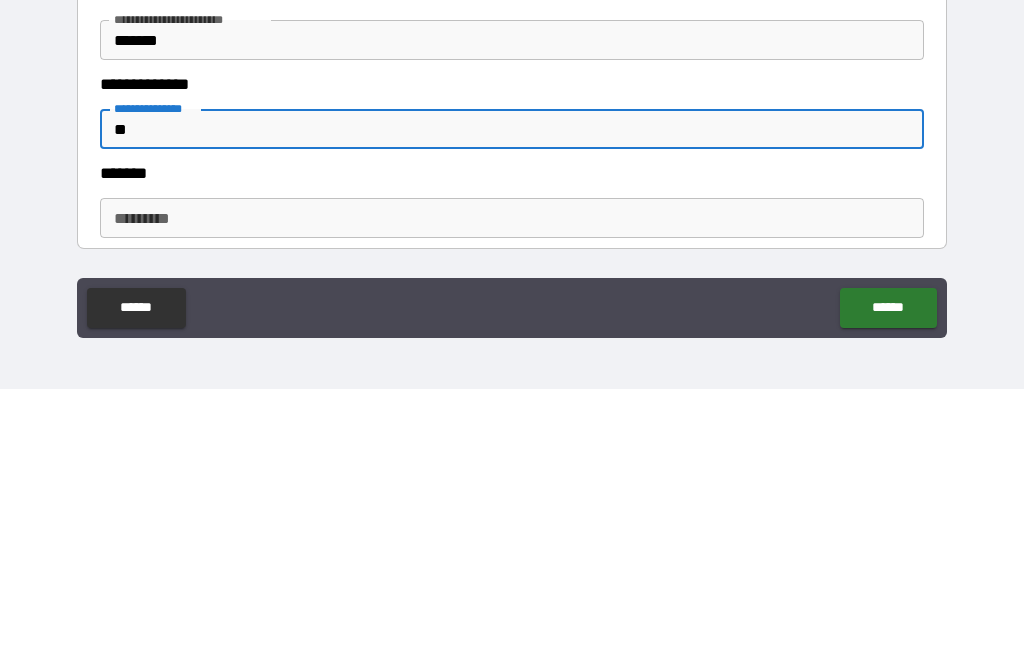 type on "*" 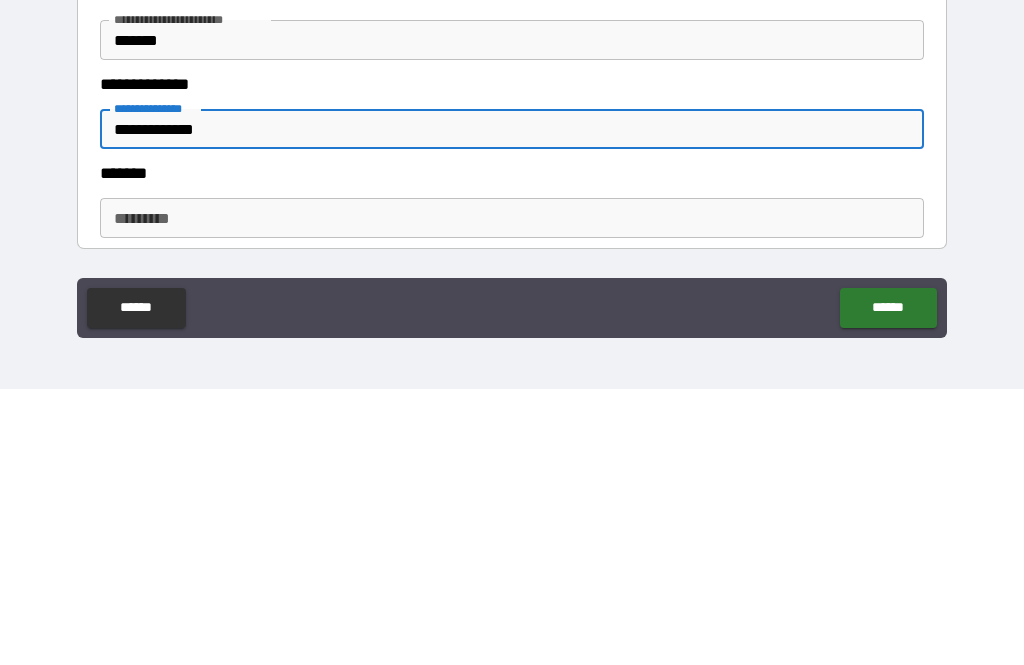 type on "**********" 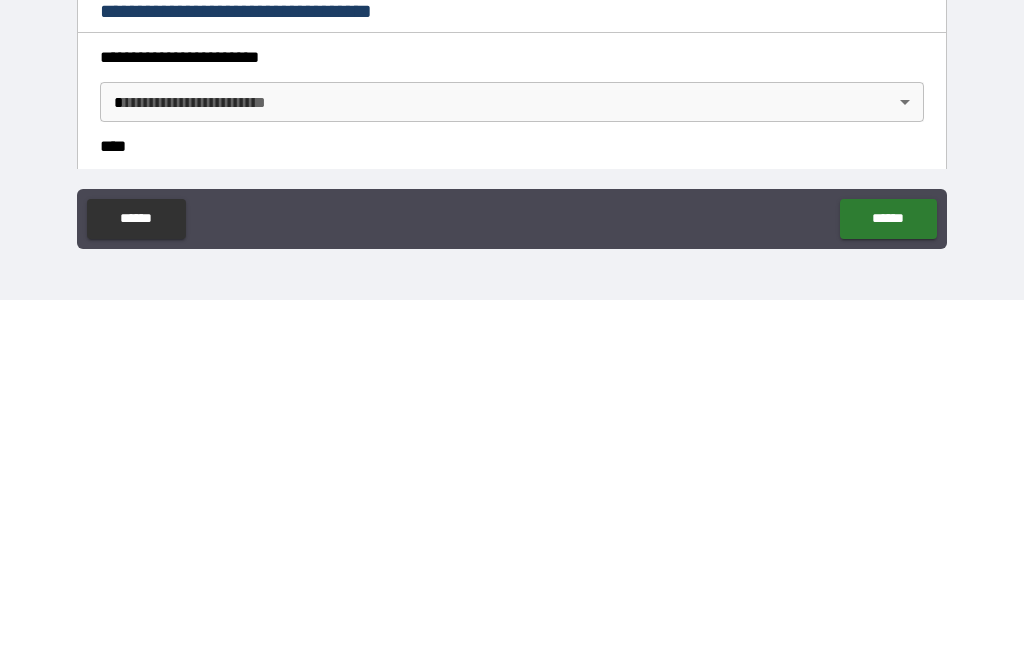 scroll, scrollTop: 550, scrollLeft: 0, axis: vertical 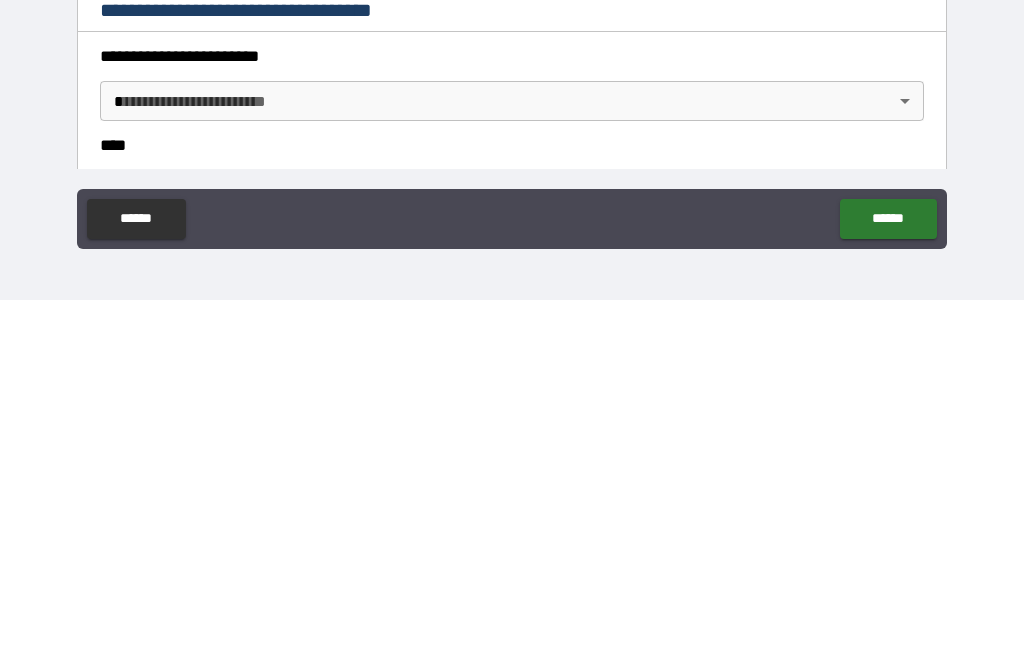 type on "********" 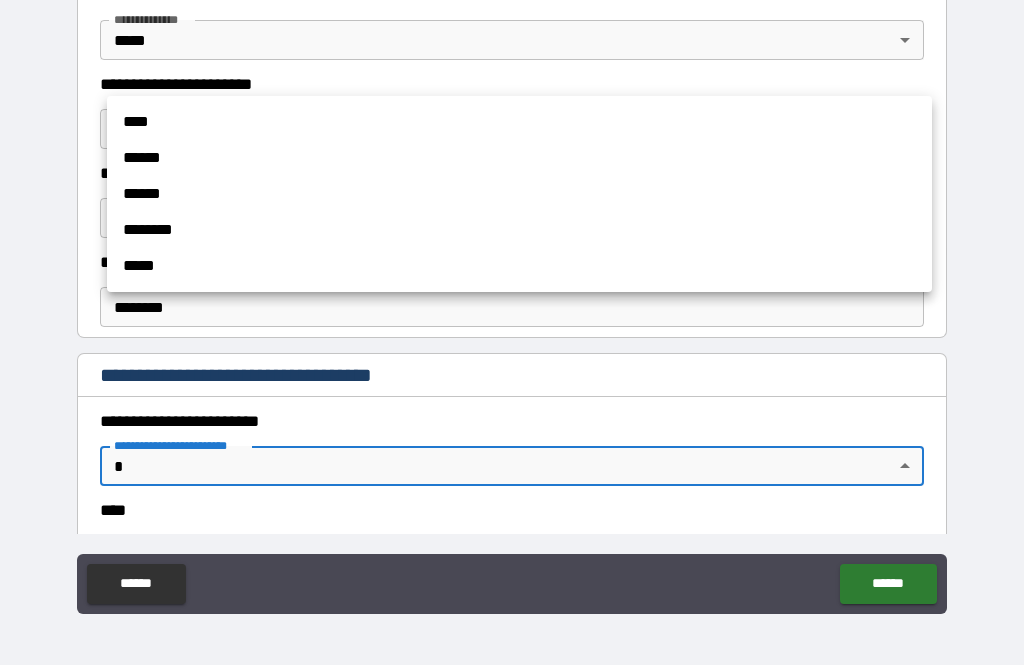 click on "****" at bounding box center (519, 122) 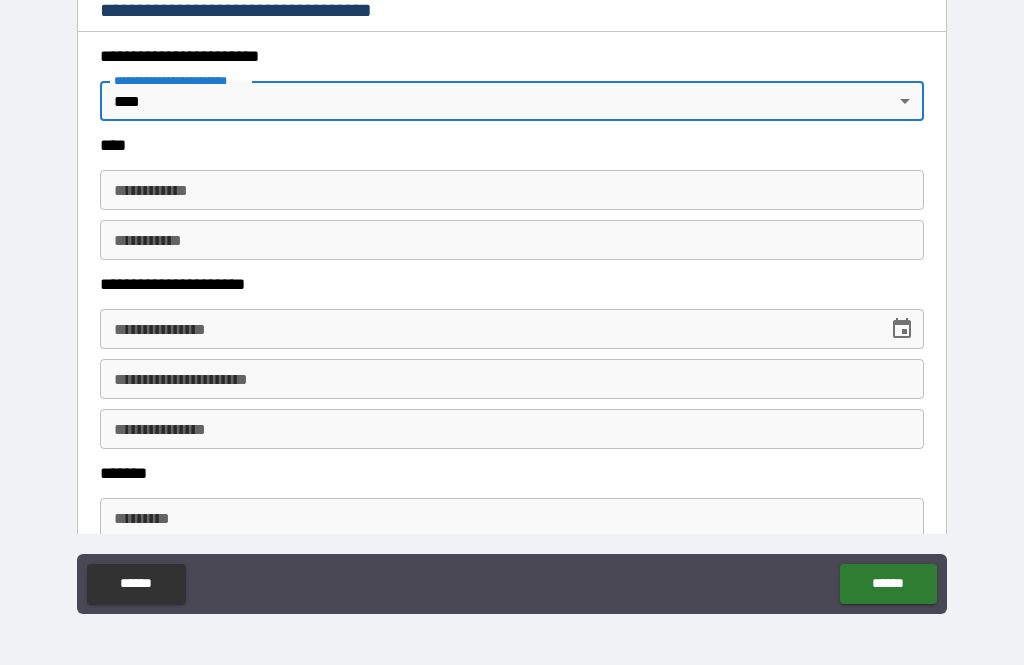 scroll, scrollTop: 928, scrollLeft: 0, axis: vertical 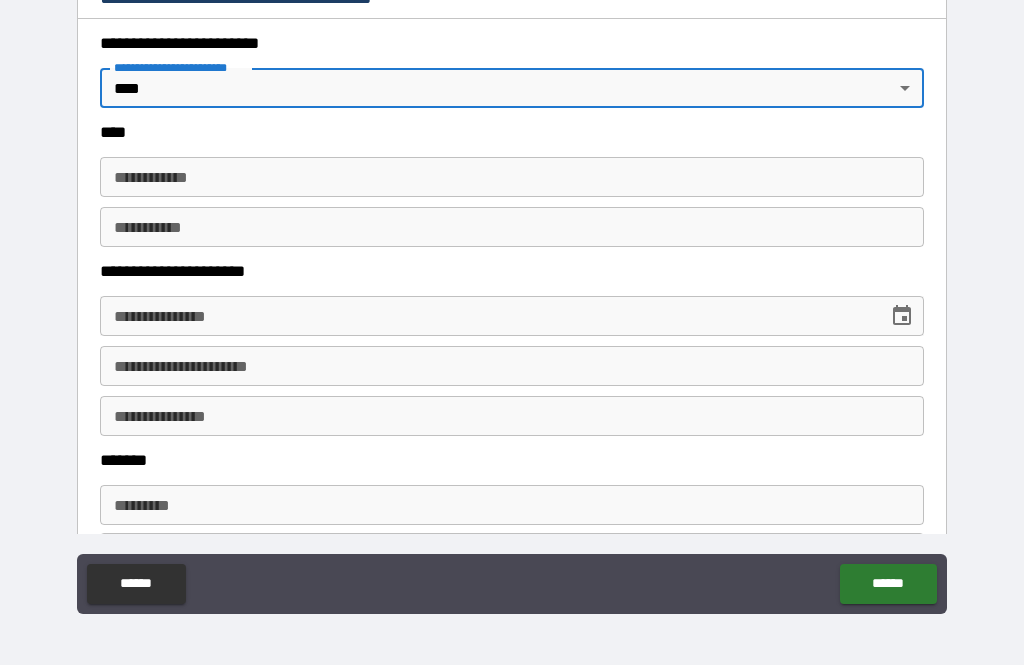 click on "**********" at bounding box center [512, 177] 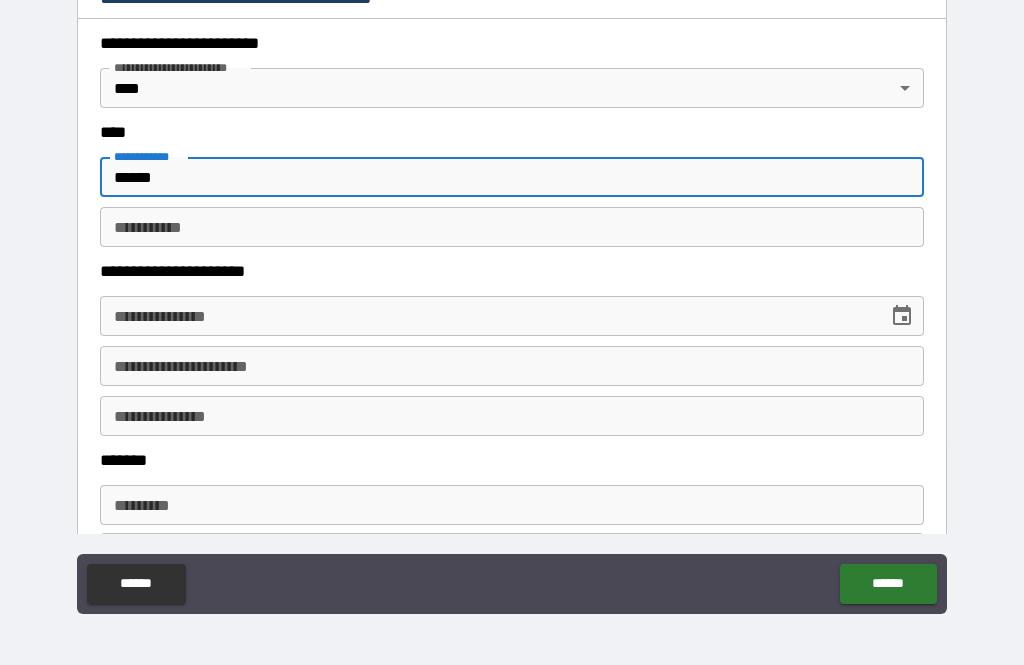 type on "******" 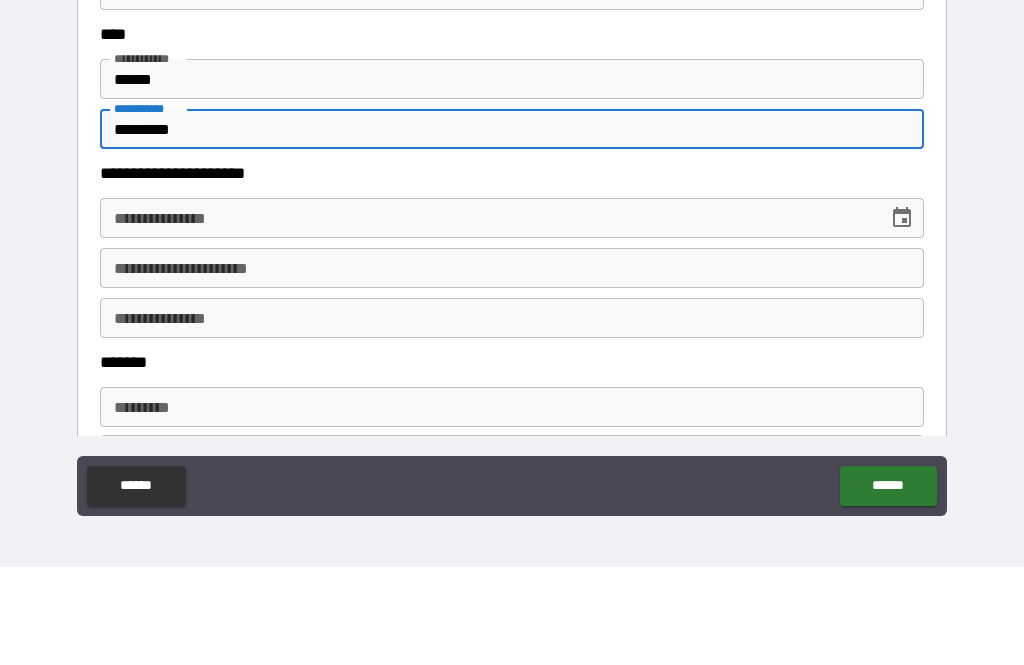 type on "********" 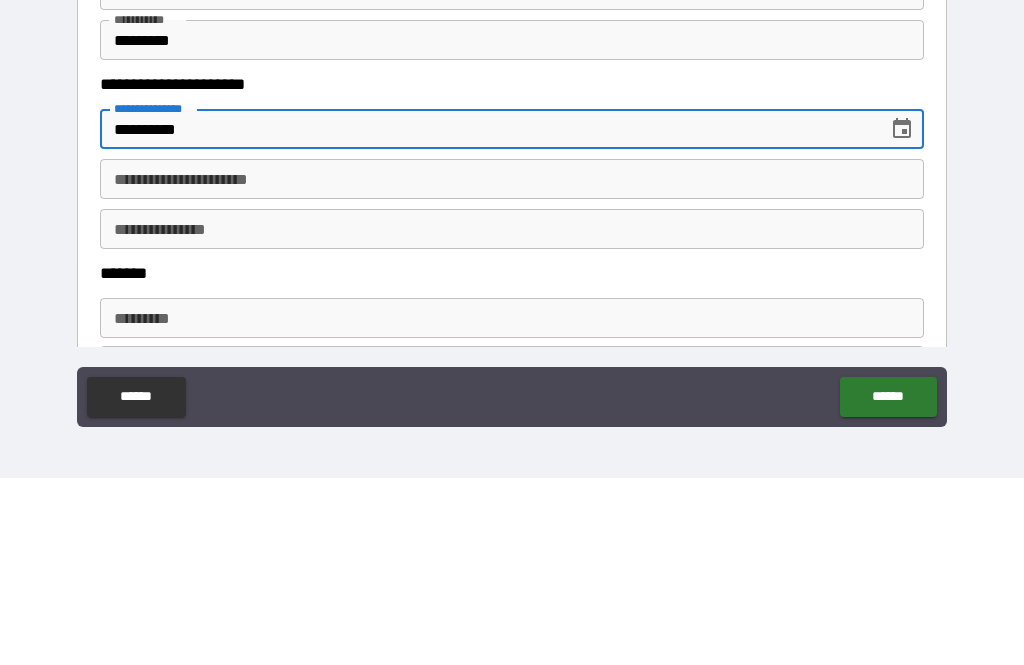 type on "**********" 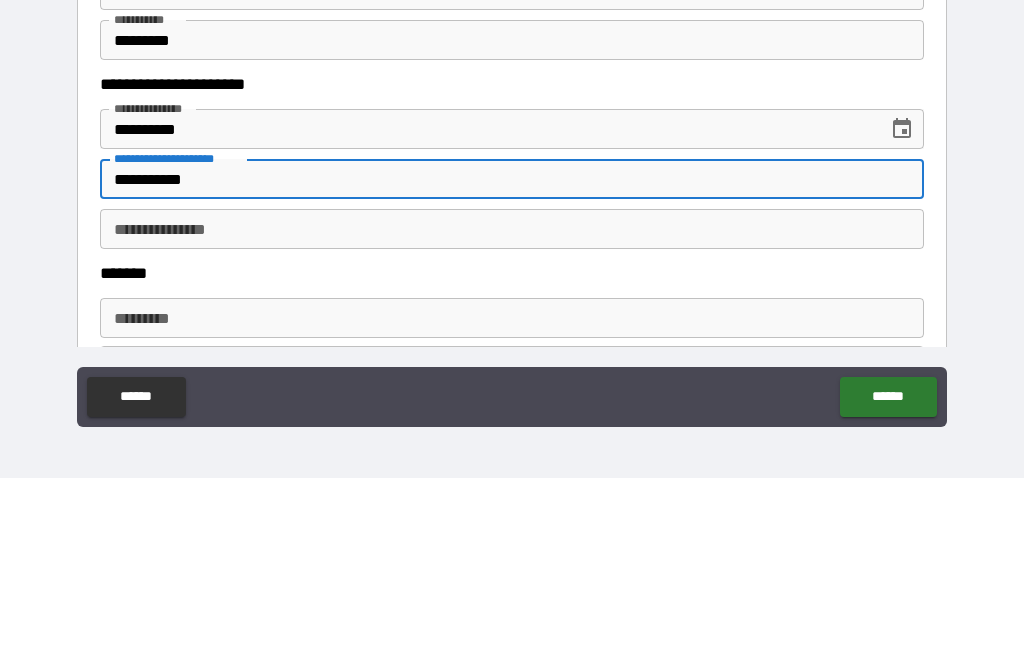 type on "**********" 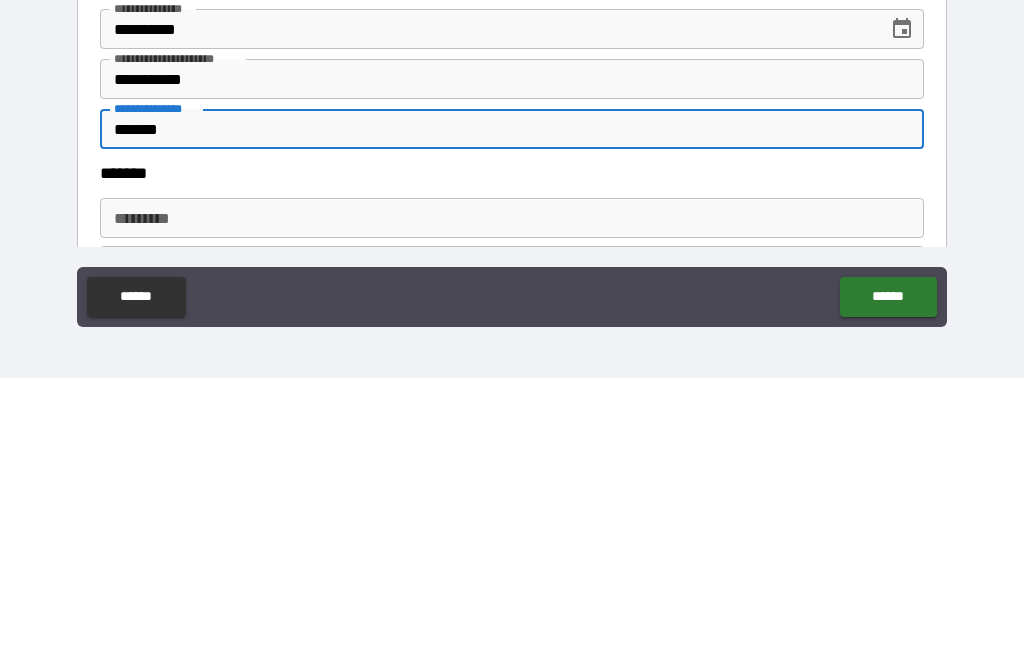 type on "*******" 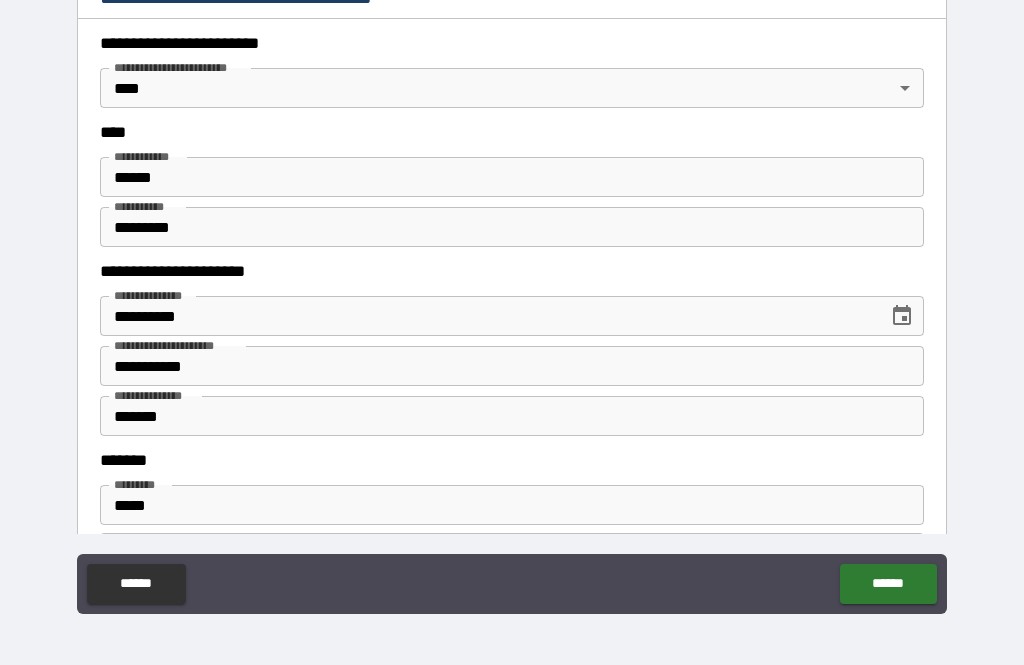 type on "**********" 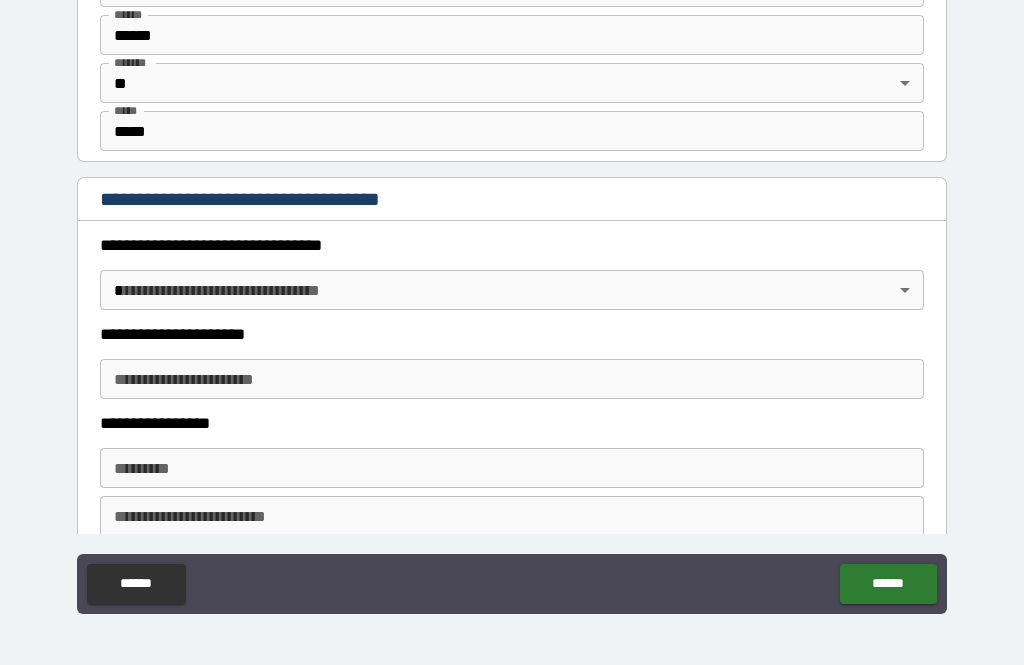 scroll, scrollTop: 1494, scrollLeft: 0, axis: vertical 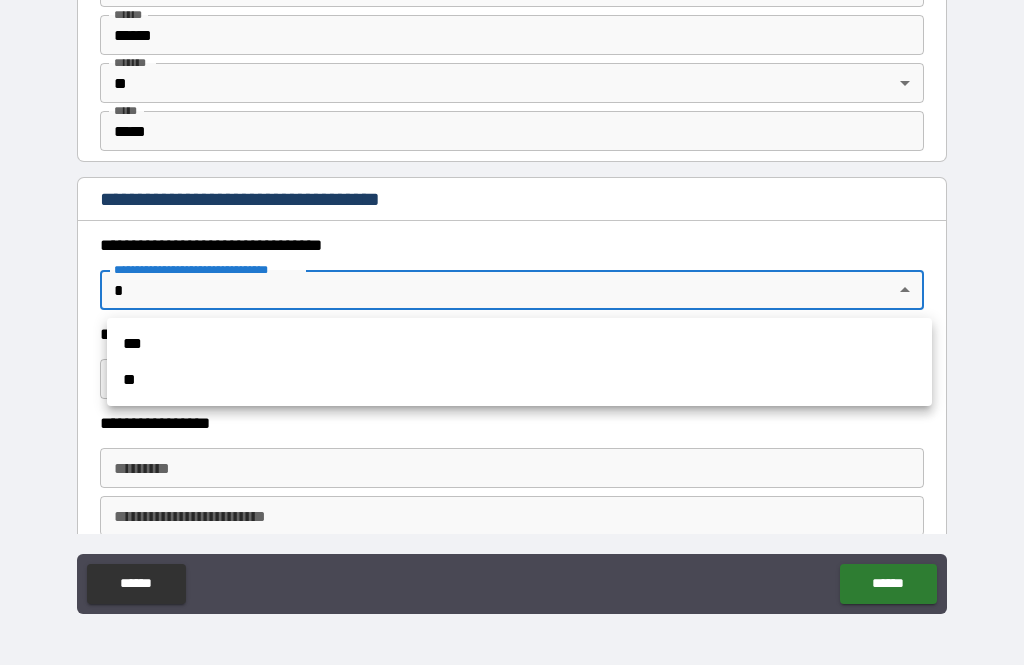 click on "**" at bounding box center (519, 380) 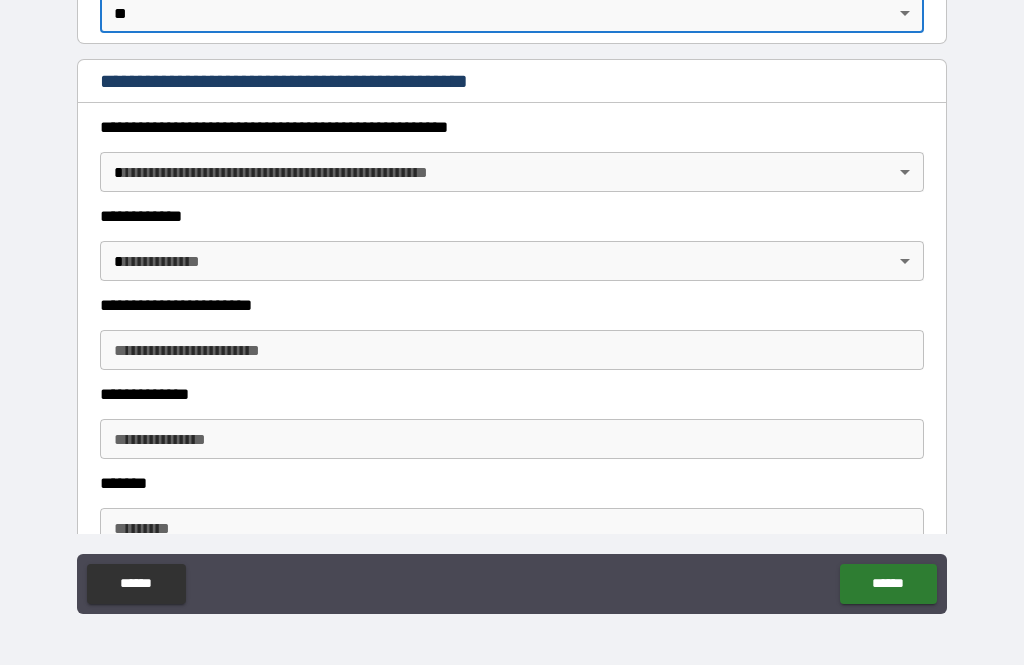 scroll, scrollTop: 1774, scrollLeft: 0, axis: vertical 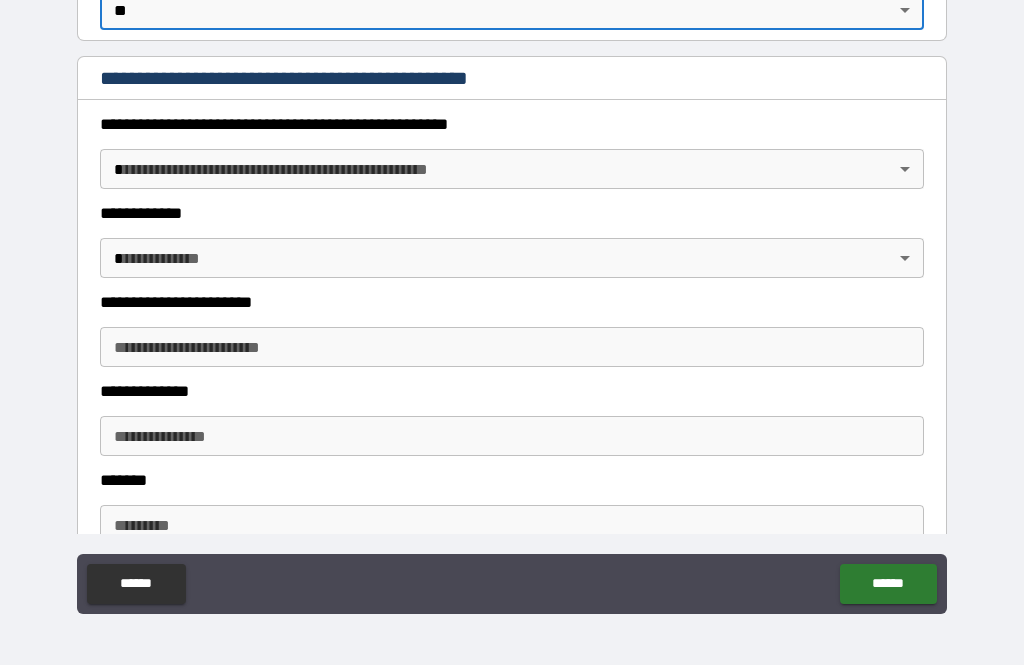 click on "**********" at bounding box center [512, 300] 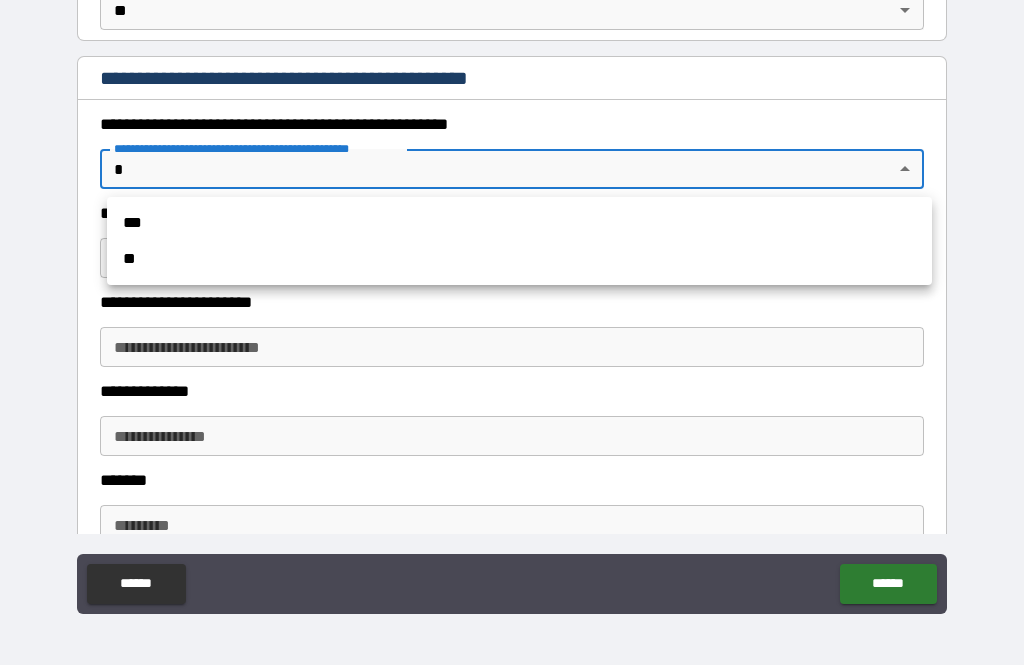 click on "**" at bounding box center [519, 259] 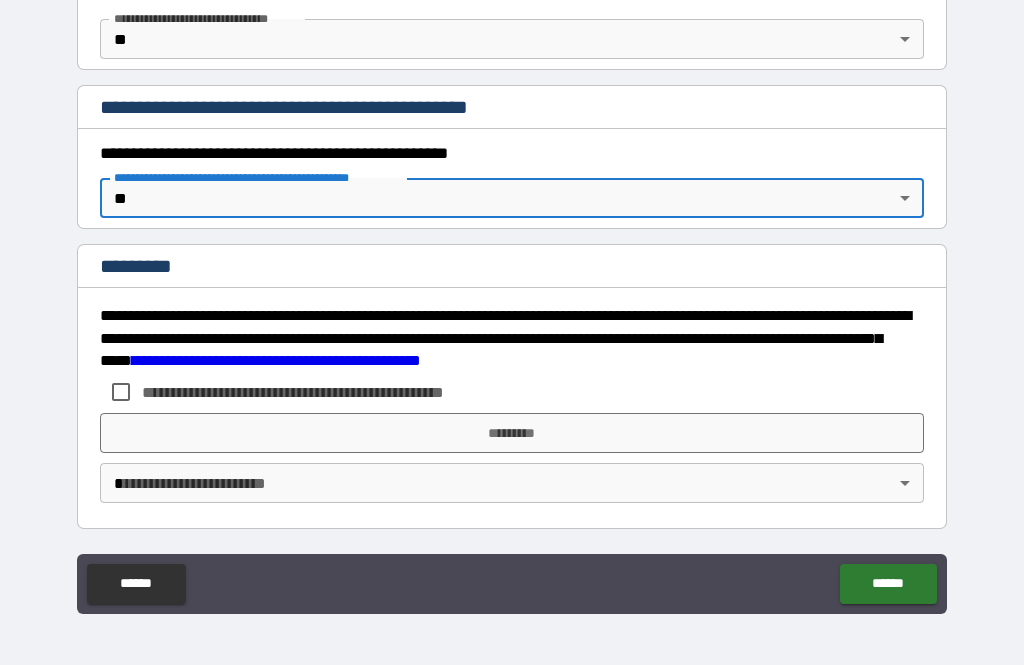 scroll, scrollTop: 1745, scrollLeft: 0, axis: vertical 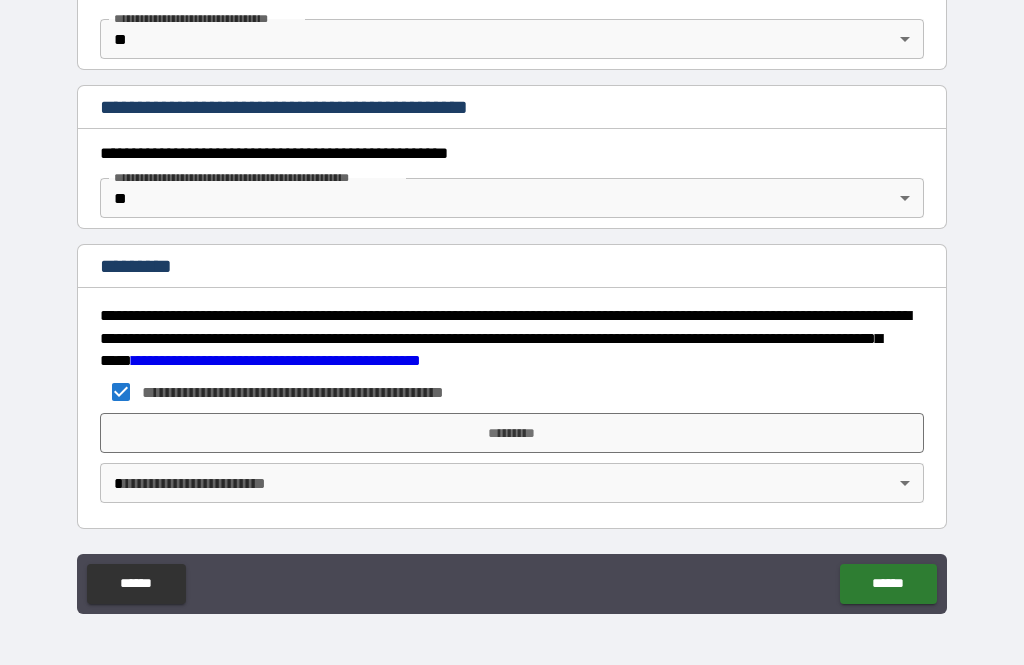 click on "*********" at bounding box center [512, 433] 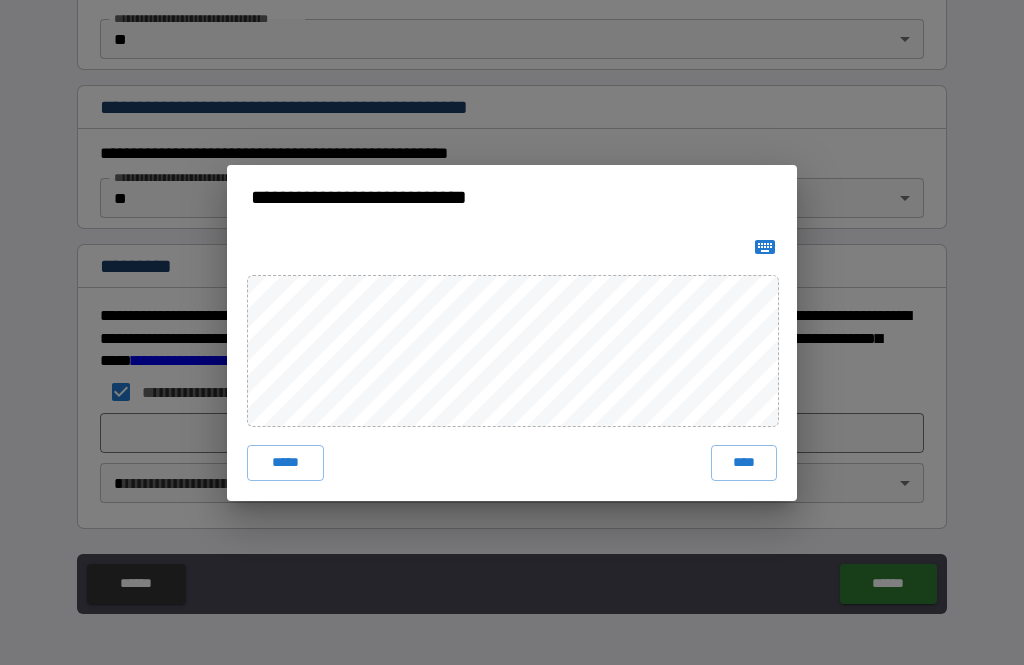click on "****" at bounding box center [744, 463] 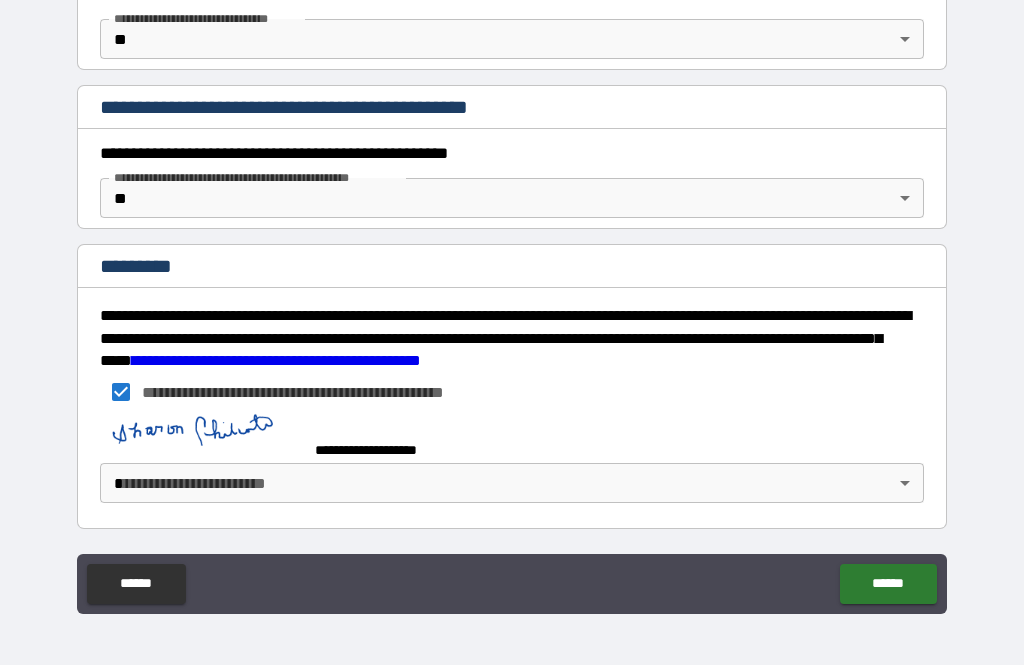 scroll, scrollTop: 1735, scrollLeft: 0, axis: vertical 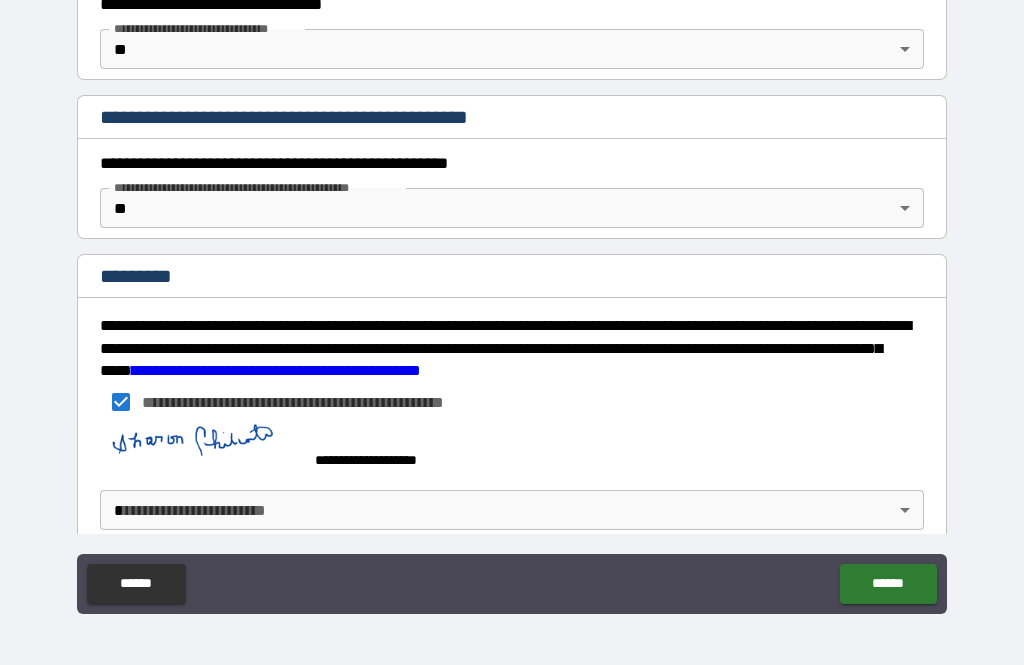 click on "**********" at bounding box center (512, 300) 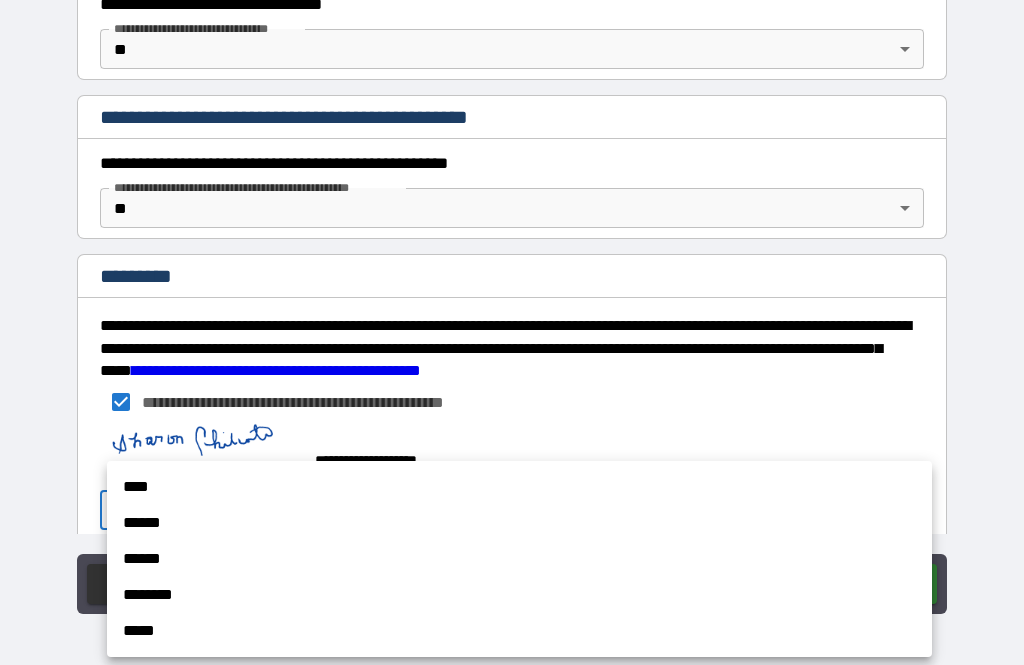 click on "****" at bounding box center (519, 487) 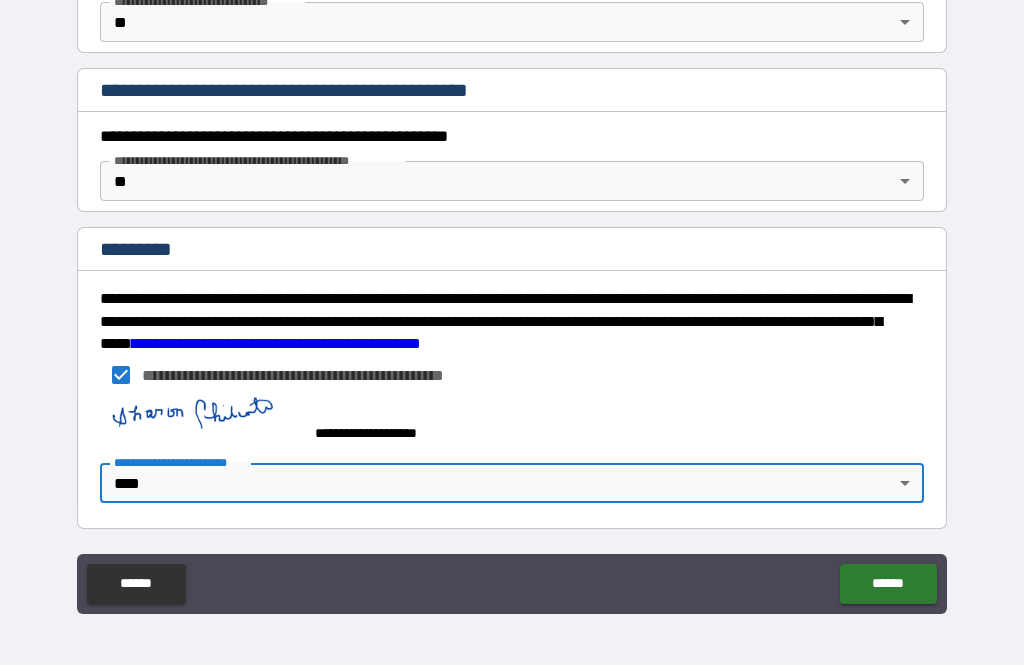 scroll, scrollTop: 1762, scrollLeft: 0, axis: vertical 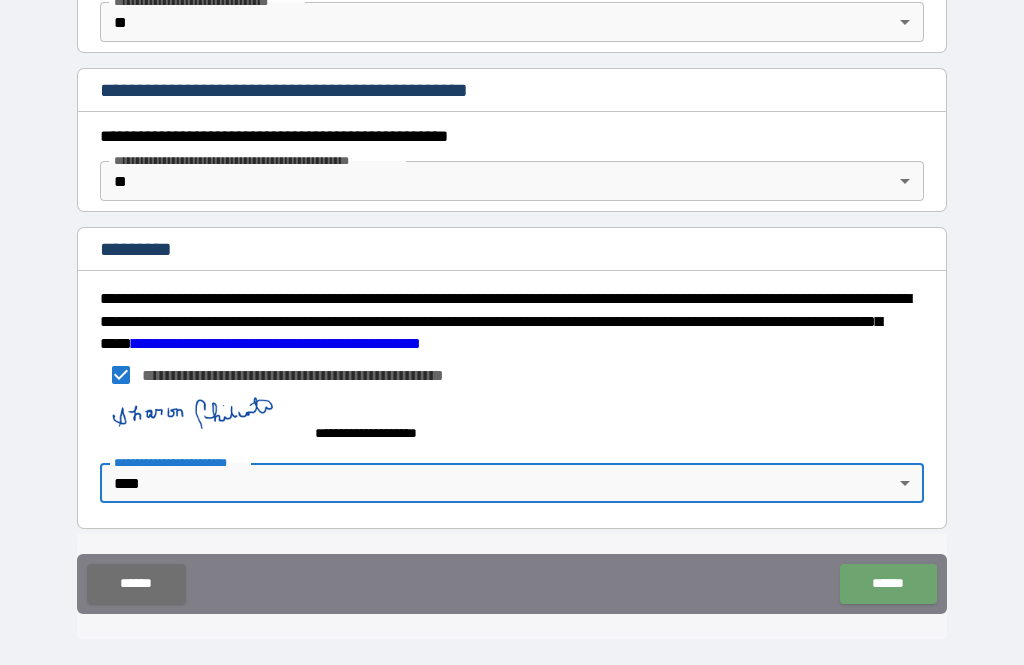 click on "******" at bounding box center [888, 584] 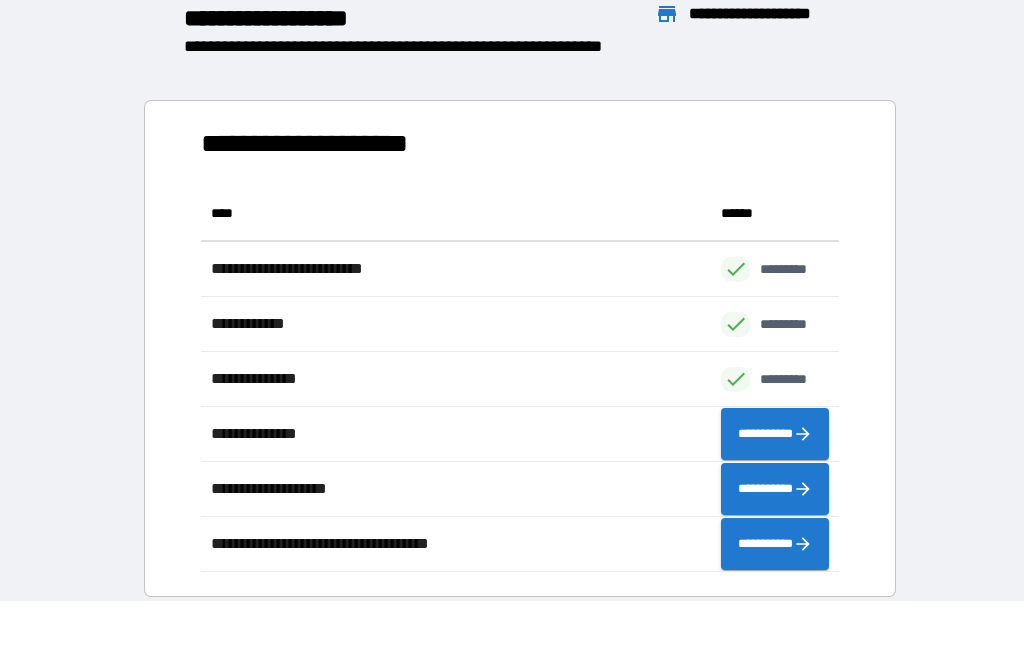 scroll, scrollTop: 386, scrollLeft: 638, axis: both 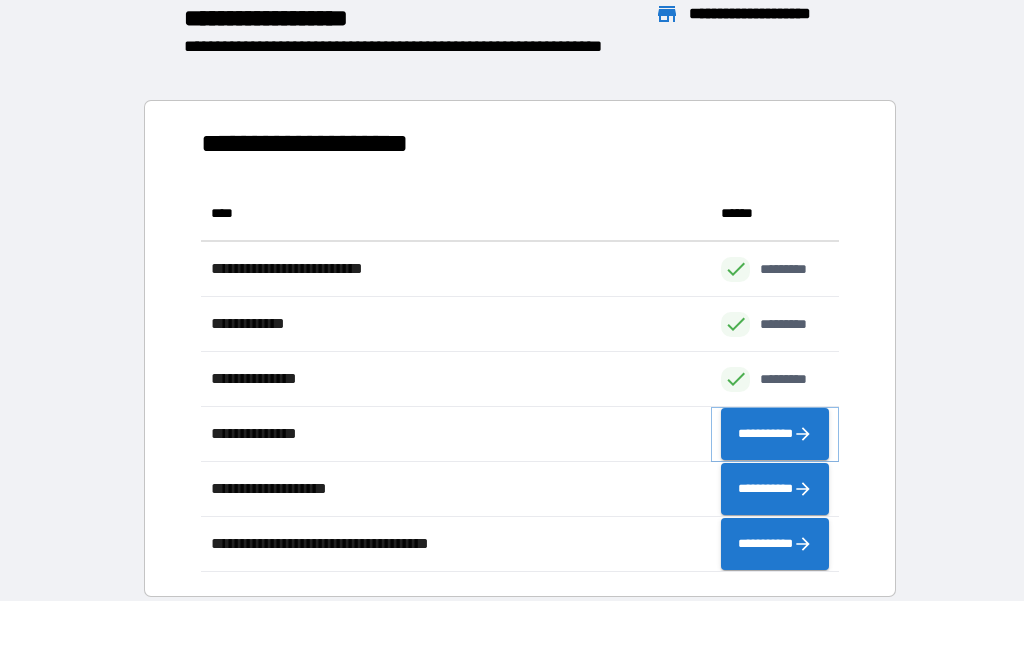 click on "**********" at bounding box center (775, 434) 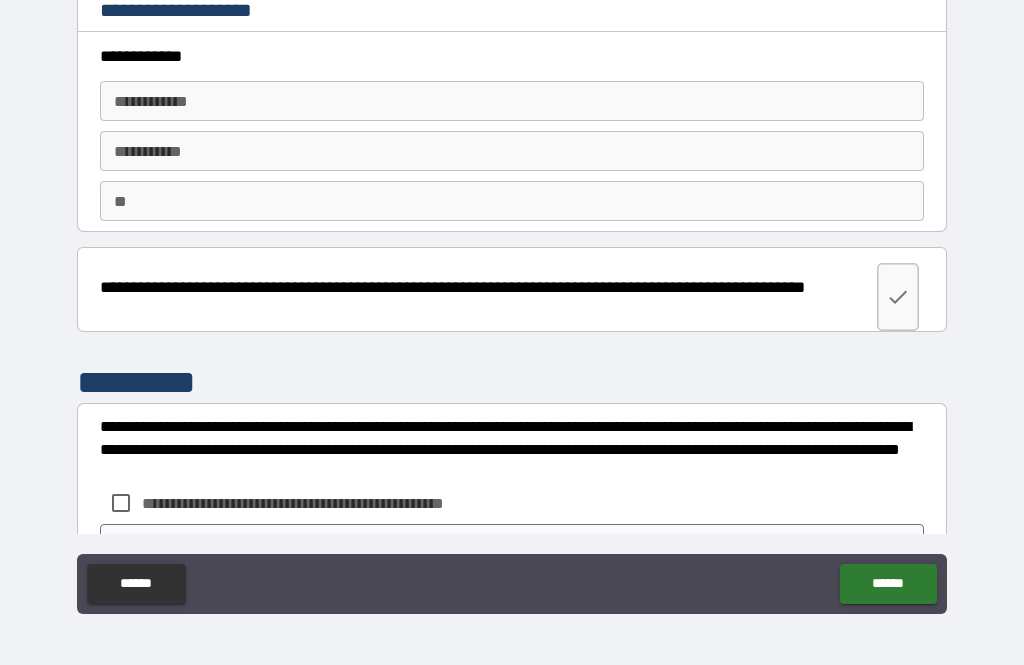 scroll, scrollTop: 0, scrollLeft: 0, axis: both 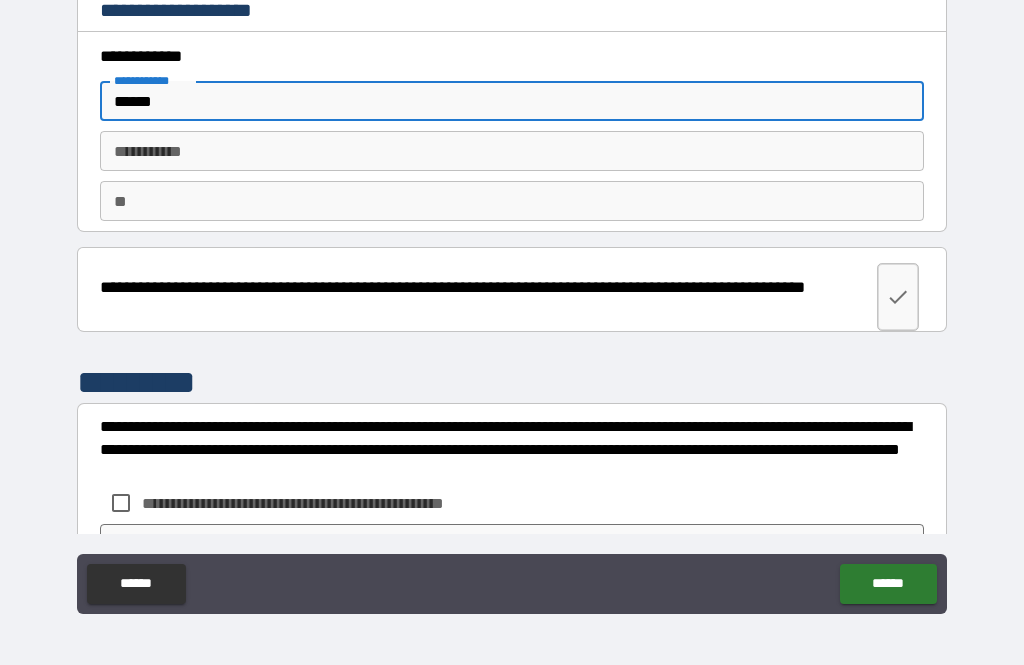 type on "******" 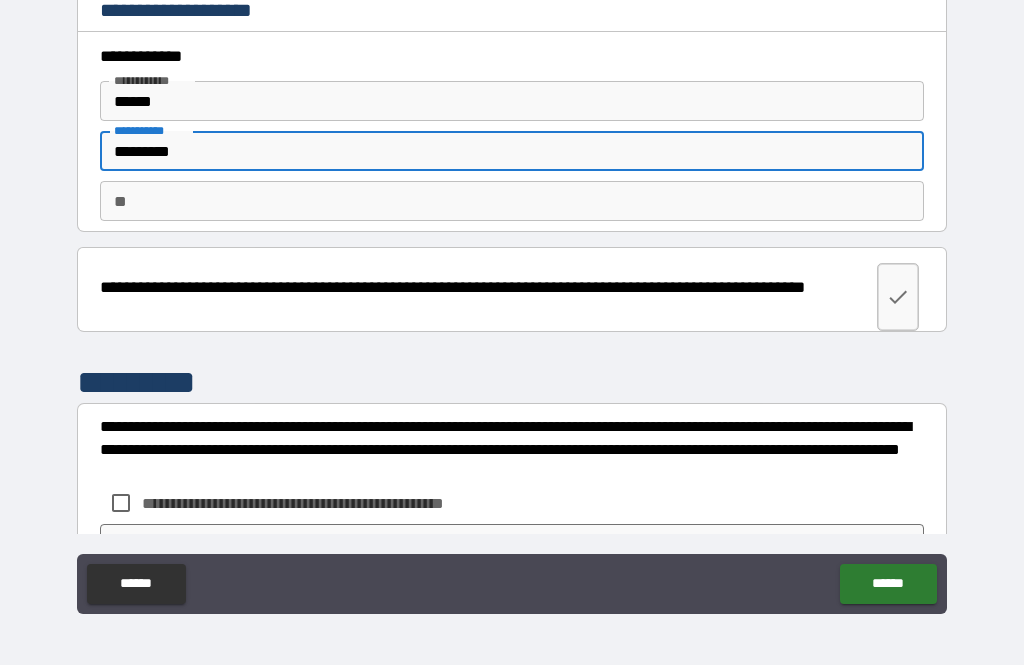 type on "********" 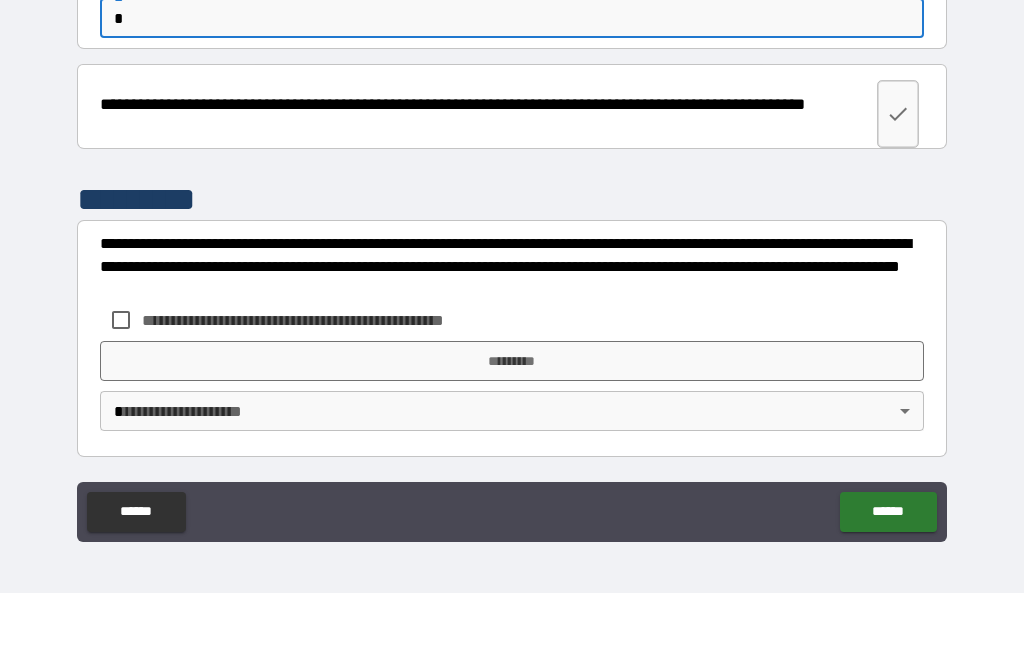scroll, scrollTop: 111, scrollLeft: 0, axis: vertical 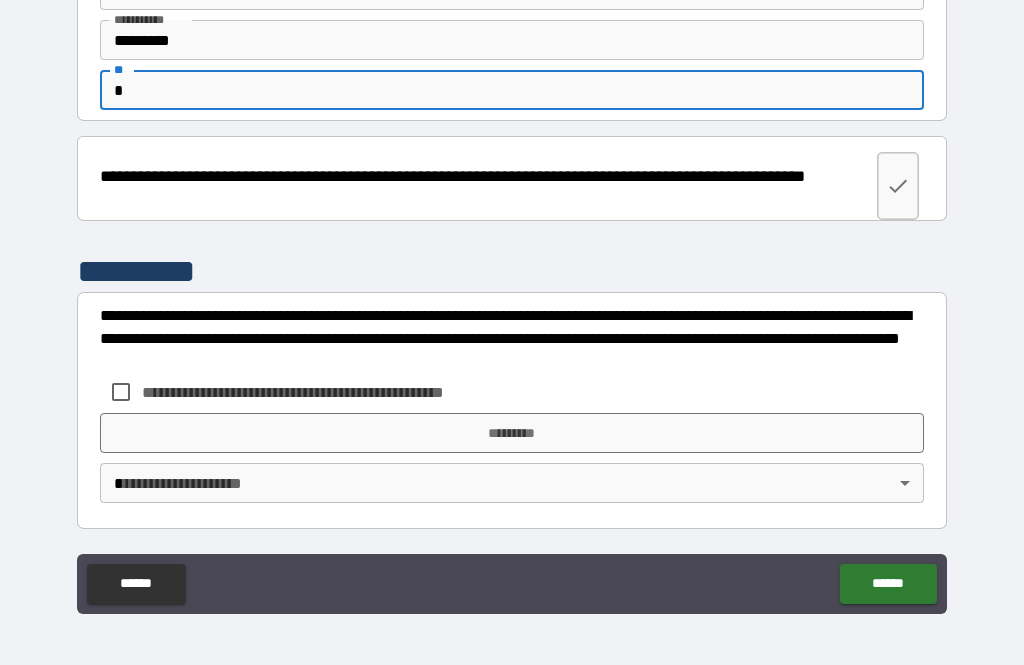 type on "*" 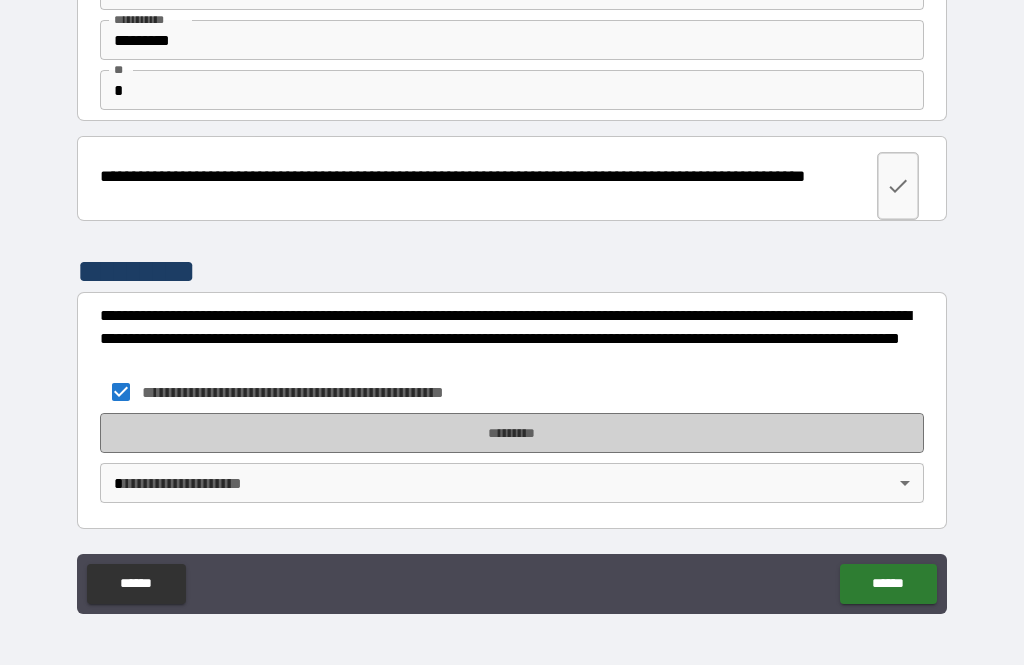 click on "*********" at bounding box center (512, 433) 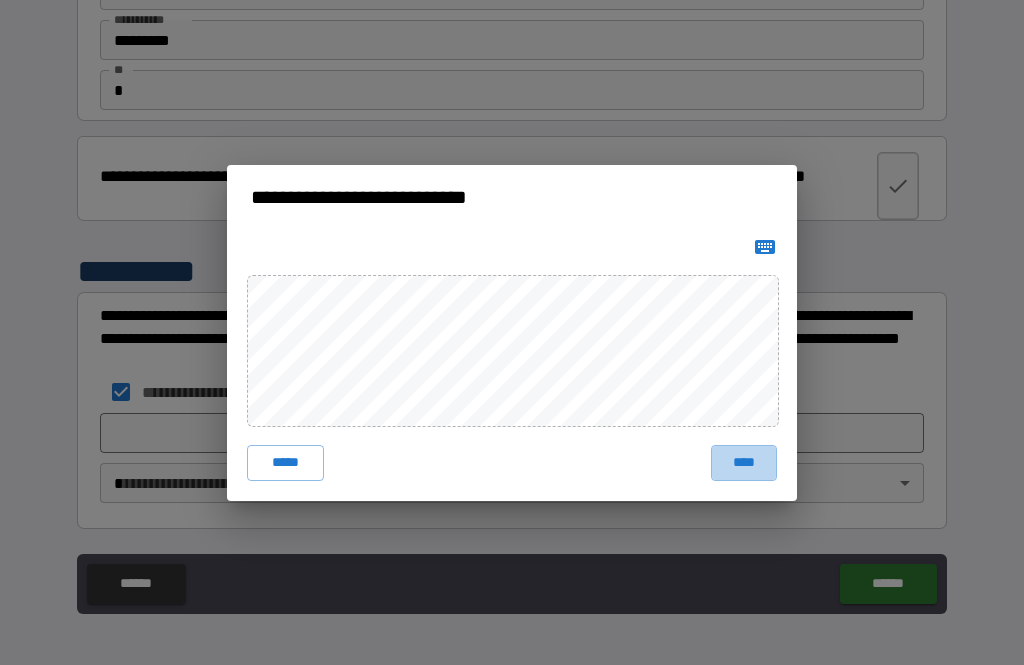click on "****" at bounding box center [744, 463] 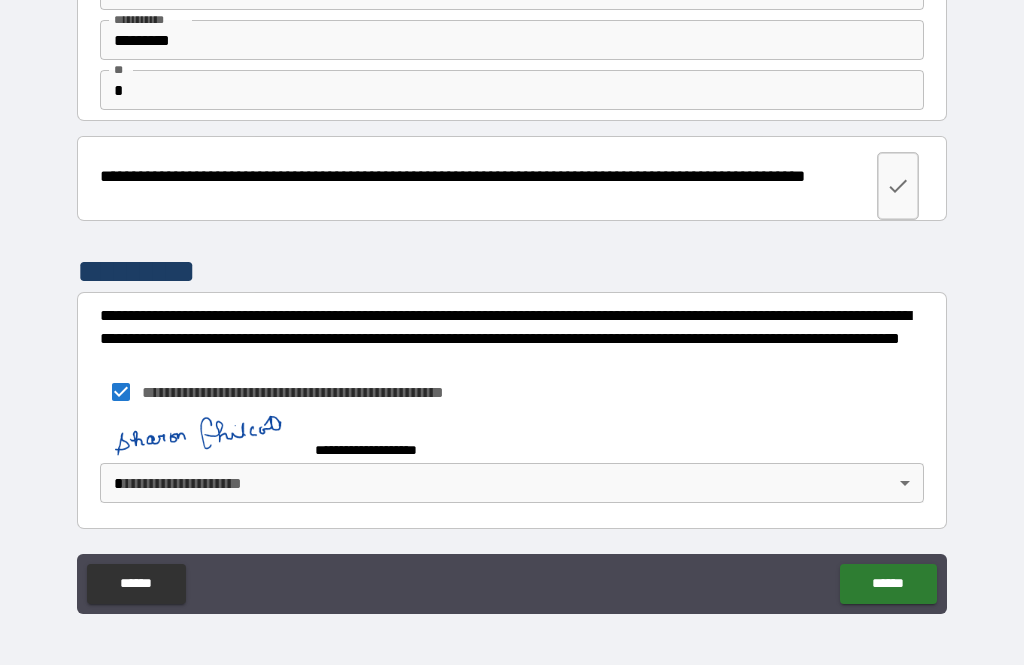 scroll, scrollTop: 101, scrollLeft: 0, axis: vertical 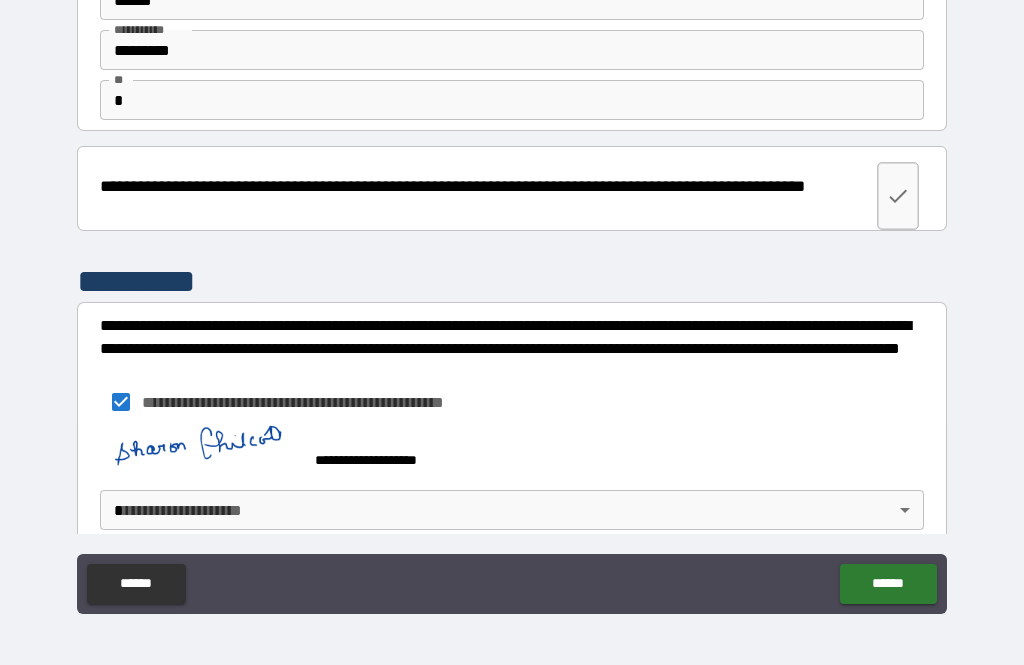 click on "**********" at bounding box center [512, 300] 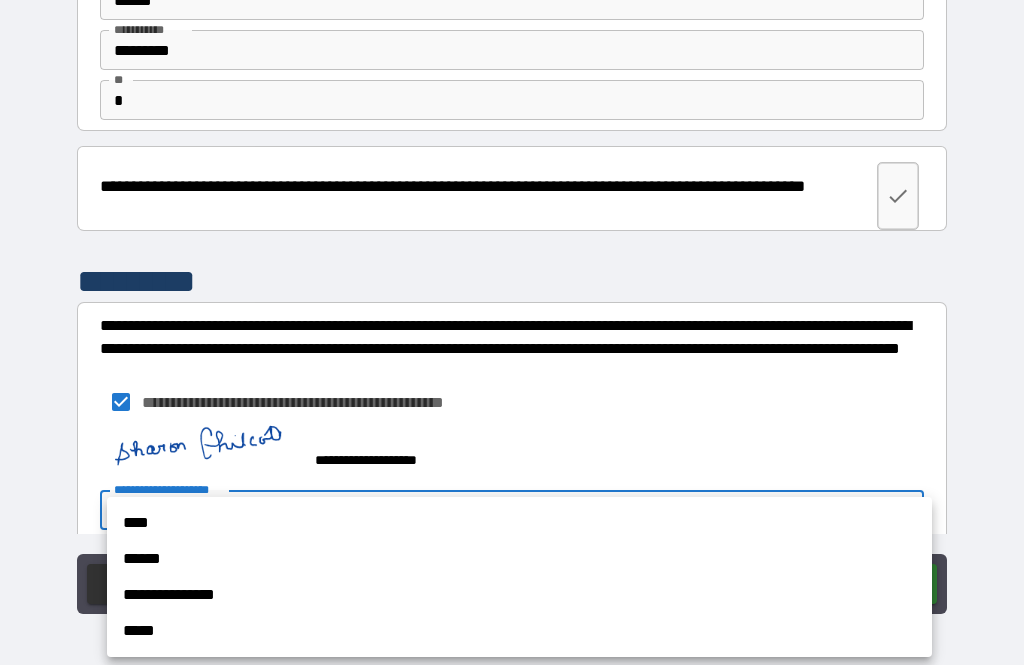 click on "****" at bounding box center (519, 523) 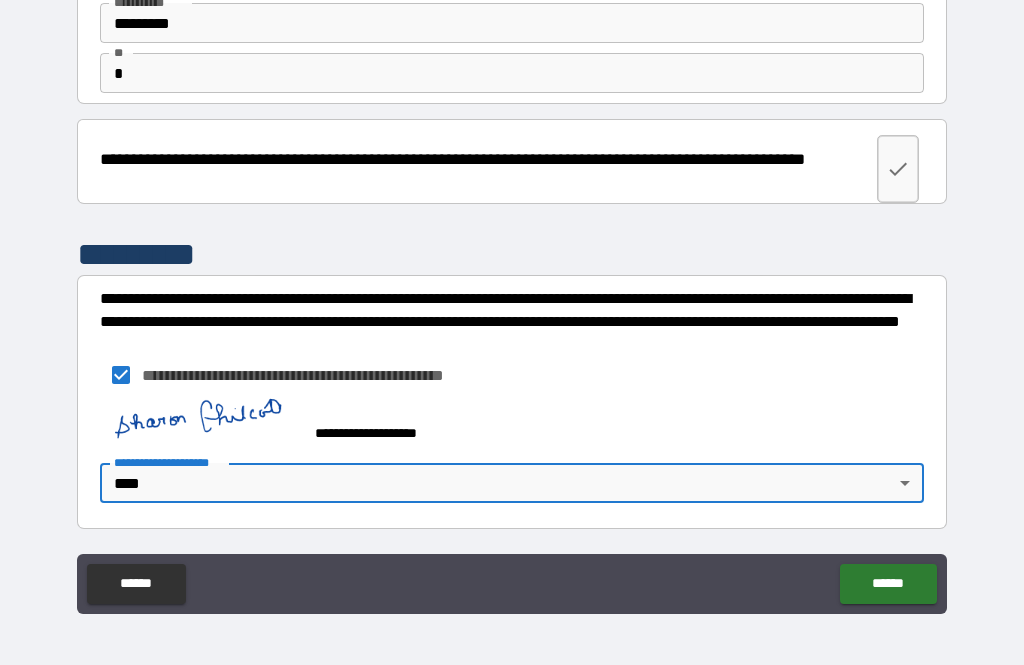 scroll, scrollTop: 128, scrollLeft: 0, axis: vertical 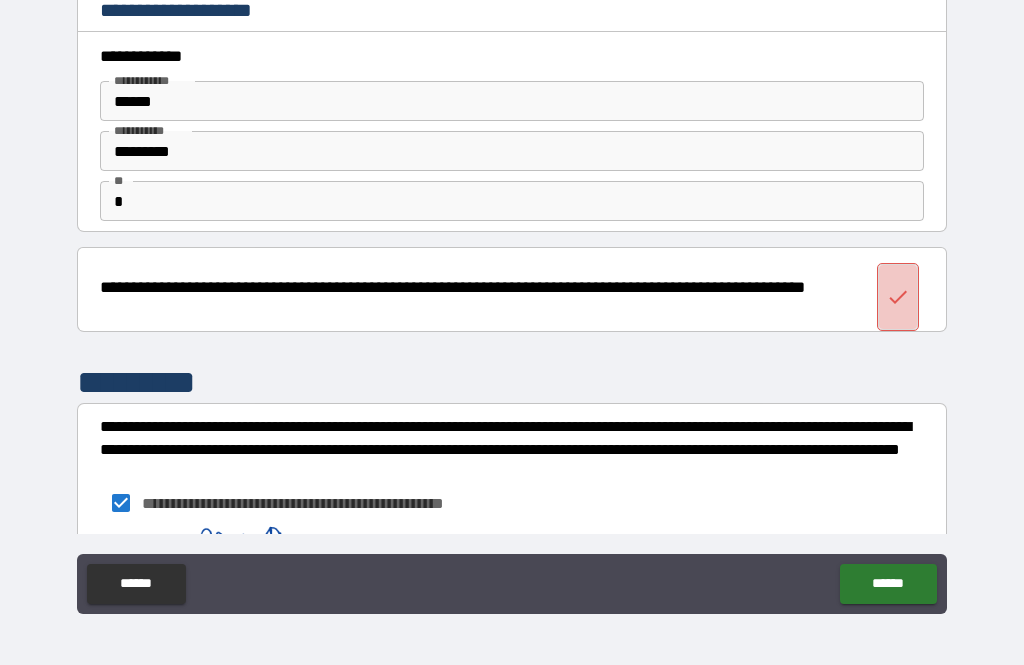 click 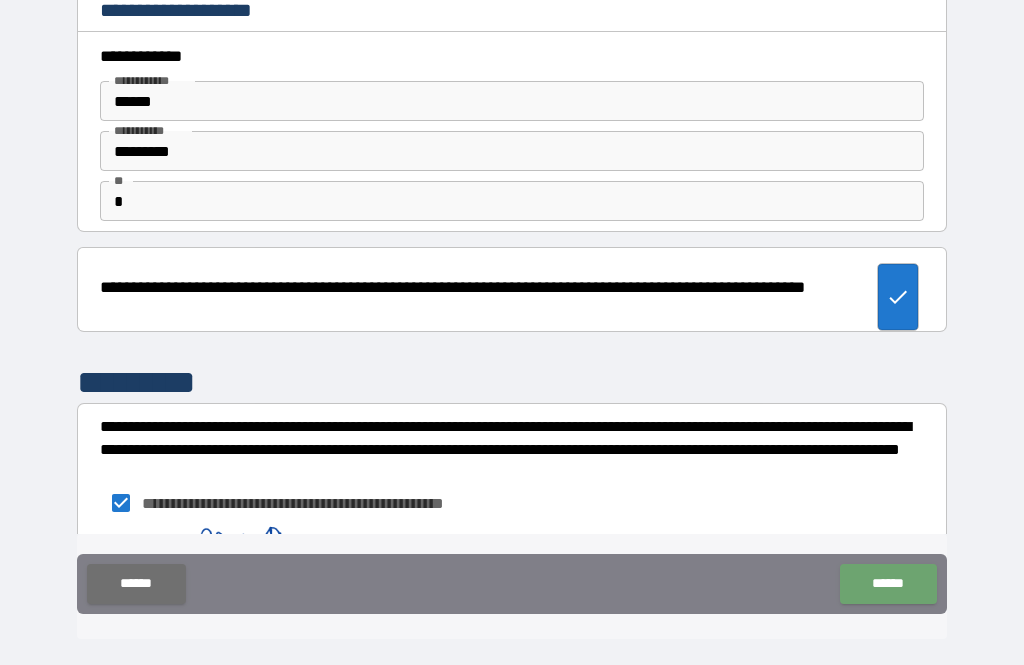 click on "******" at bounding box center (888, 584) 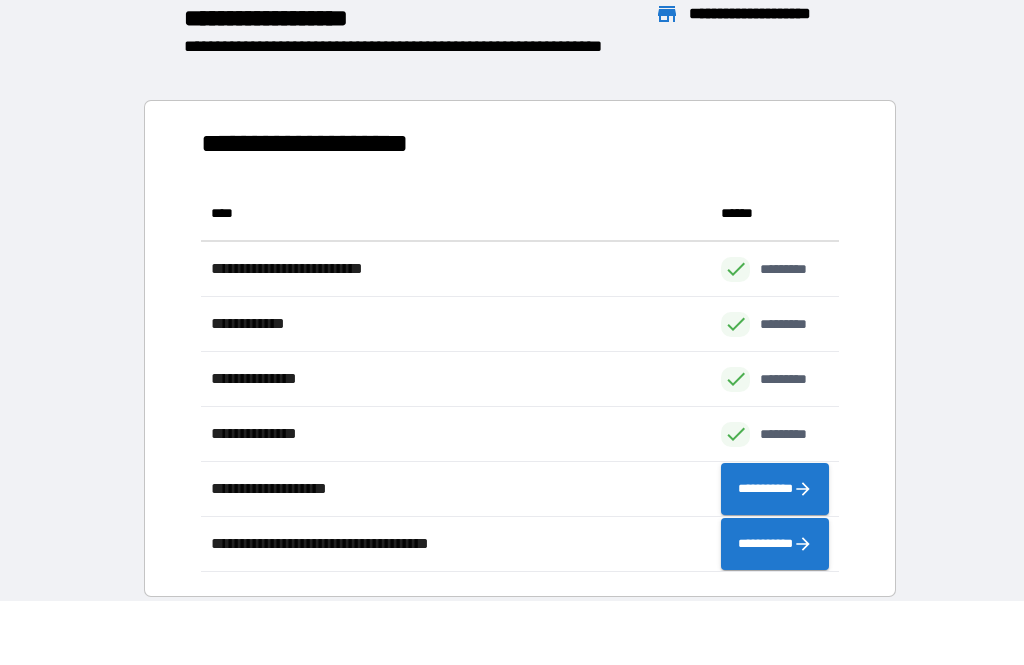 scroll, scrollTop: 1, scrollLeft: 1, axis: both 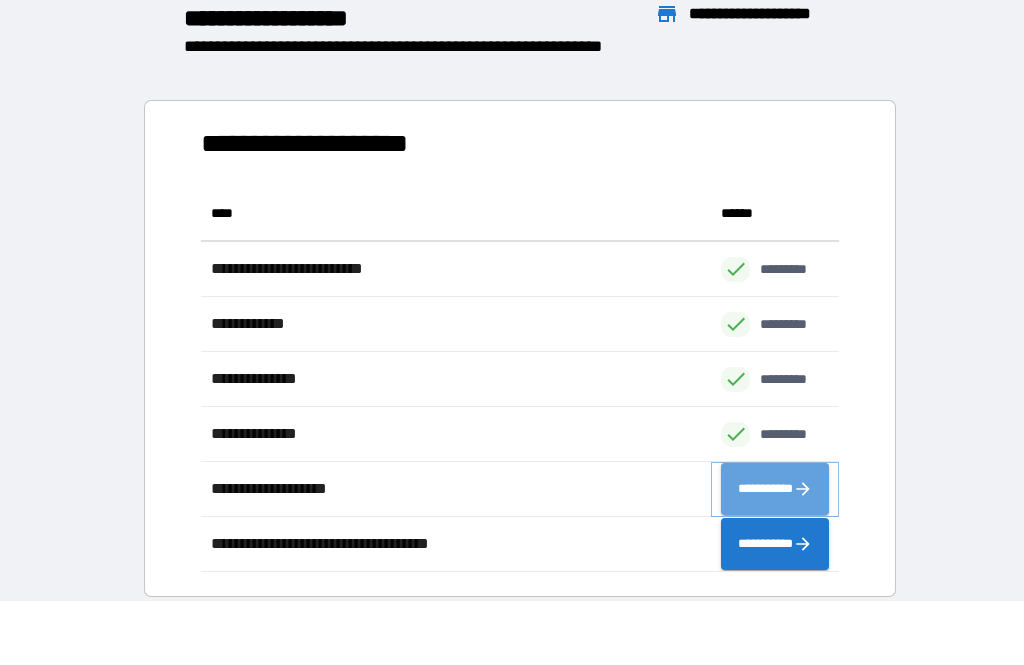 click on "**********" at bounding box center (775, 489) 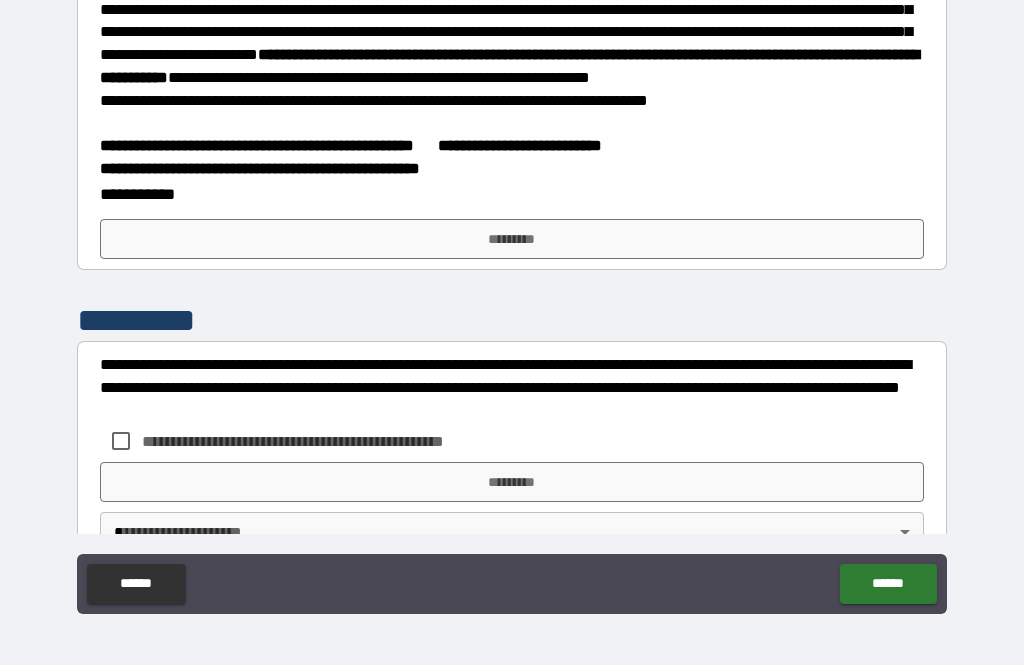 scroll, scrollTop: 860, scrollLeft: 0, axis: vertical 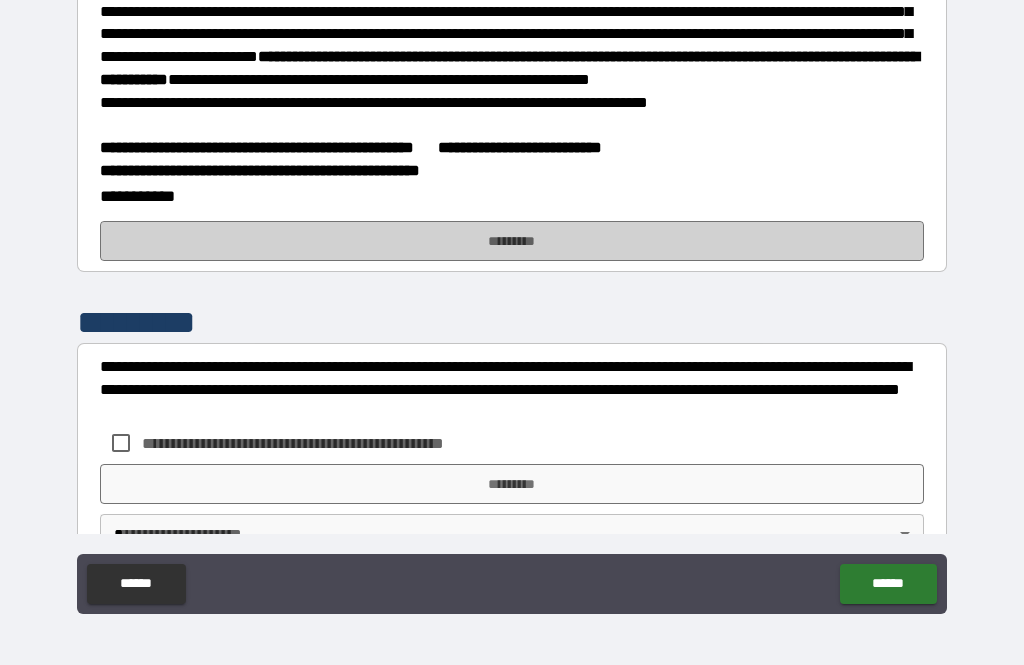 click on "*********" at bounding box center [512, 241] 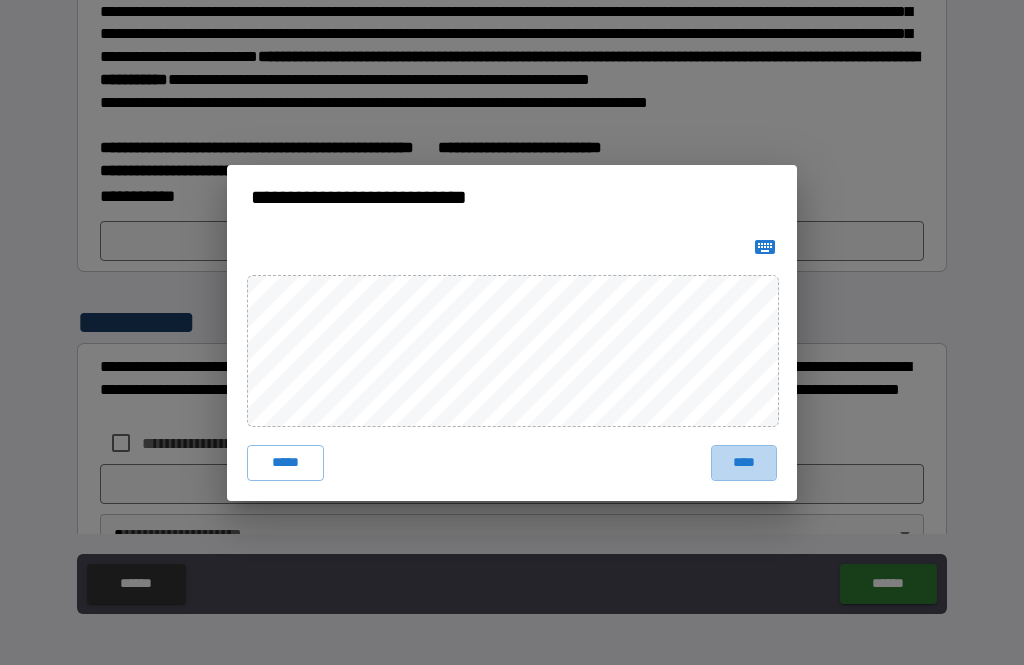 click on "****" at bounding box center [744, 463] 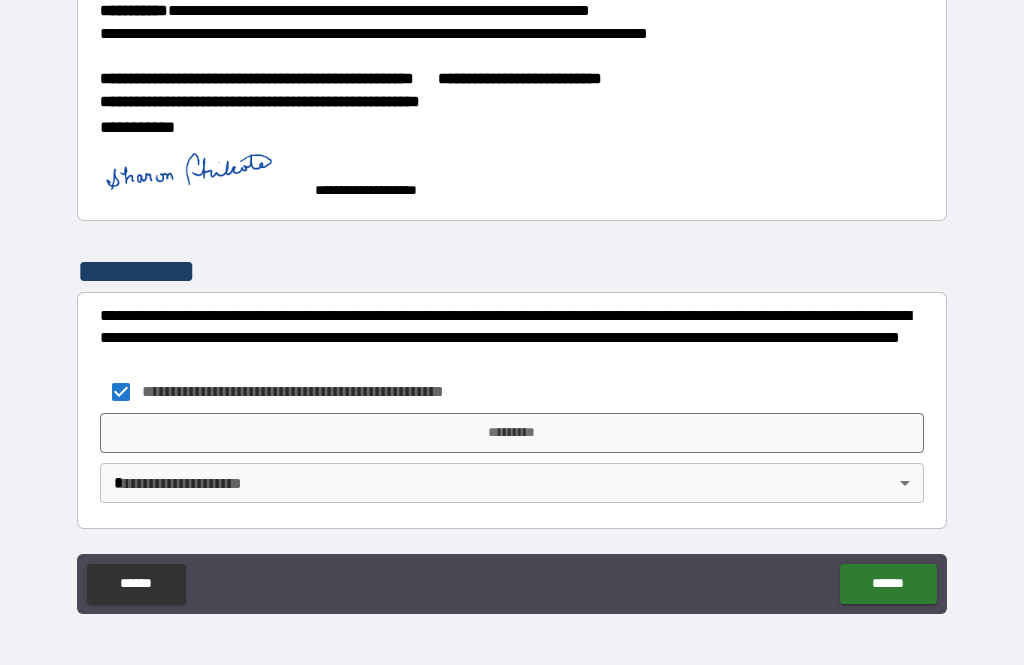 scroll, scrollTop: 992, scrollLeft: 0, axis: vertical 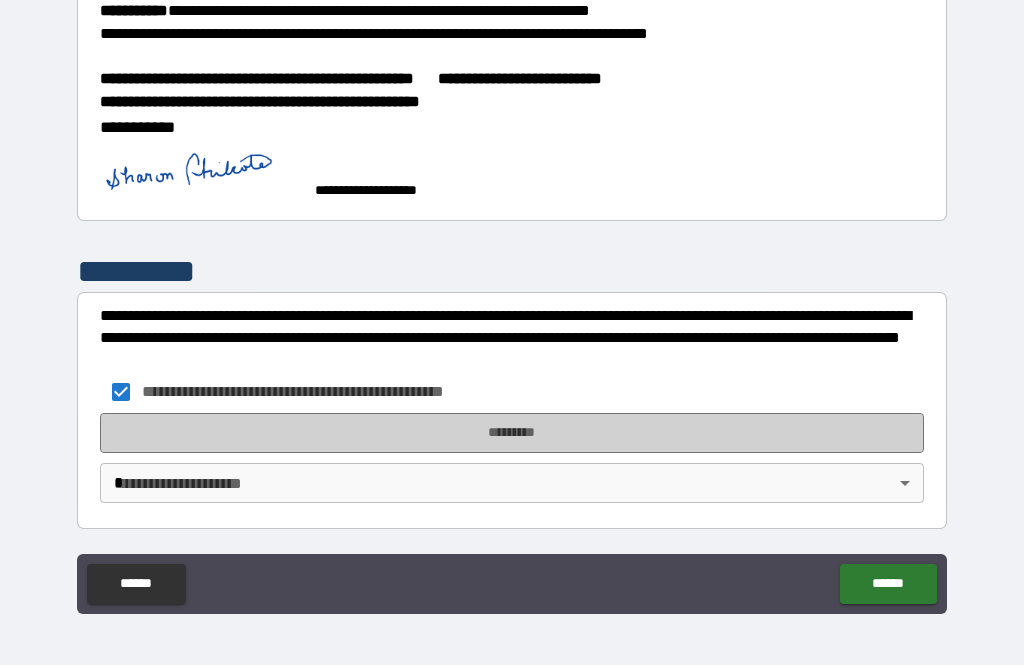 click on "*********" at bounding box center [512, 433] 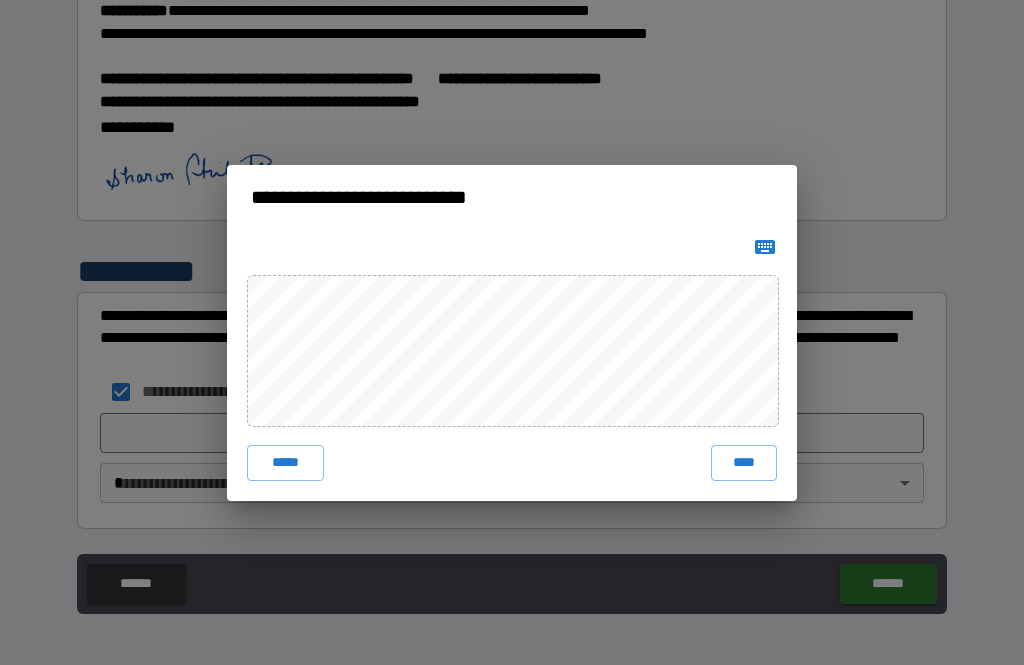 click on "****" at bounding box center (744, 463) 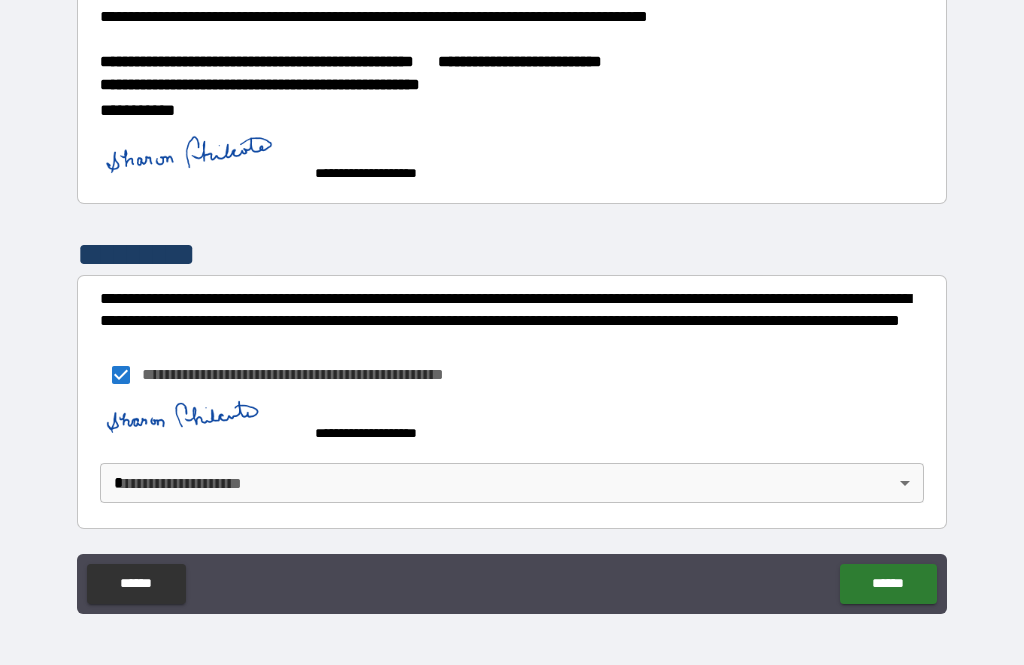 scroll, scrollTop: 982, scrollLeft: 0, axis: vertical 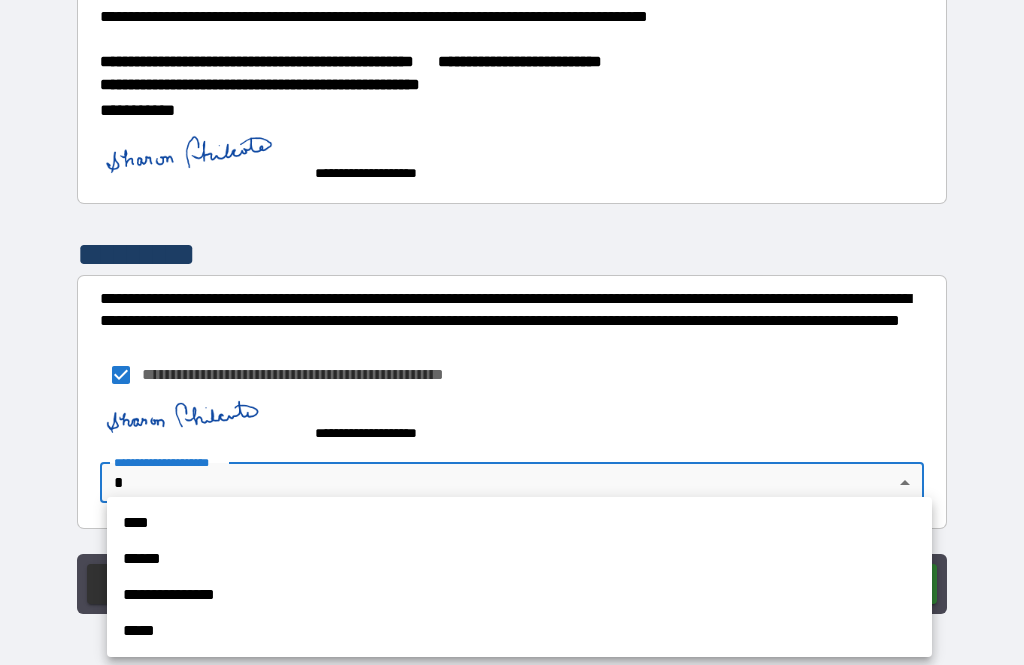 click on "****" at bounding box center (519, 523) 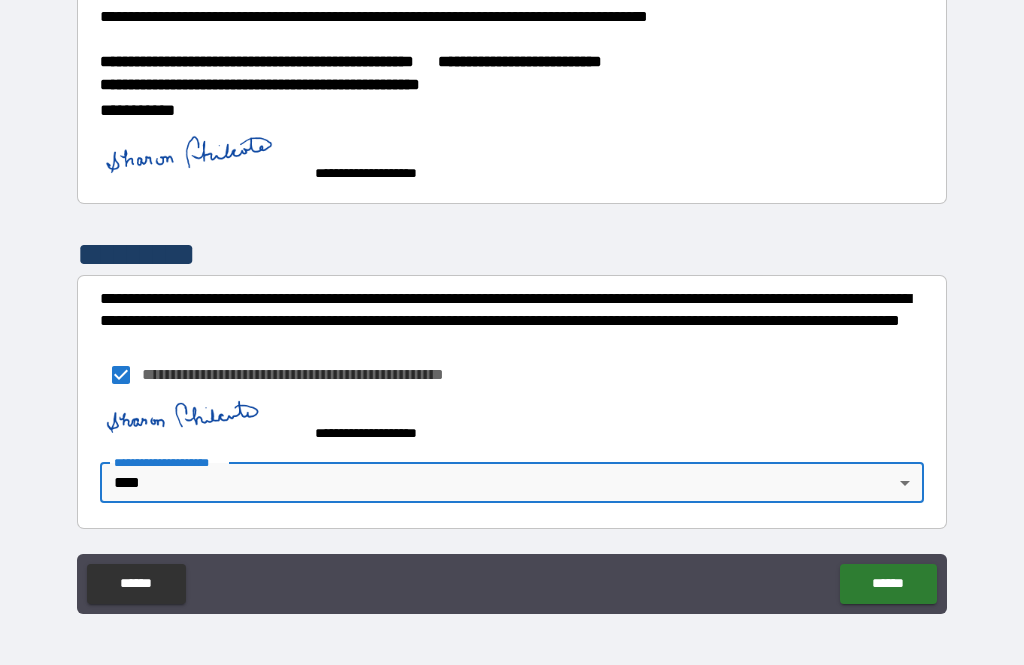 type on "****" 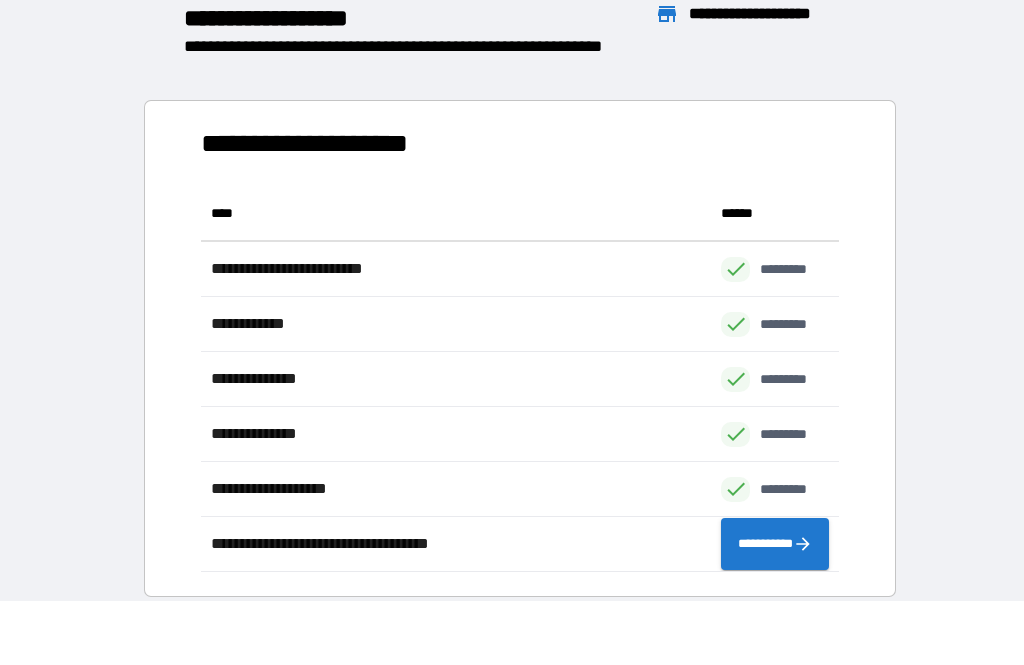 scroll, scrollTop: 1, scrollLeft: 1, axis: both 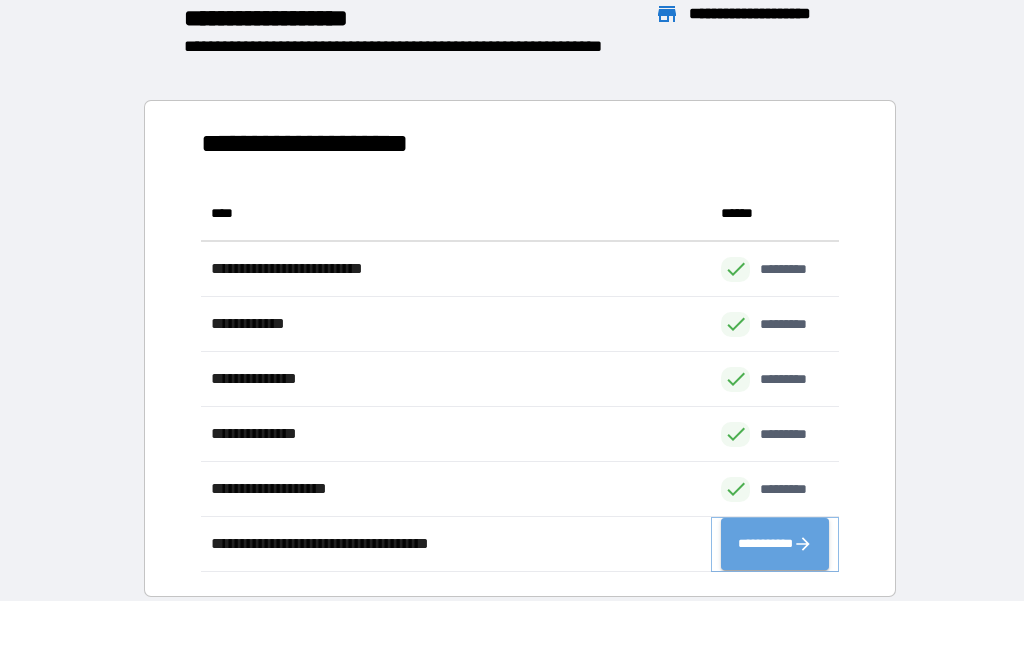click on "**********" at bounding box center [775, 544] 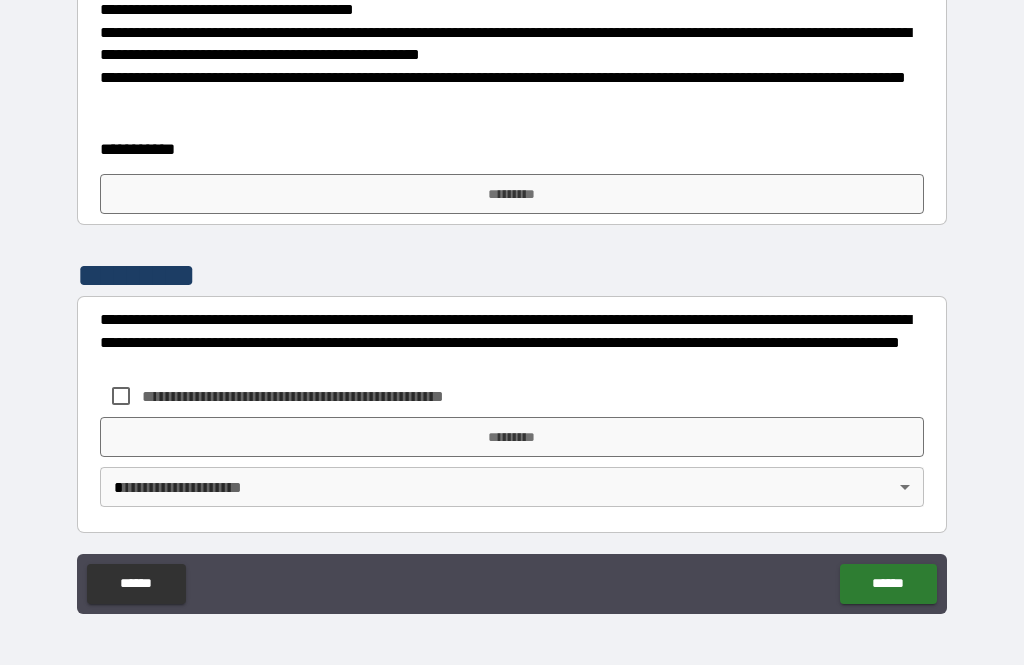 scroll, scrollTop: 436, scrollLeft: 0, axis: vertical 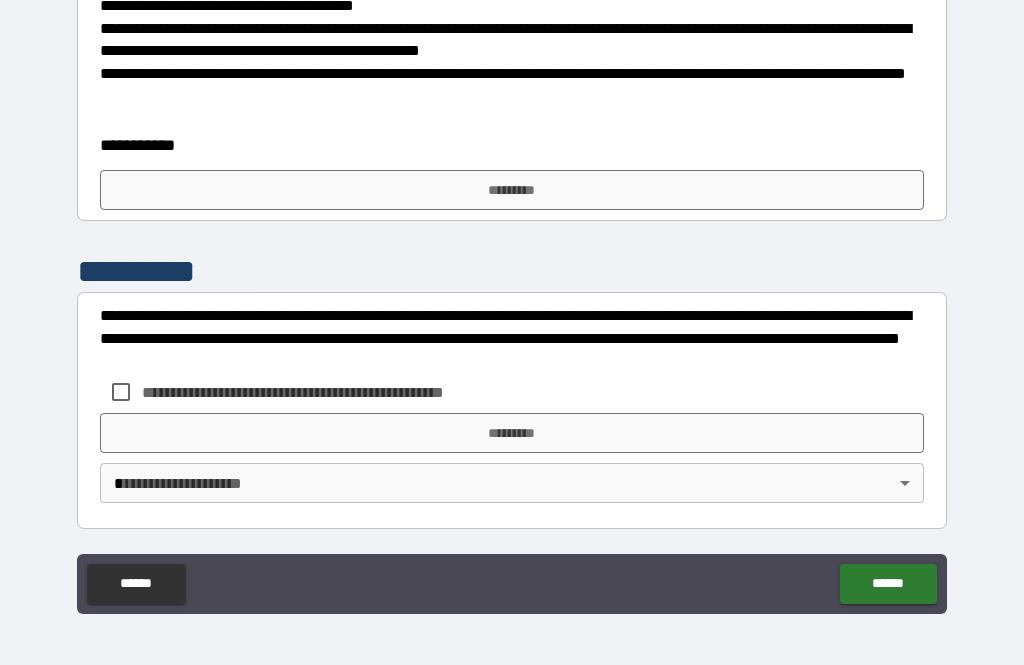 click on "*********" at bounding box center [512, 190] 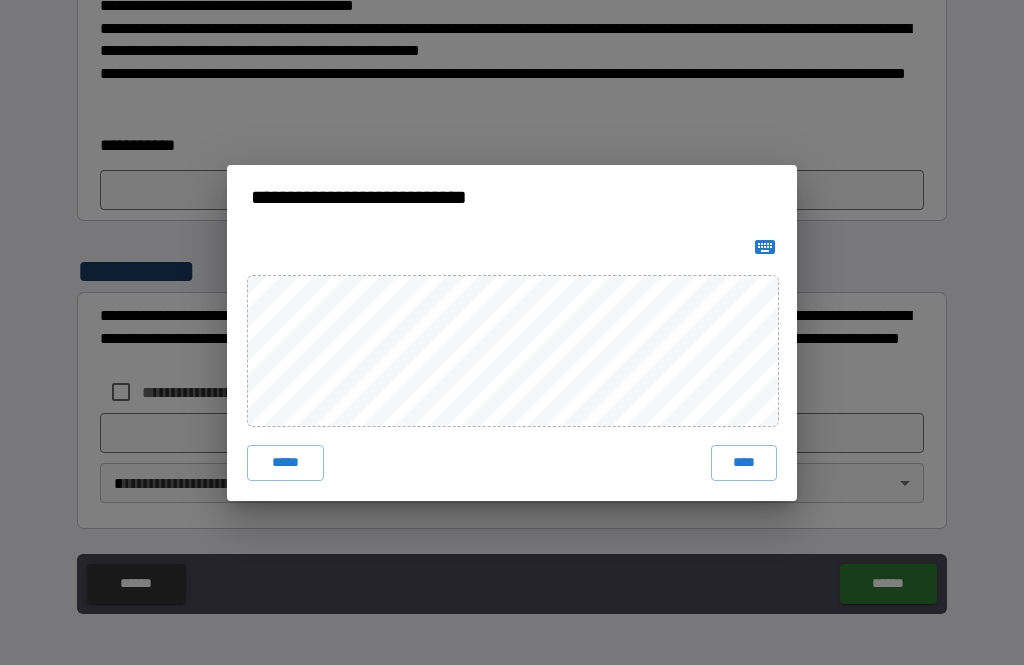 click on "****" at bounding box center (744, 463) 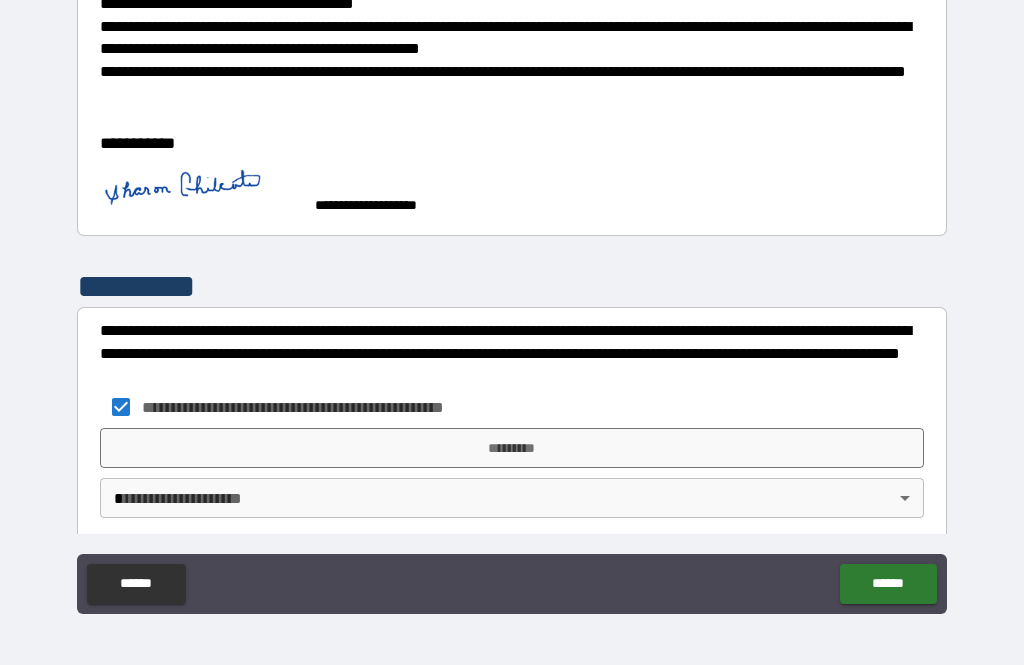 click on "*********" at bounding box center [512, 448] 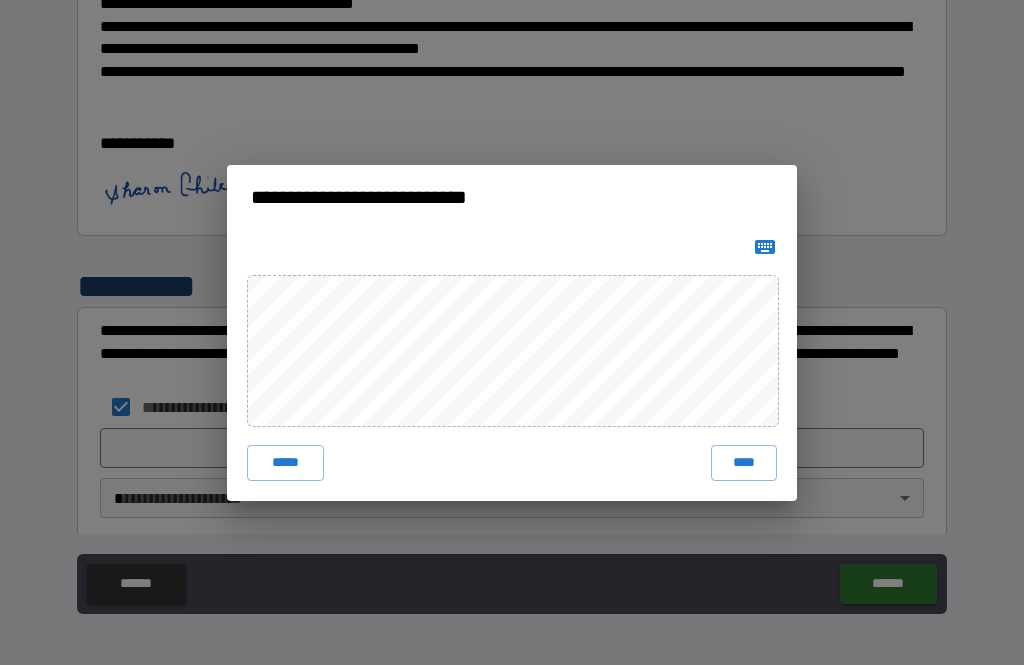 click on "****" at bounding box center [744, 463] 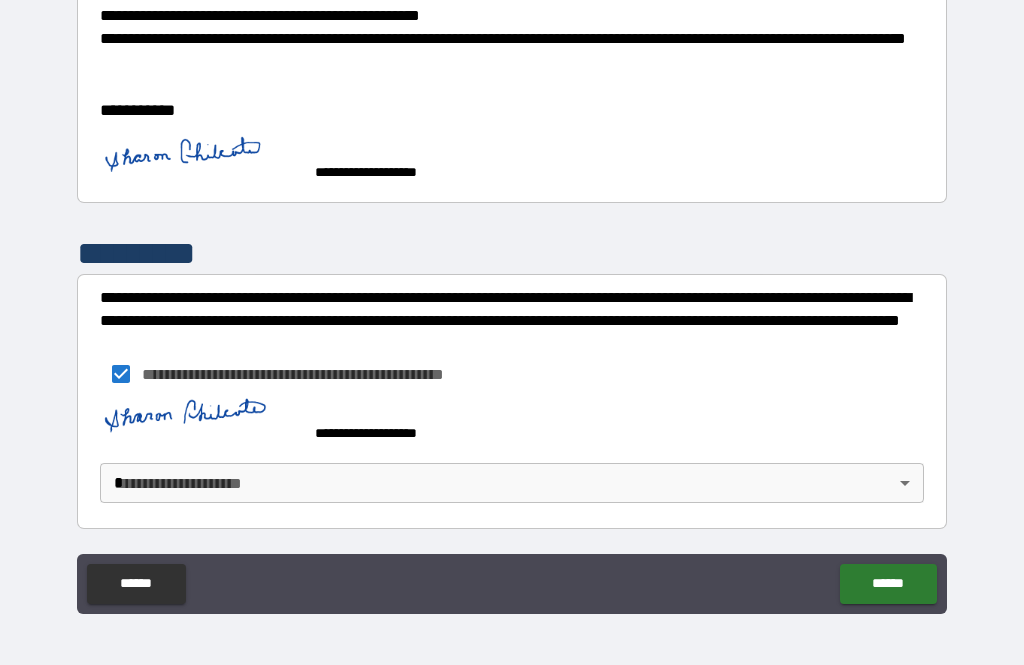 scroll, scrollTop: 481, scrollLeft: 0, axis: vertical 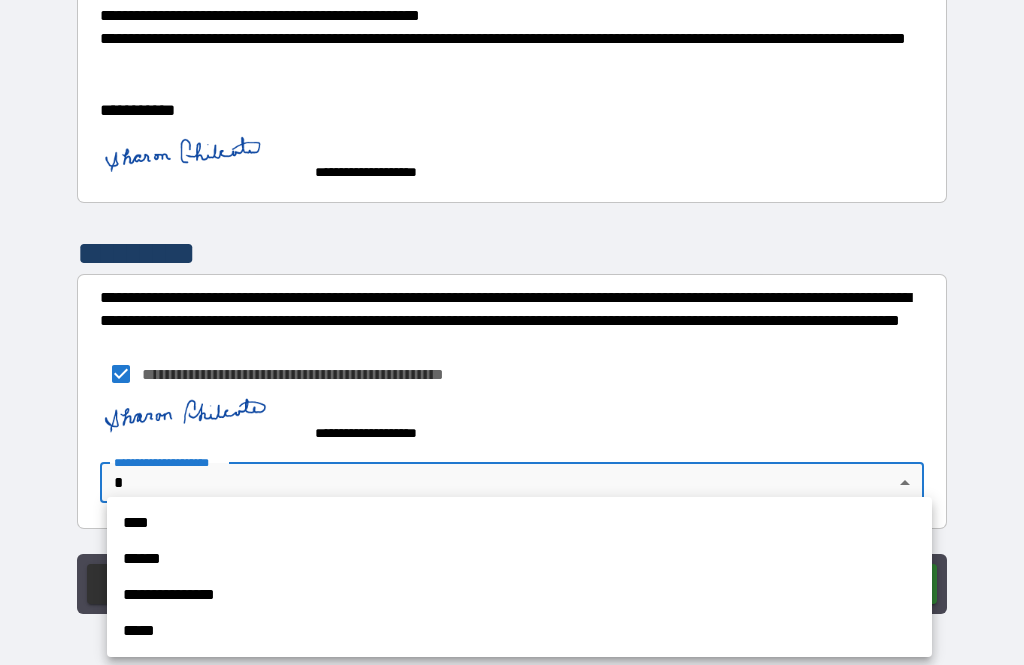 click on "****" at bounding box center (519, 523) 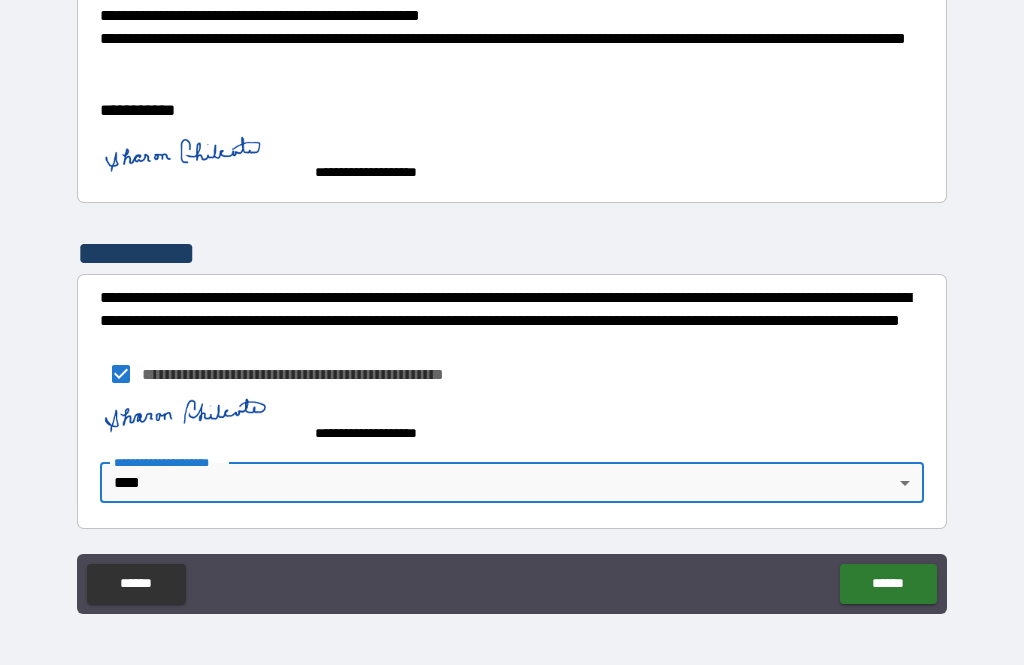 click on "******" at bounding box center (888, 584) 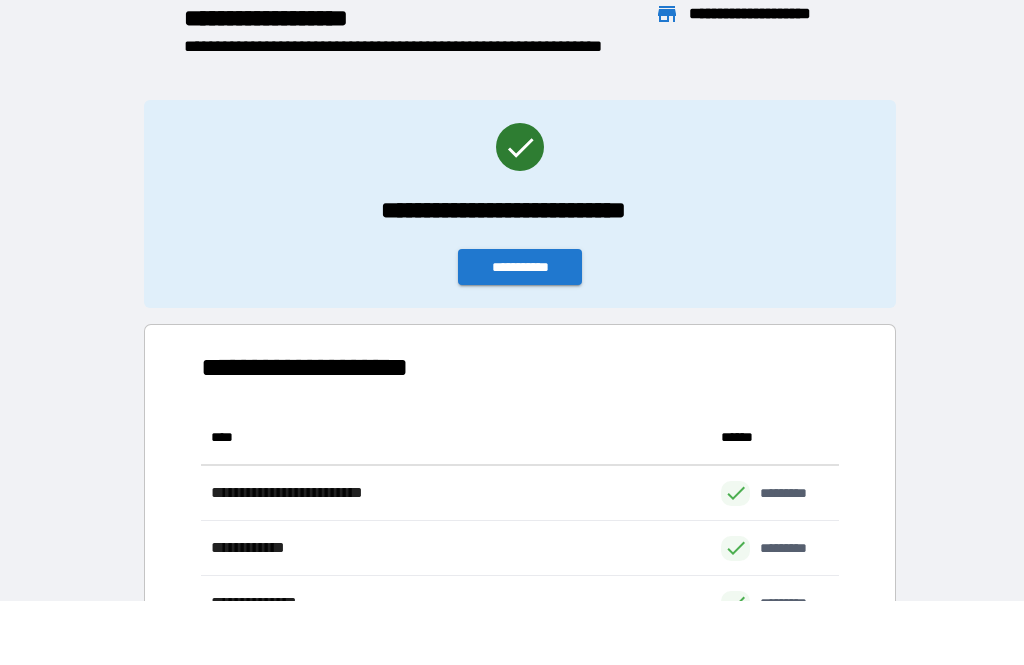 scroll, scrollTop: 386, scrollLeft: 638, axis: both 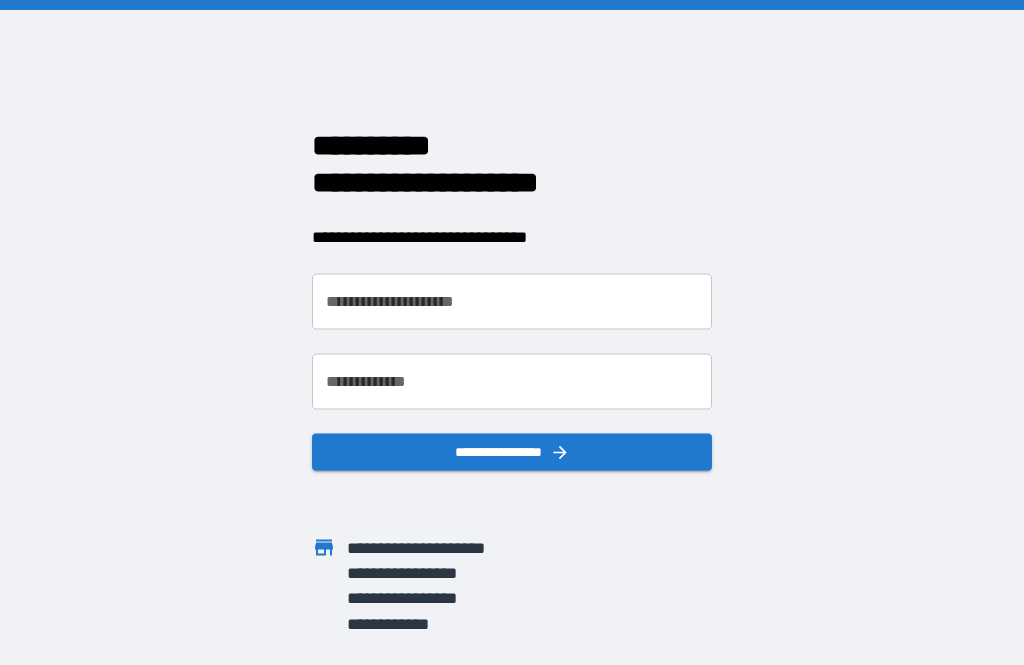 click on "**********" at bounding box center [512, 301] 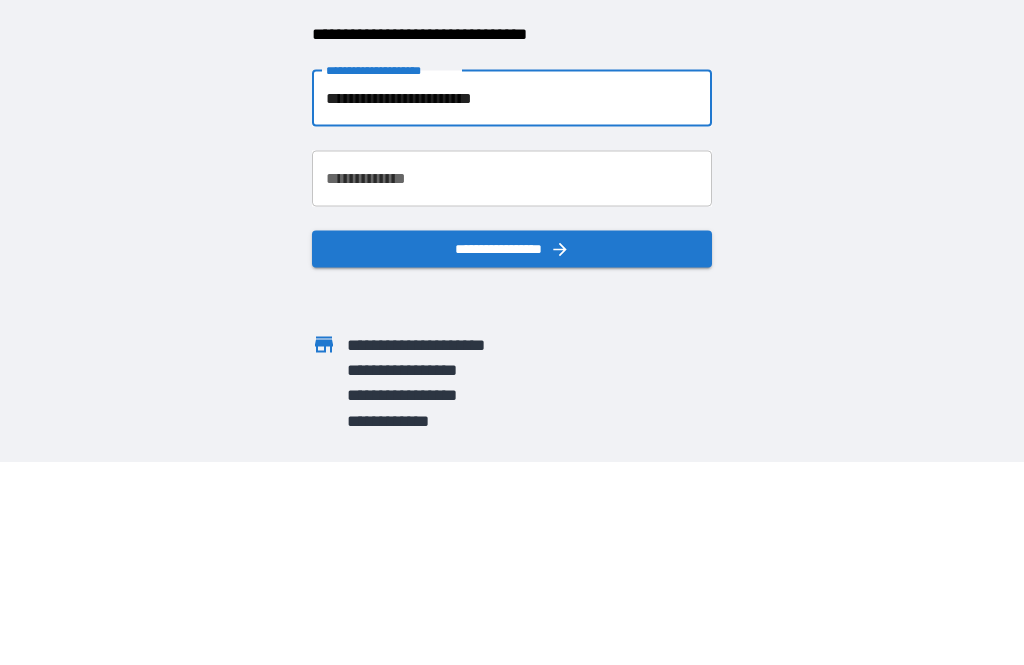 type on "**********" 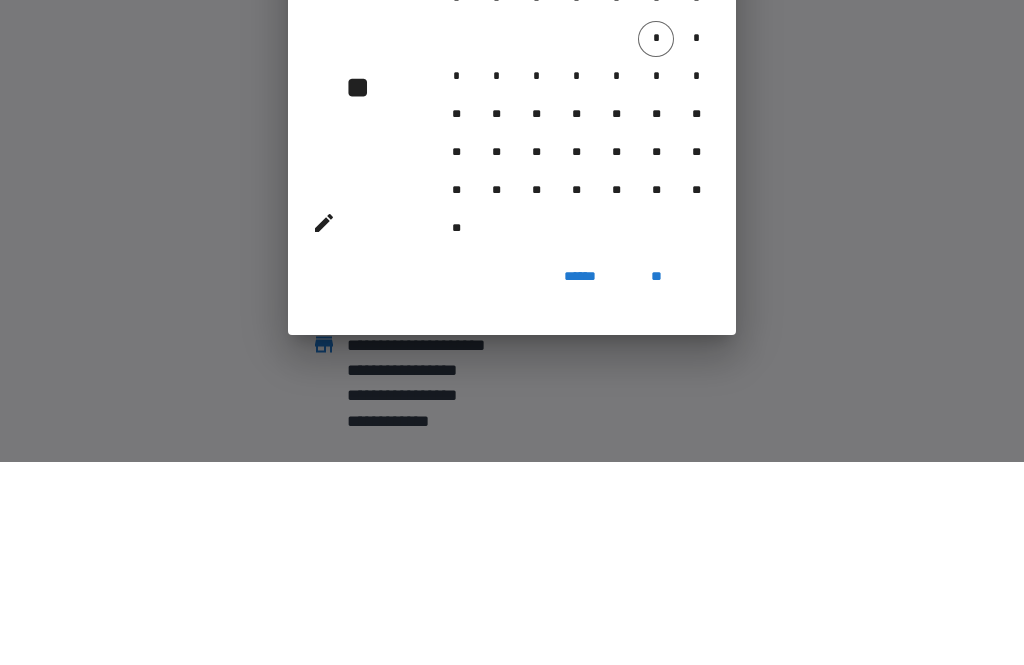 scroll, scrollTop: 64, scrollLeft: 0, axis: vertical 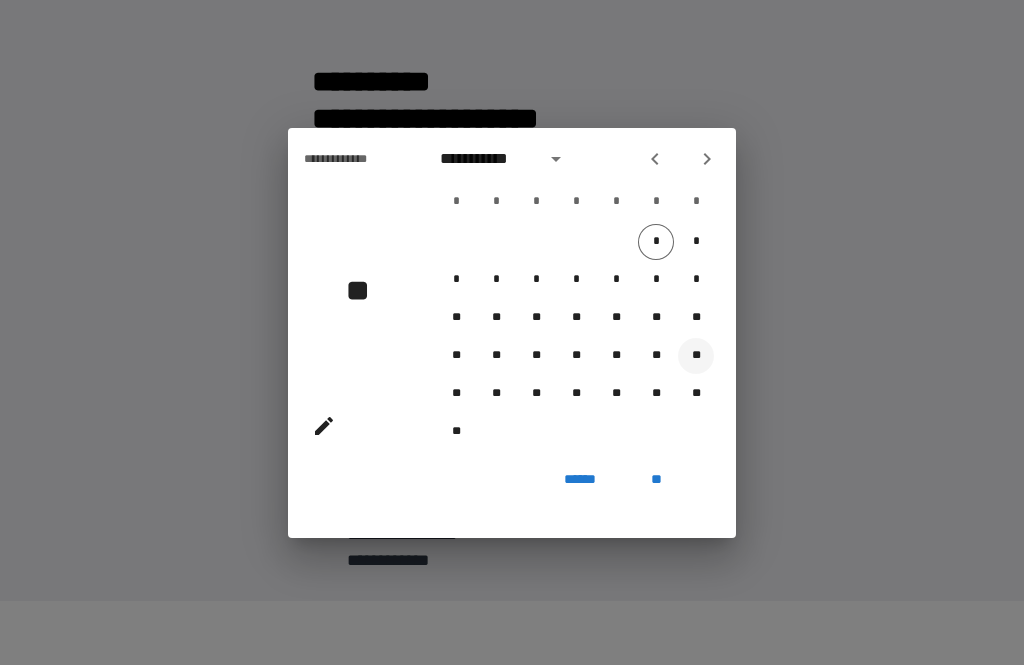 click on "**" at bounding box center (696, 356) 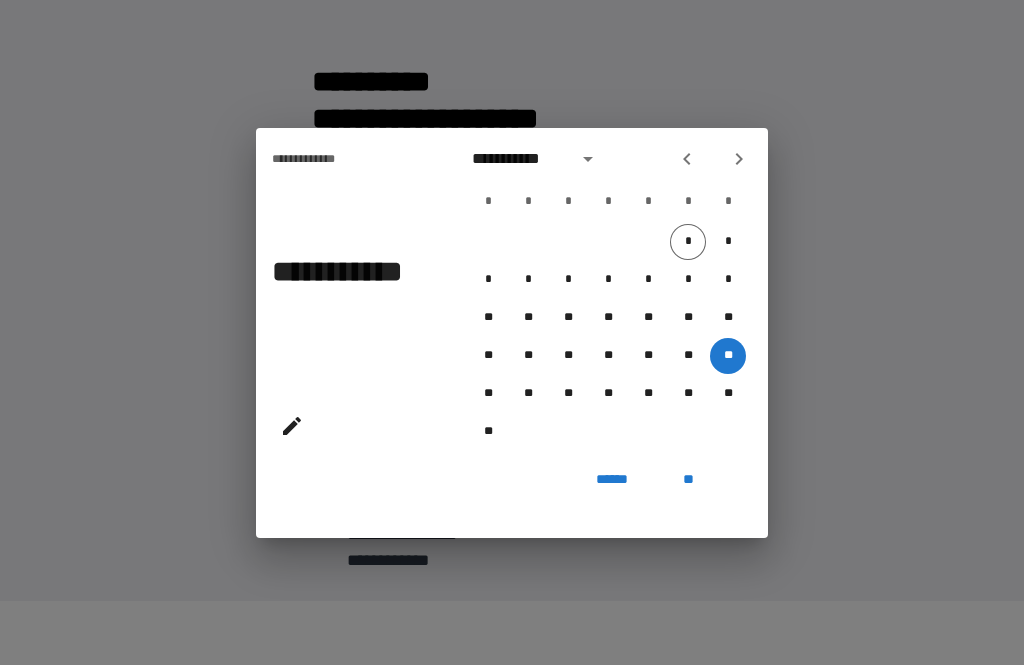 click 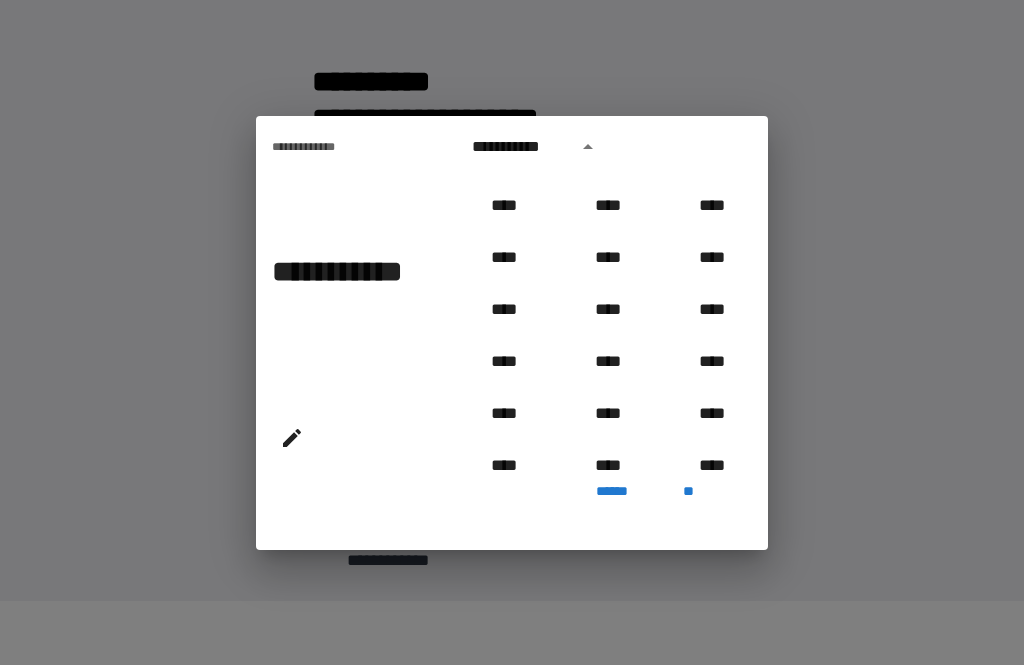 scroll, scrollTop: 612, scrollLeft: 0, axis: vertical 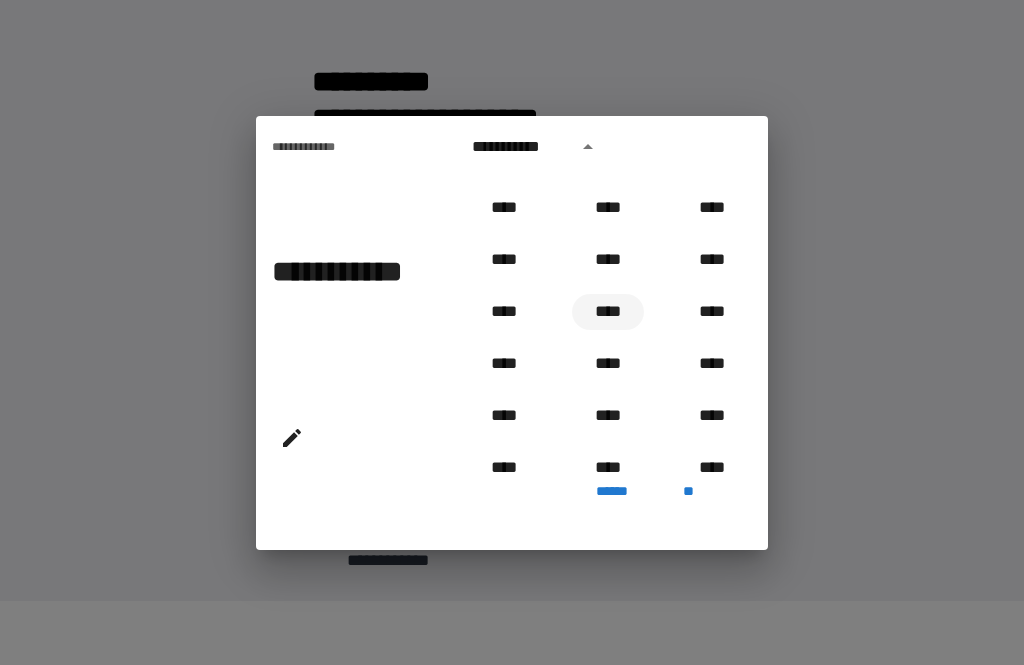 click on "****" at bounding box center (608, 312) 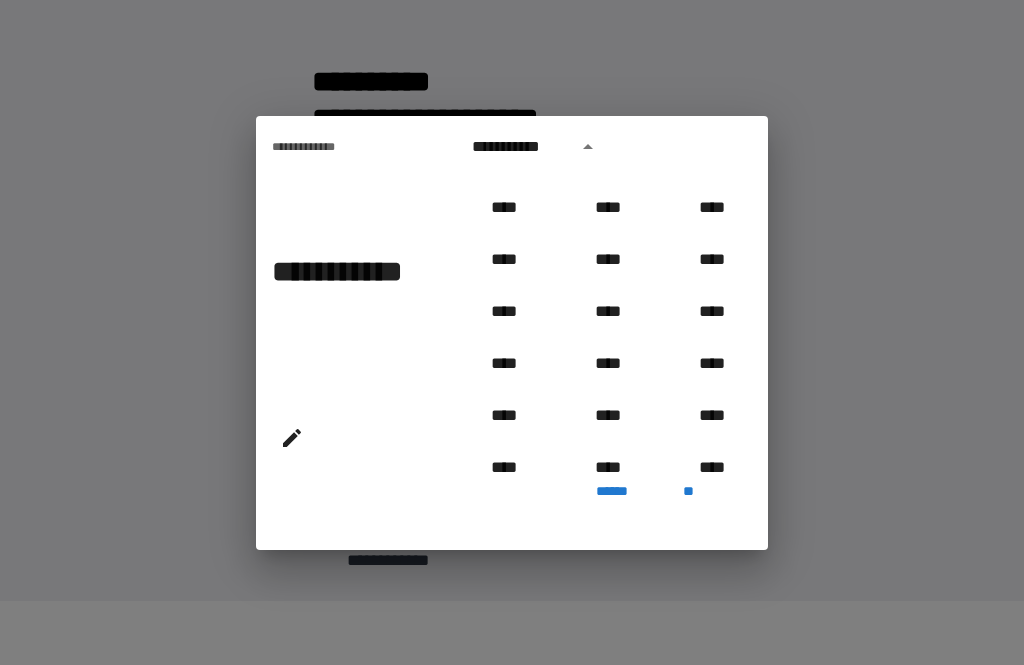 type on "**********" 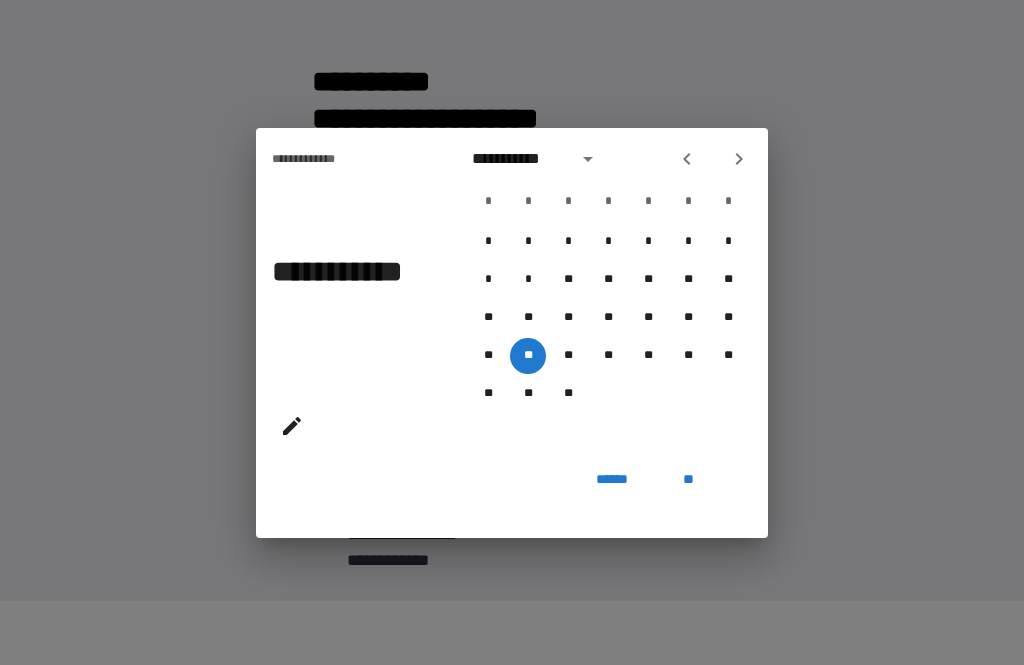click on "**" at bounding box center (688, 480) 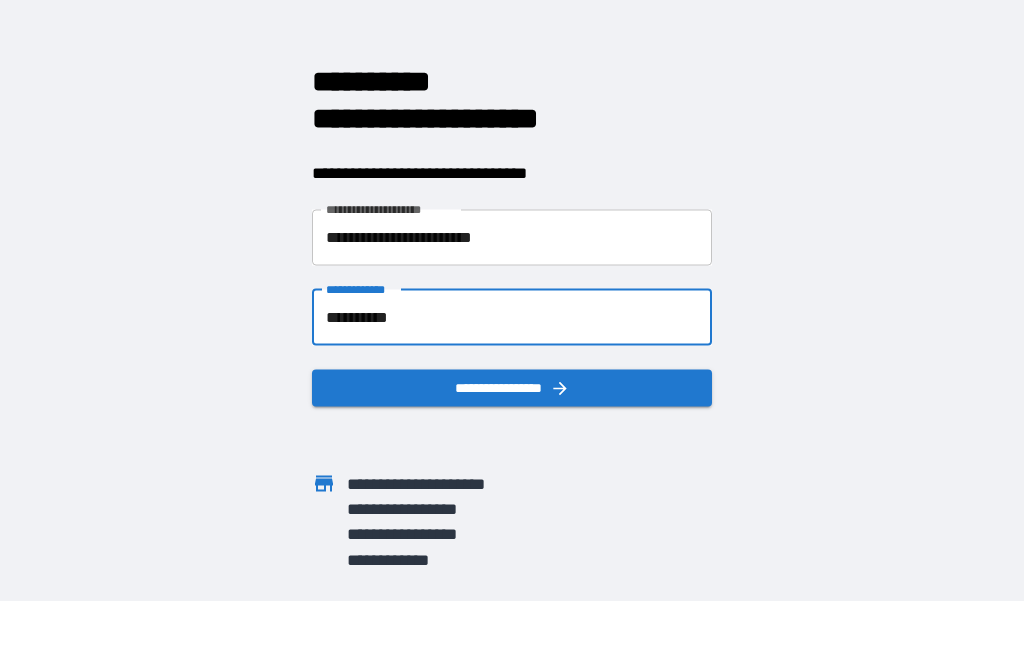 click on "**********" at bounding box center (512, 387) 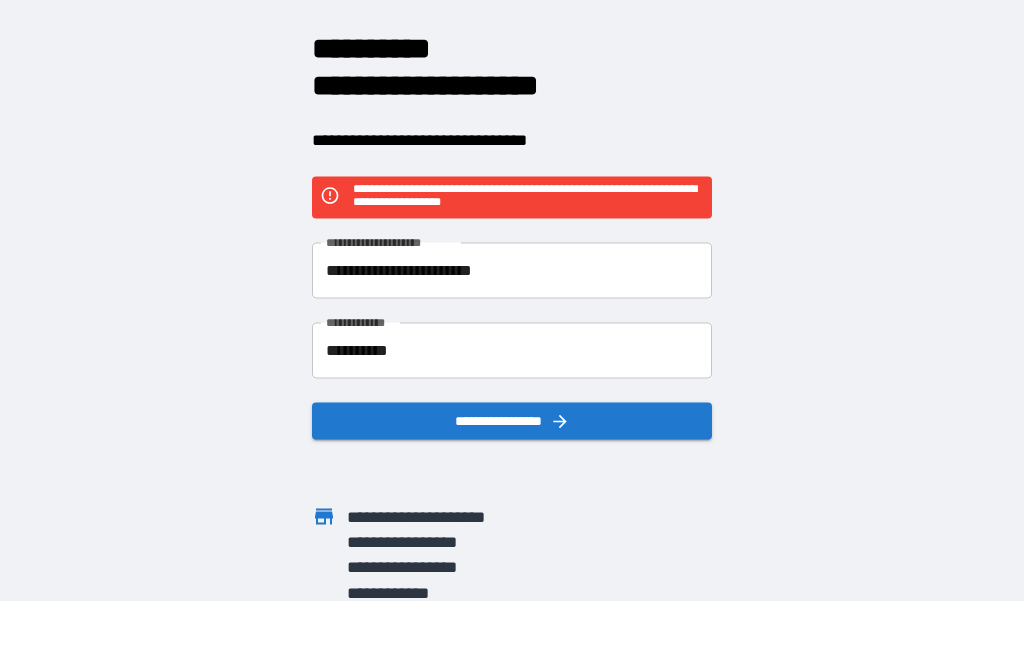 click on "**********" at bounding box center (512, 420) 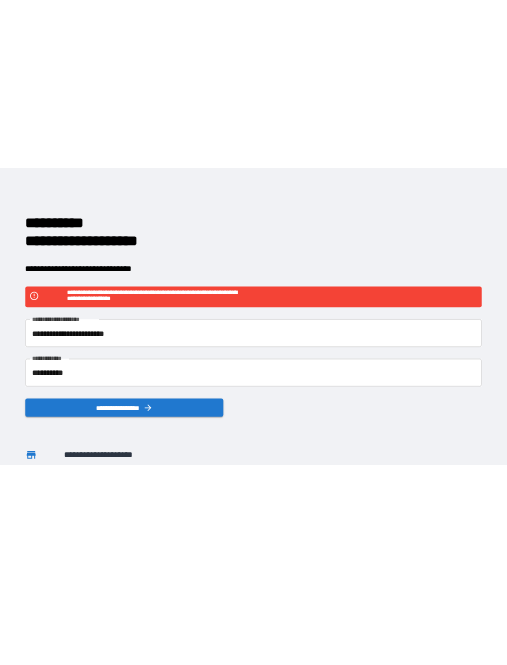 scroll, scrollTop: 0, scrollLeft: 0, axis: both 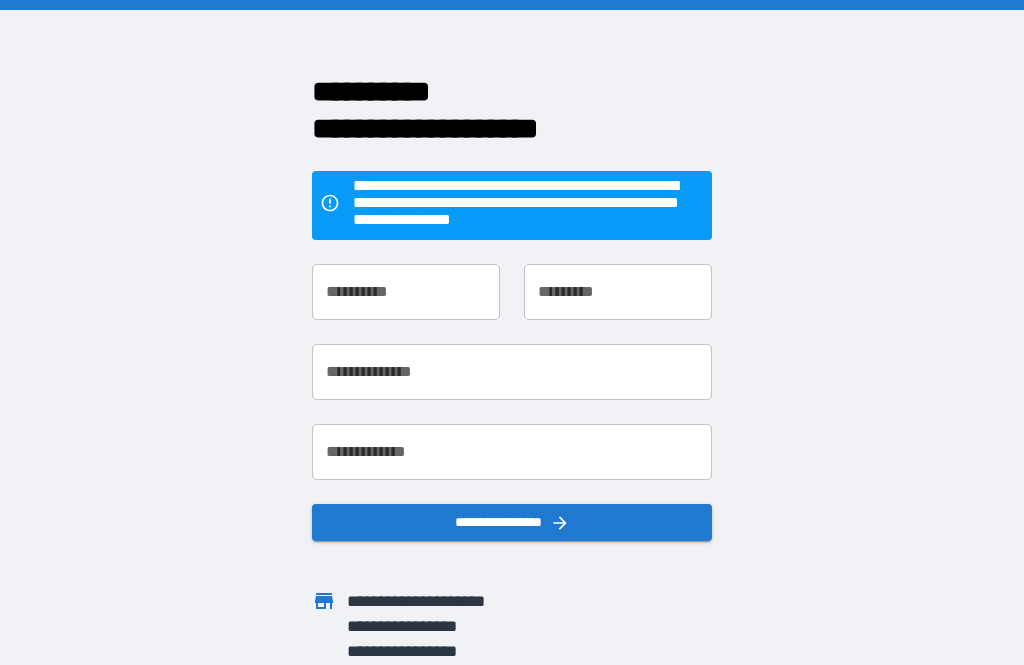 click on "**********" at bounding box center [406, 292] 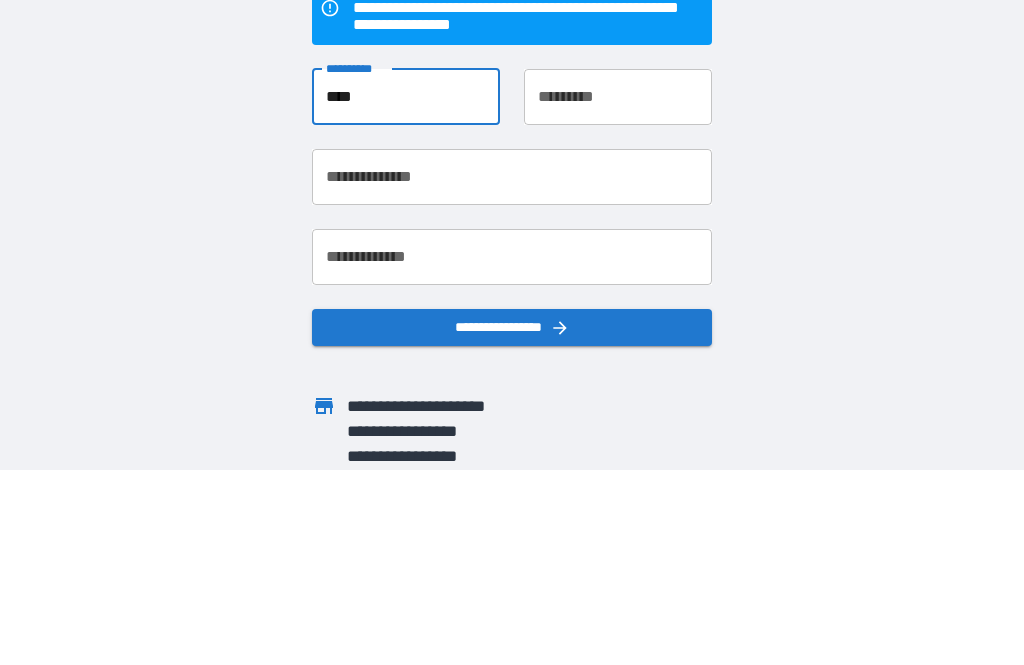 type on "****" 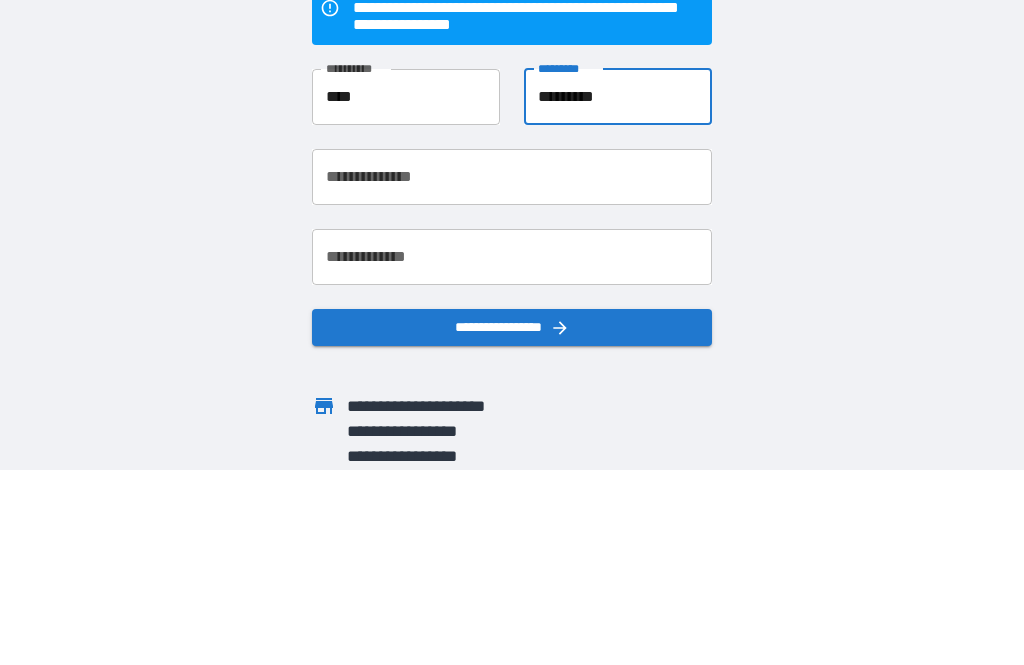 type on "********" 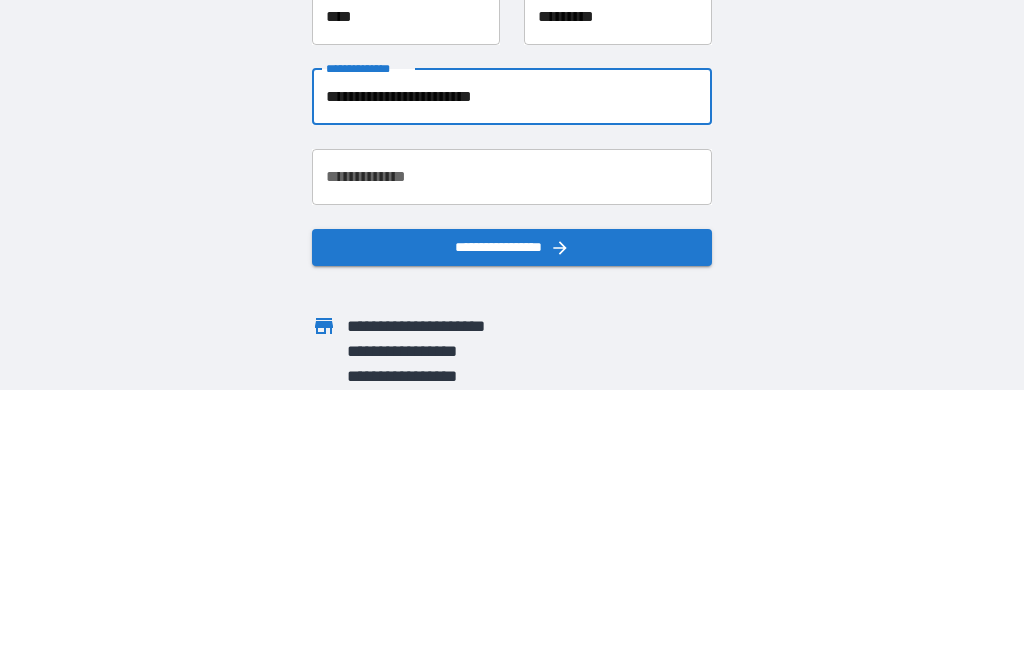type on "**********" 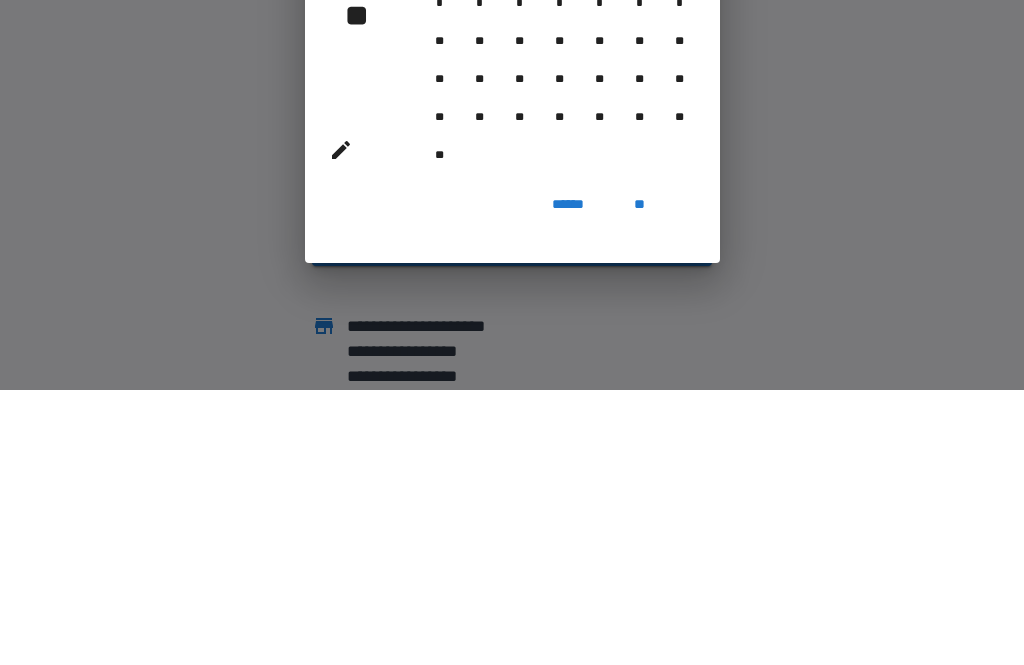 scroll, scrollTop: 64, scrollLeft: 0, axis: vertical 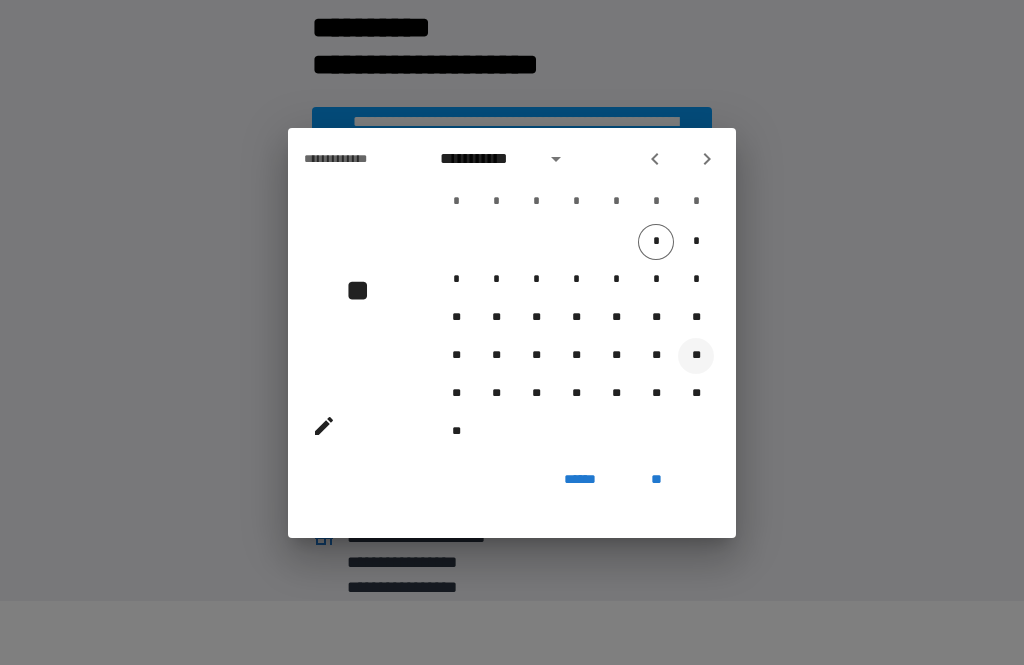click on "**" at bounding box center (696, 356) 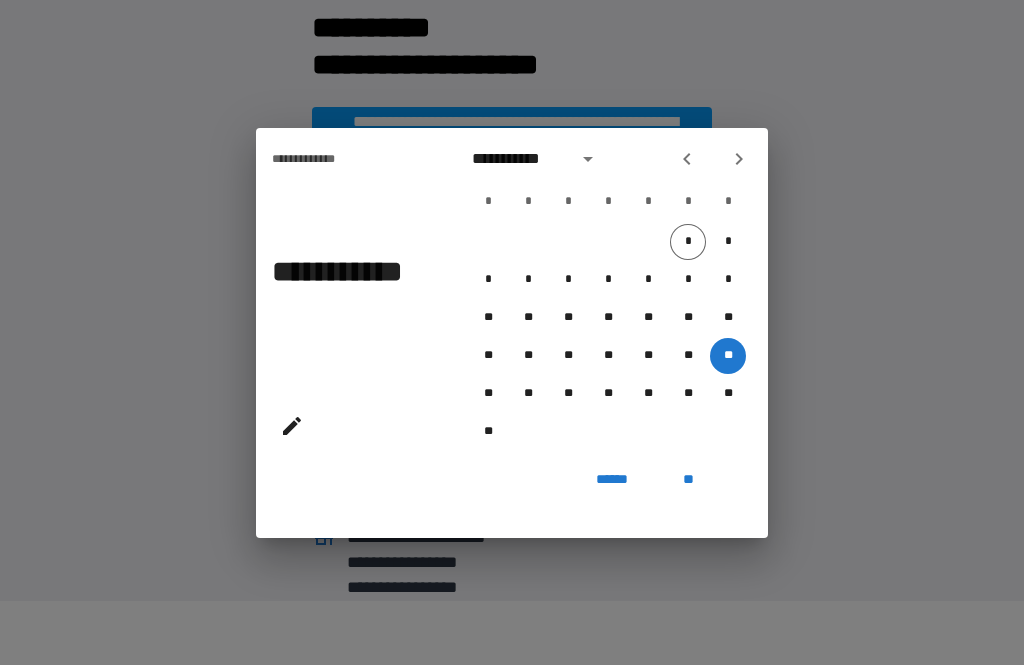 click on "*" at bounding box center (568, 202) 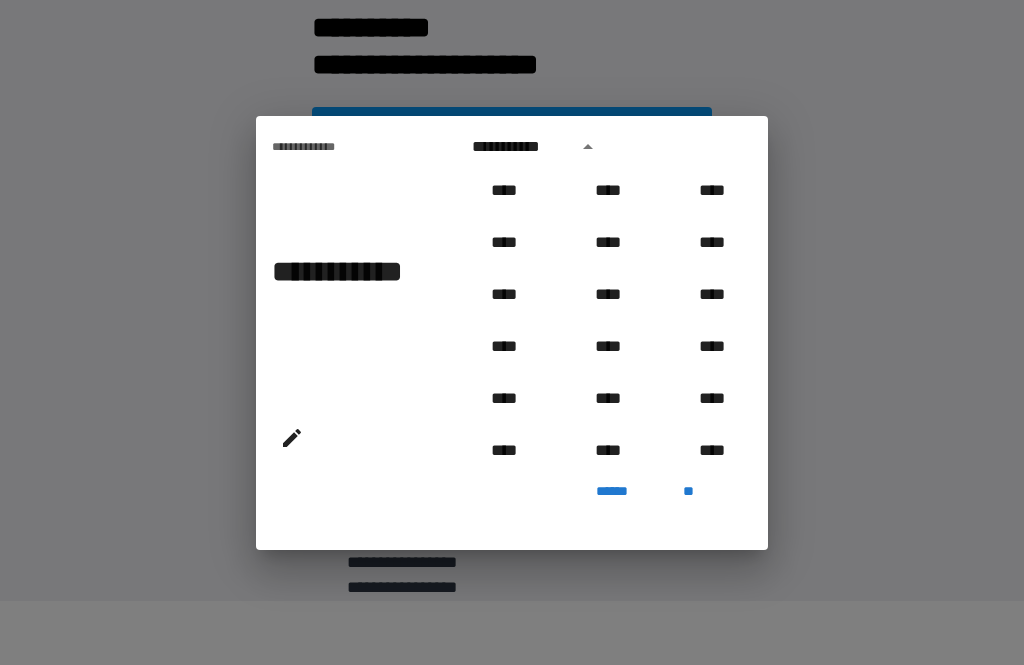 scroll, scrollTop: 535, scrollLeft: 0, axis: vertical 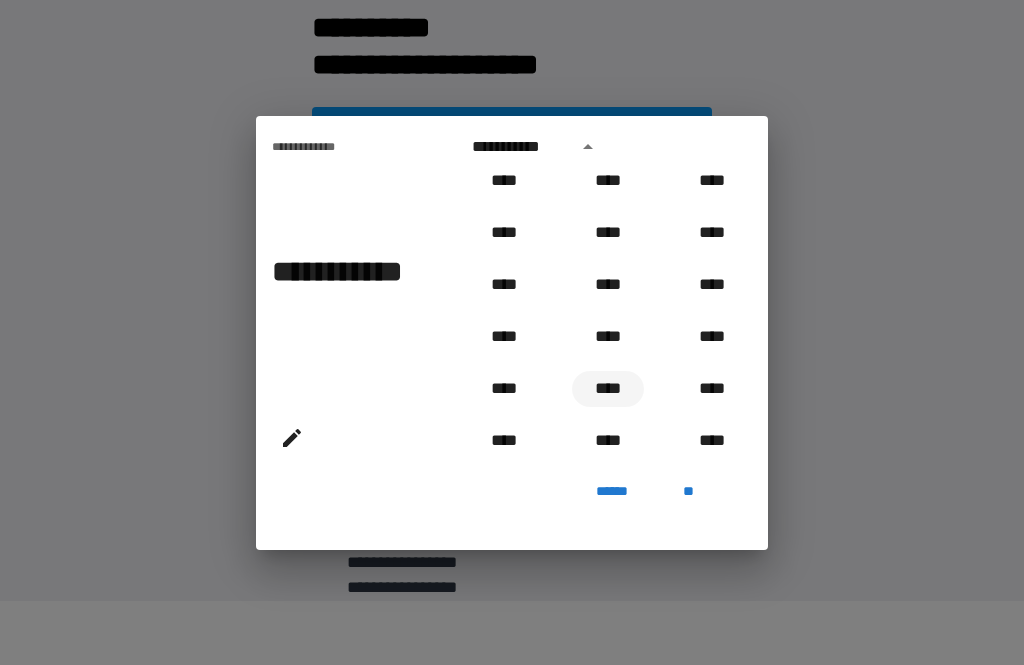 click on "****" at bounding box center [608, 389] 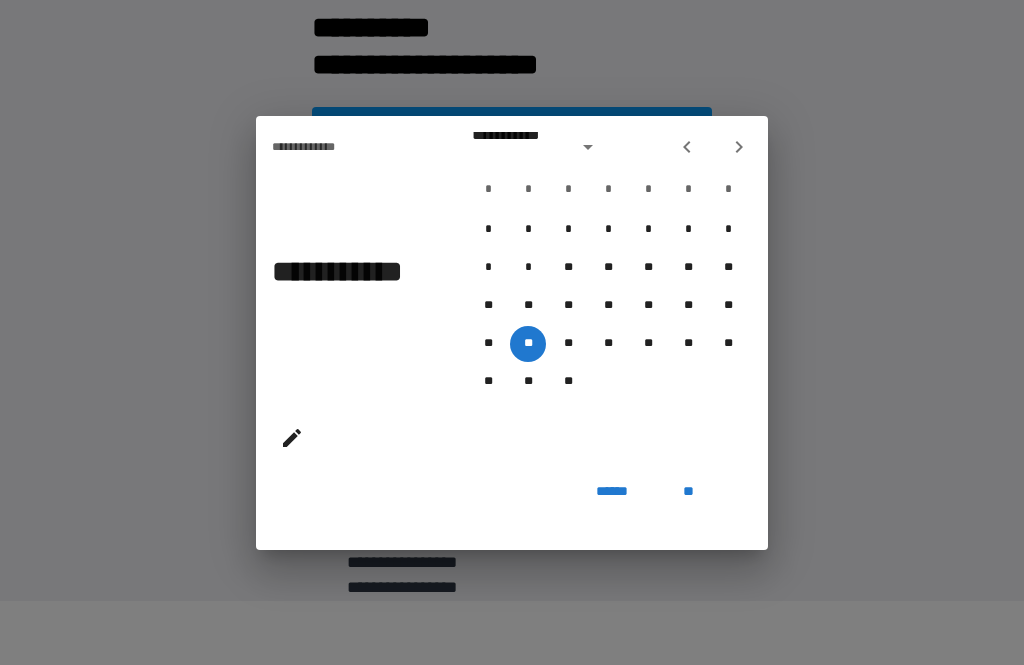 type on "**********" 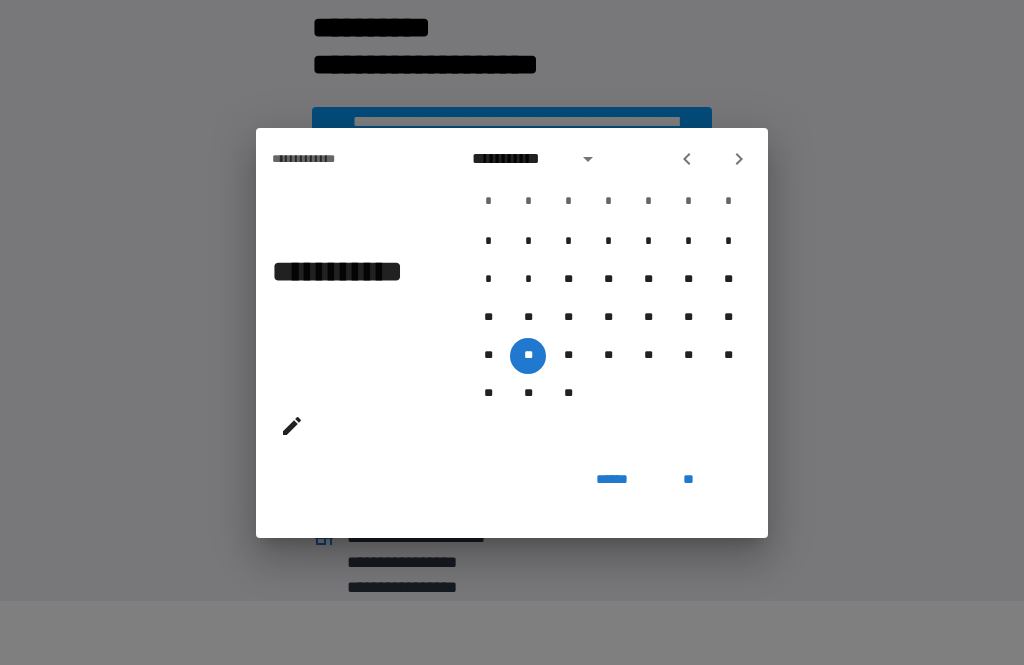 click on "**" at bounding box center [688, 480] 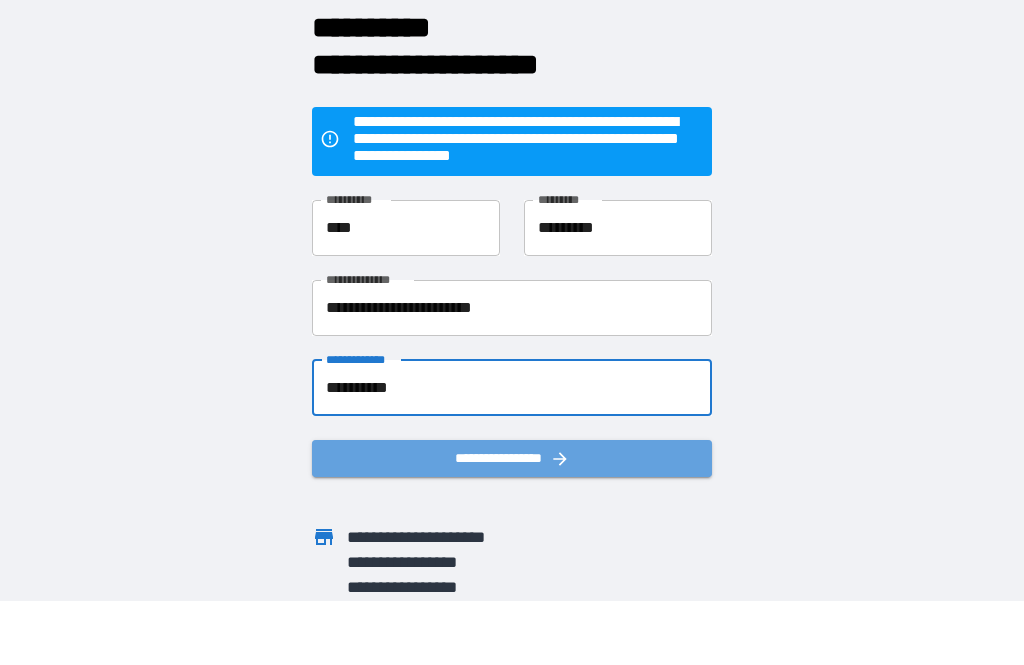 click on "**********" at bounding box center (512, 458) 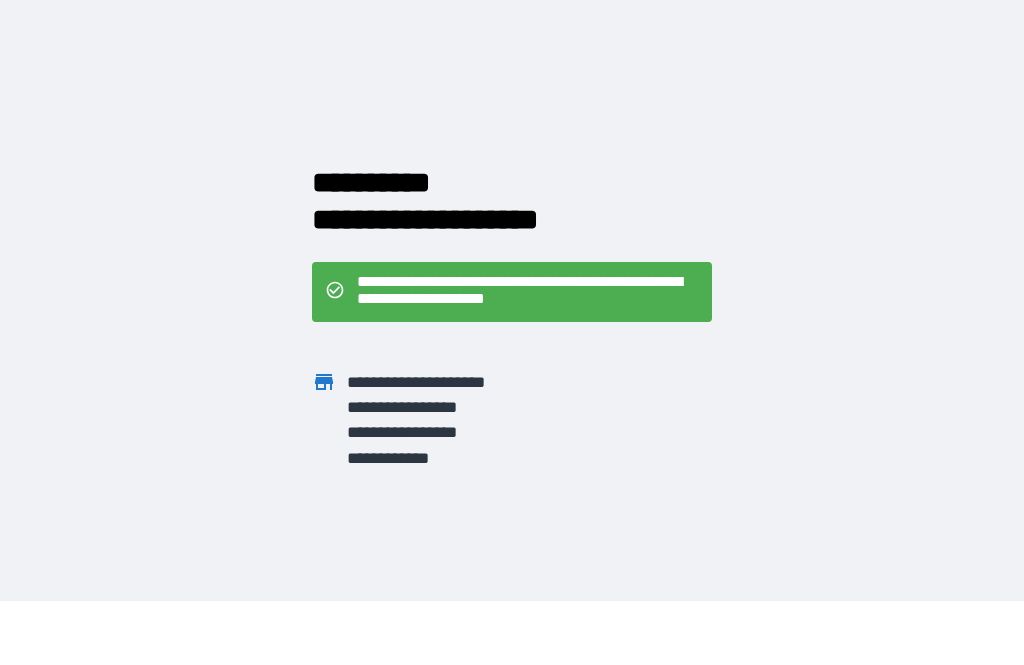 click on "**********" at bounding box center (528, 292) 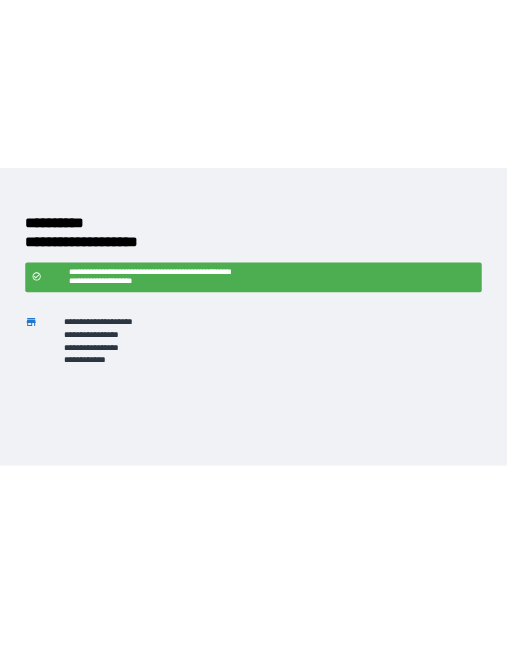 scroll, scrollTop: 0, scrollLeft: 0, axis: both 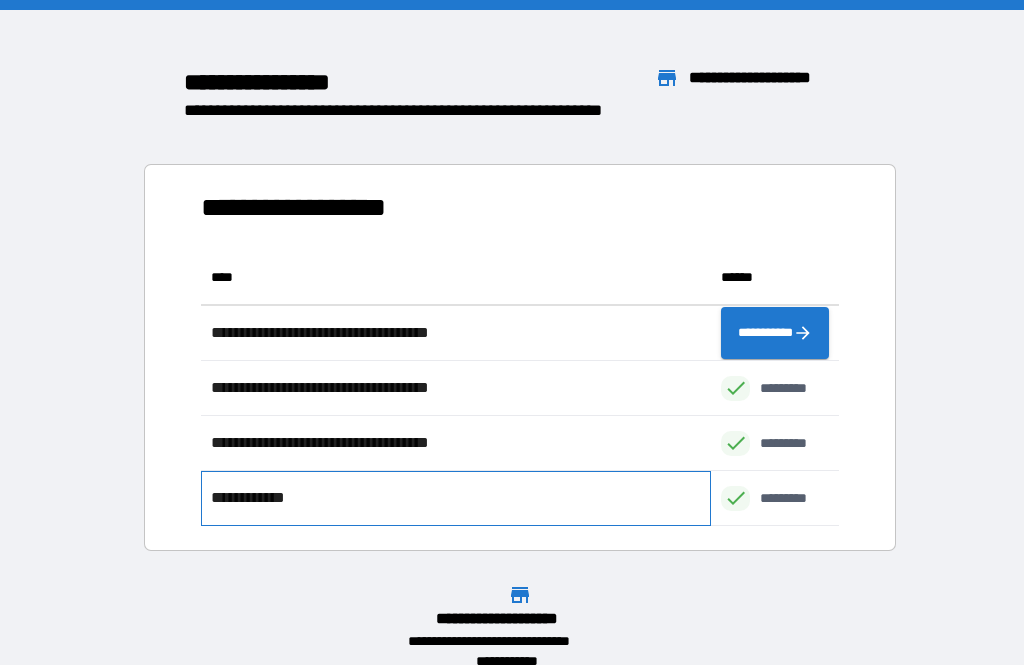 click on "**********" at bounding box center [456, 498] 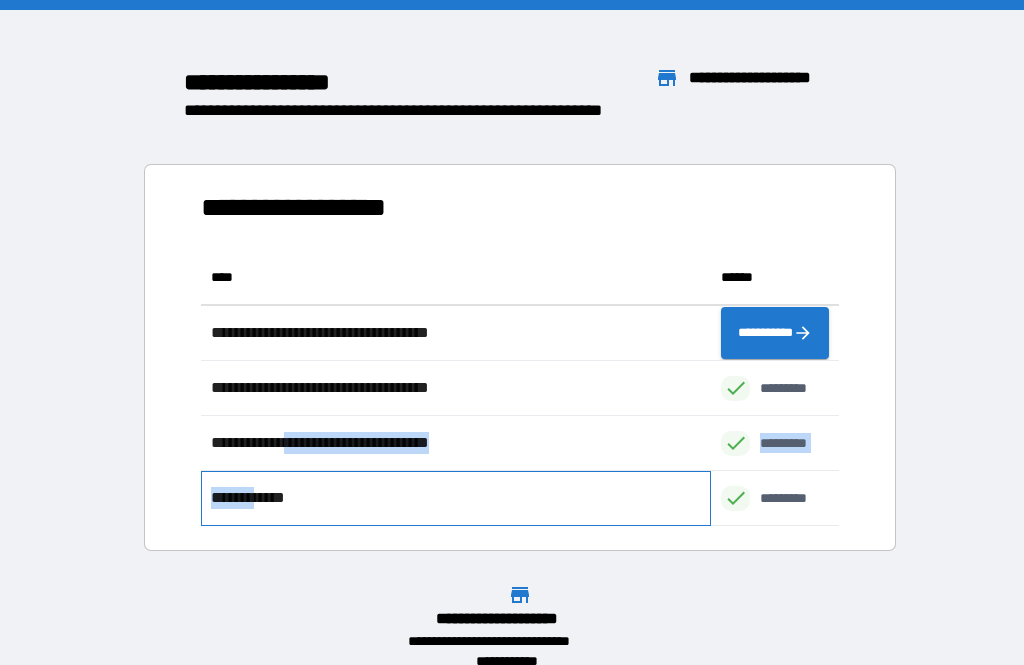 click on "**********" at bounding box center [456, 498] 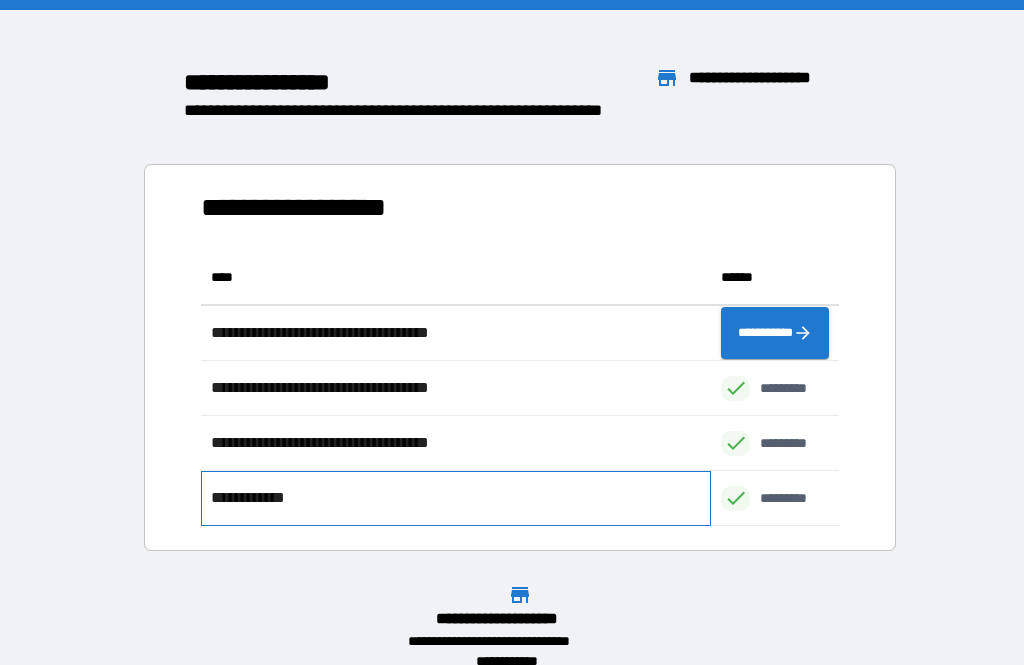 click on "**********" at bounding box center (456, 498) 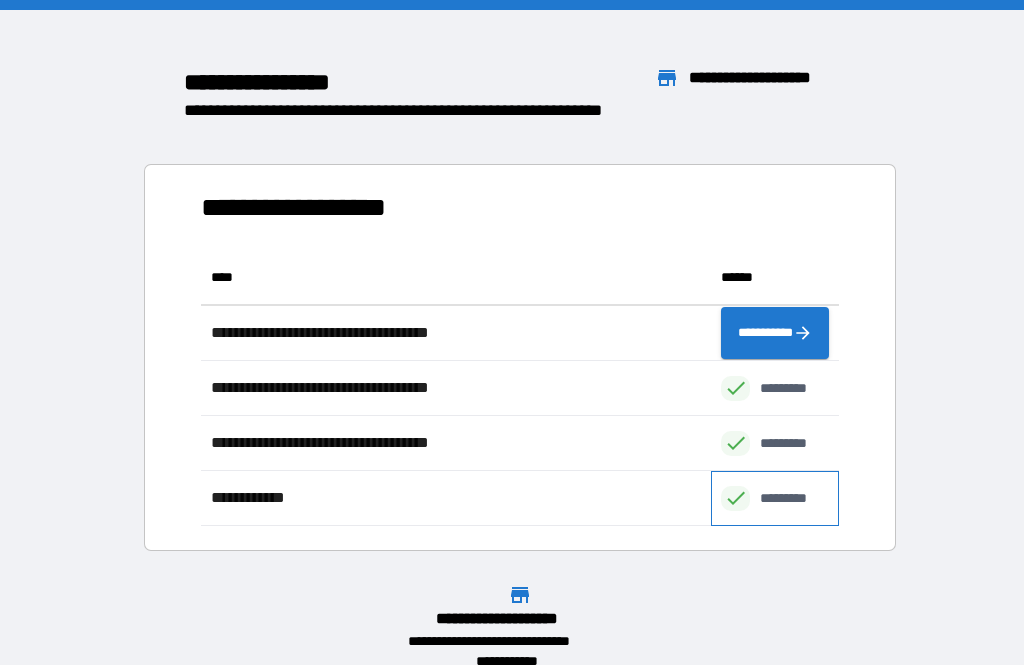 click on "*********" at bounding box center (794, 498) 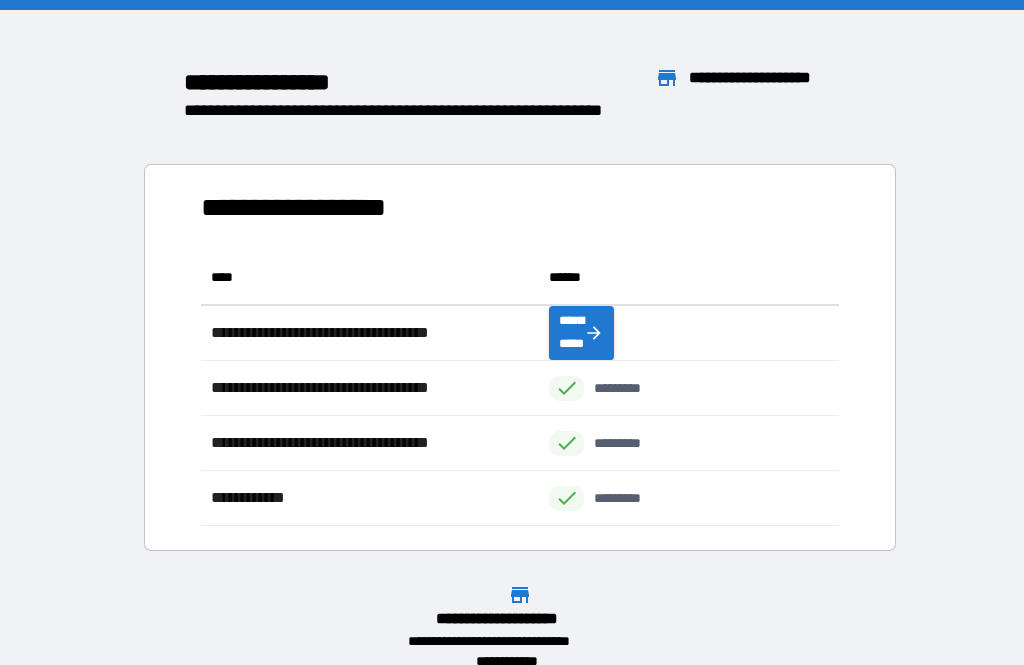 scroll, scrollTop: 276, scrollLeft: 638, axis: both 